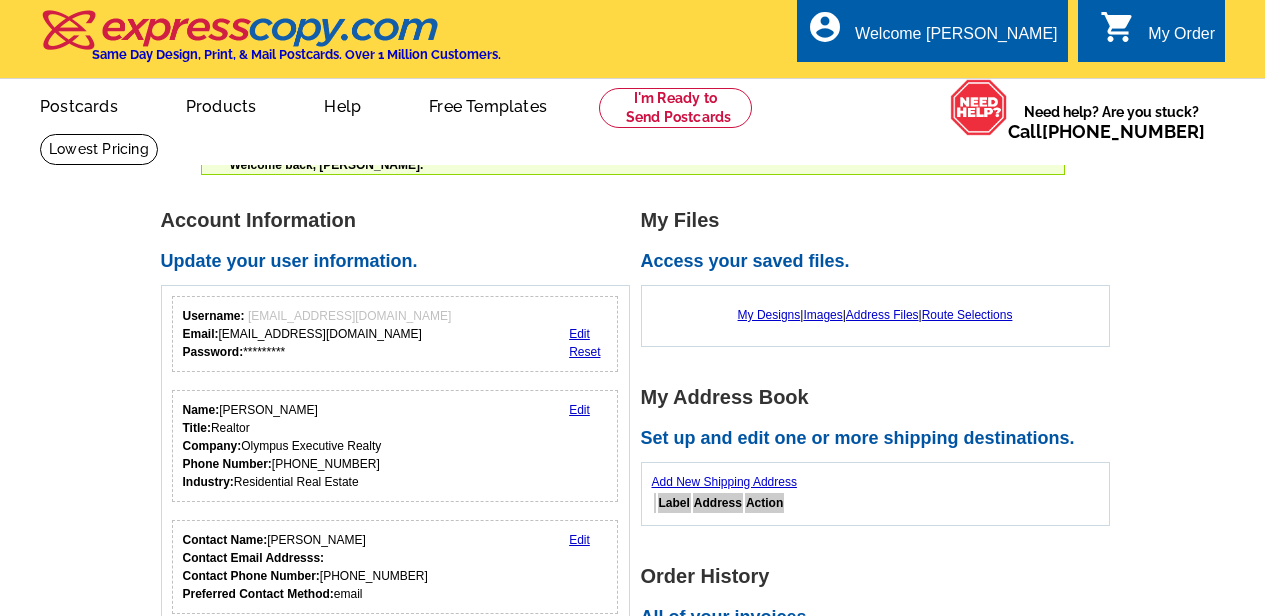 scroll, scrollTop: 0, scrollLeft: 0, axis: both 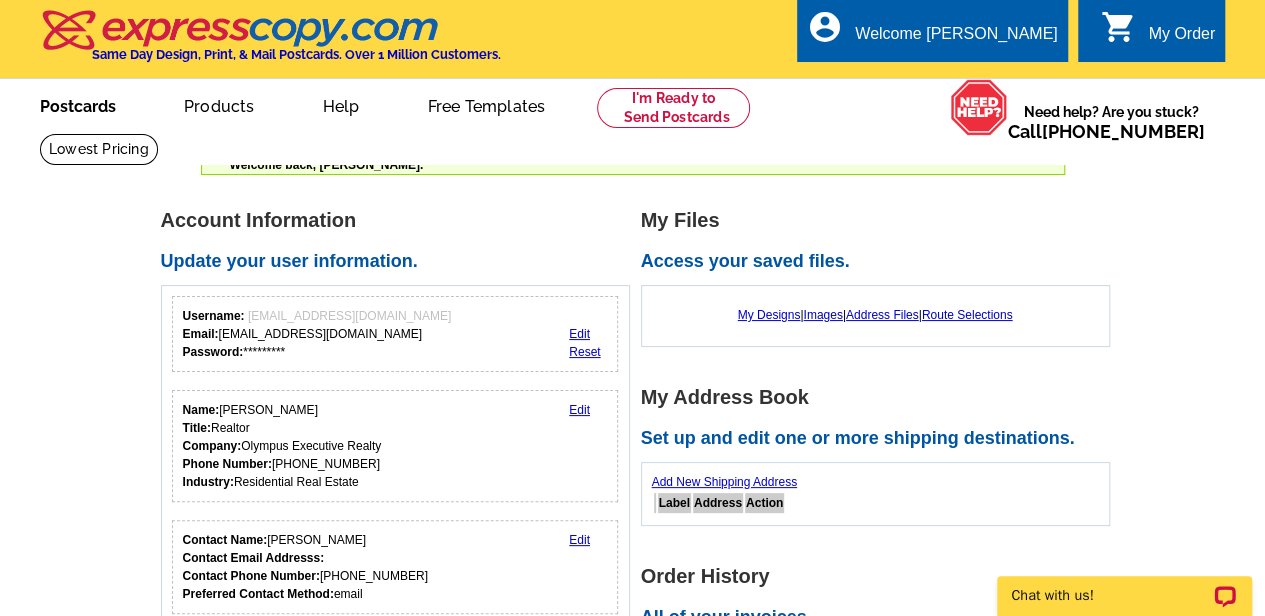 click on "Postcards" at bounding box center (78, 104) 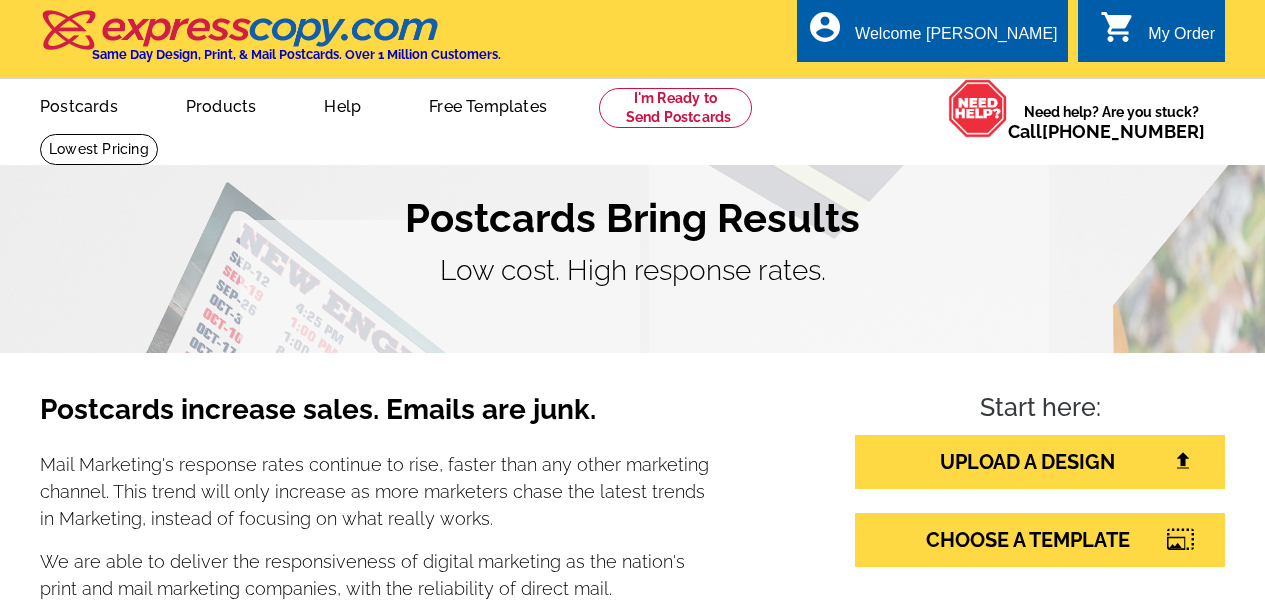 scroll, scrollTop: 0, scrollLeft: 0, axis: both 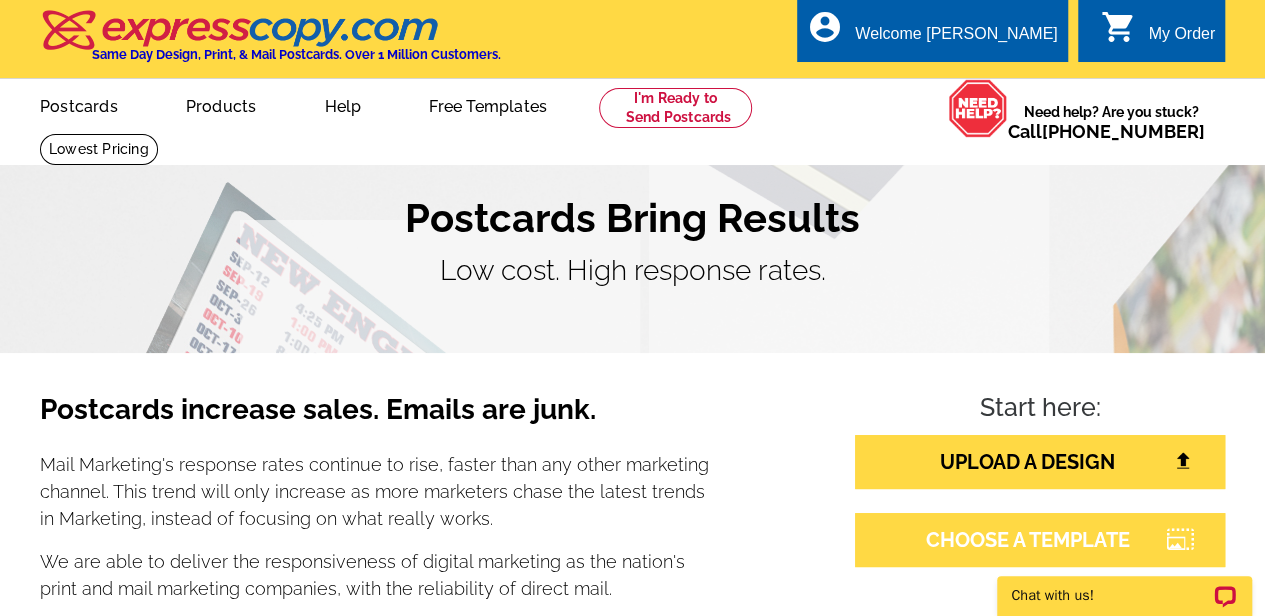 click on "CHOOSE
A TEMPLATE" at bounding box center [1040, 540] 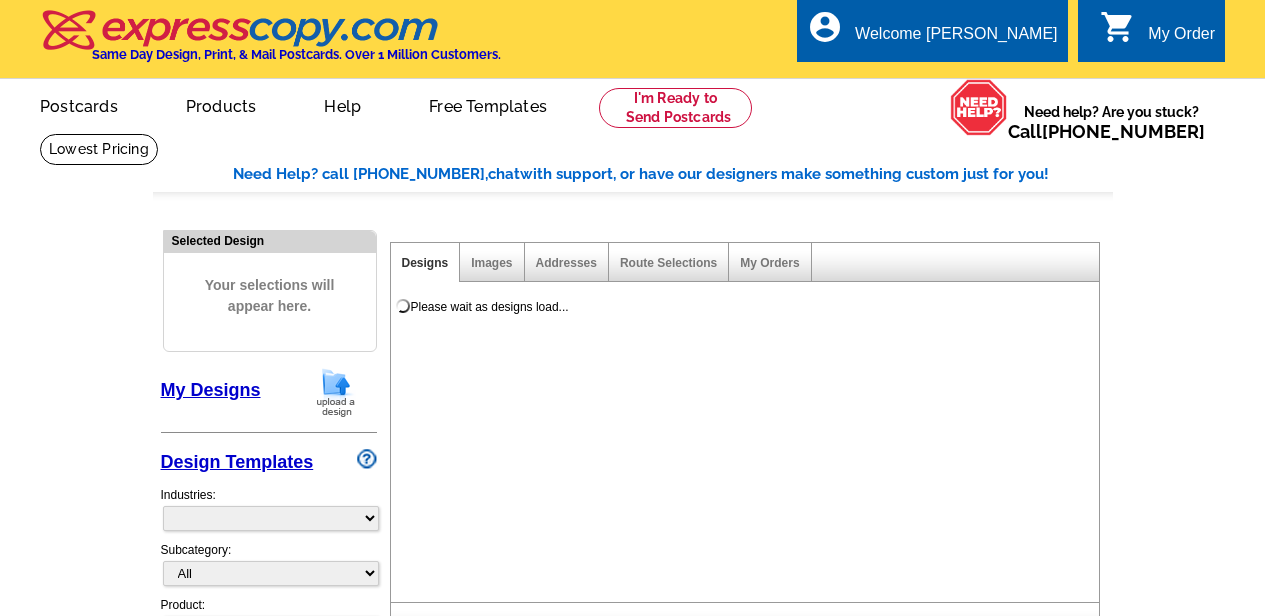 scroll, scrollTop: 0, scrollLeft: 0, axis: both 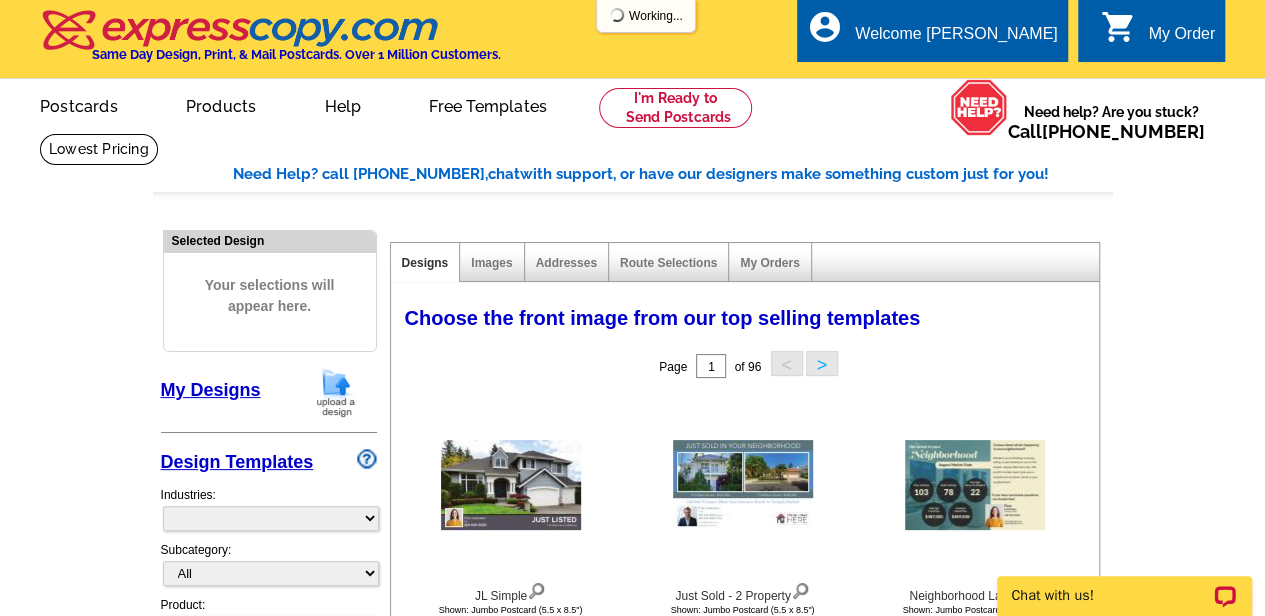 select on "785" 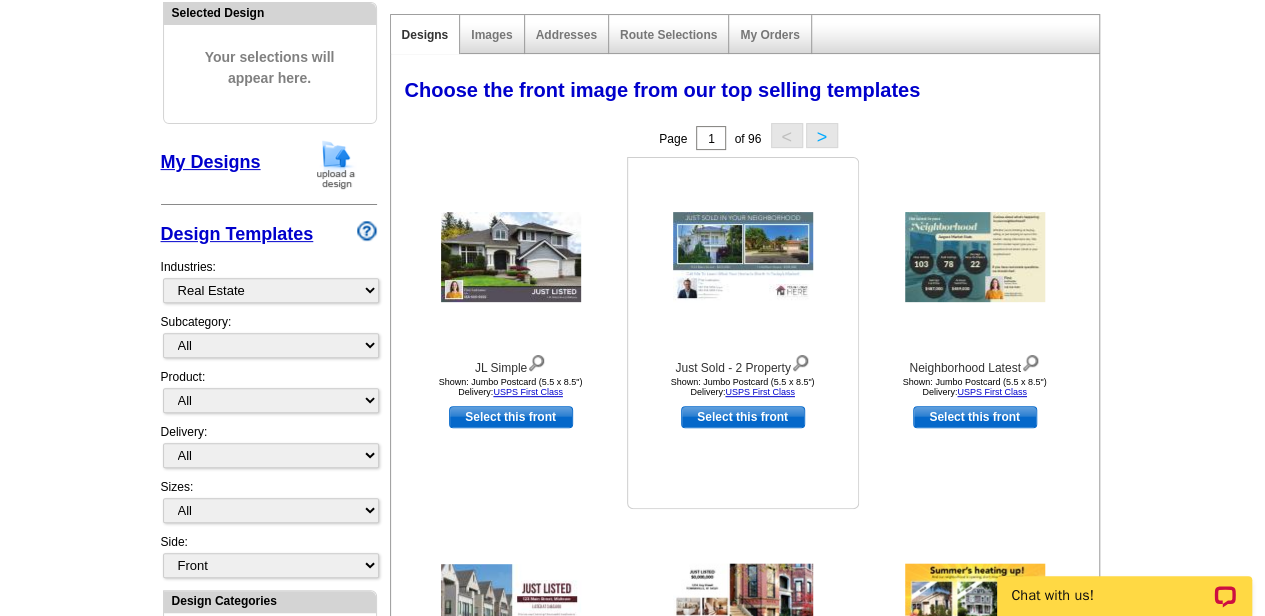 scroll, scrollTop: 243, scrollLeft: 0, axis: vertical 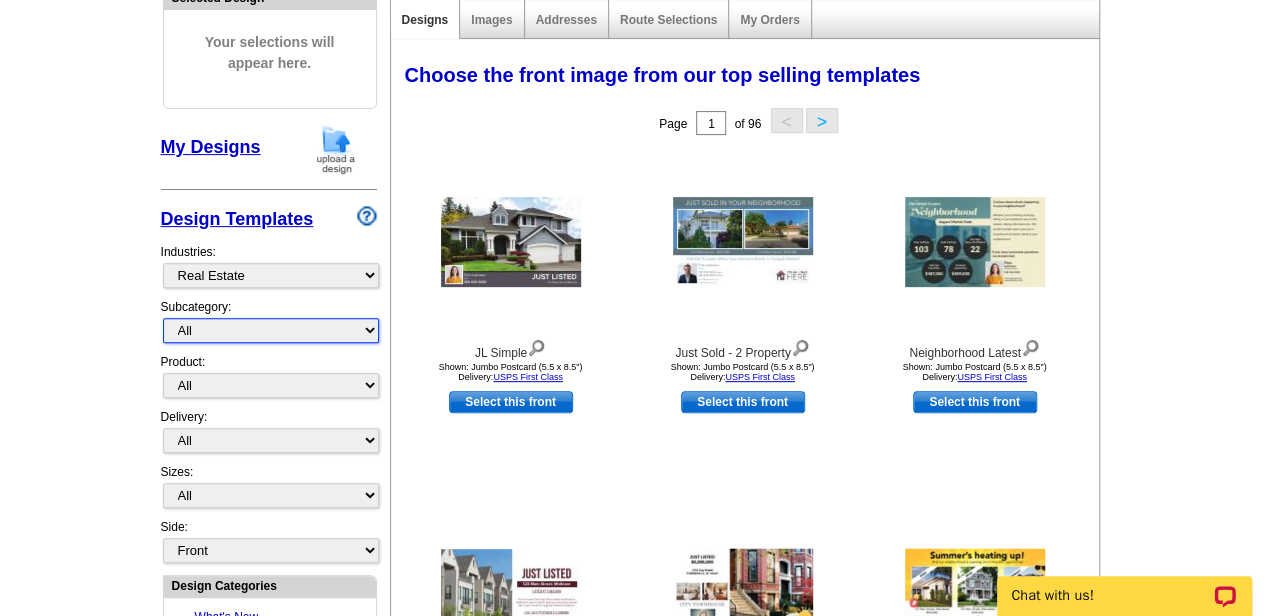 click on "All RE/MAX® Referrals Keller Williams® Berkshire Hathaway Home Services Century 21 Commercial Real Estate QR Code Cards 1st Time Home Buyer Distressed Homeowners Social Networking Farming Just Listed Just Sold Open House Market Report" at bounding box center [271, 330] 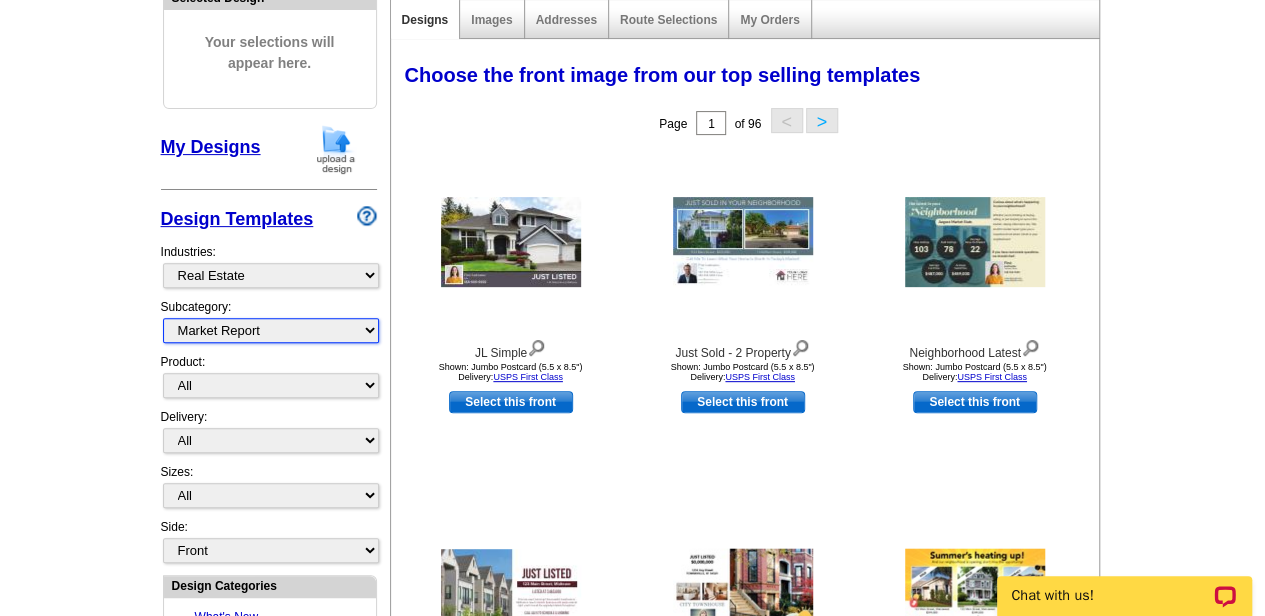 click on "All RE/MAX® Referrals Keller Williams® Berkshire Hathaway Home Services Century 21 Commercial Real Estate QR Code Cards 1st Time Home Buyer Distressed Homeowners Social Networking Farming Just Listed Just Sold Open House Market Report" at bounding box center [271, 330] 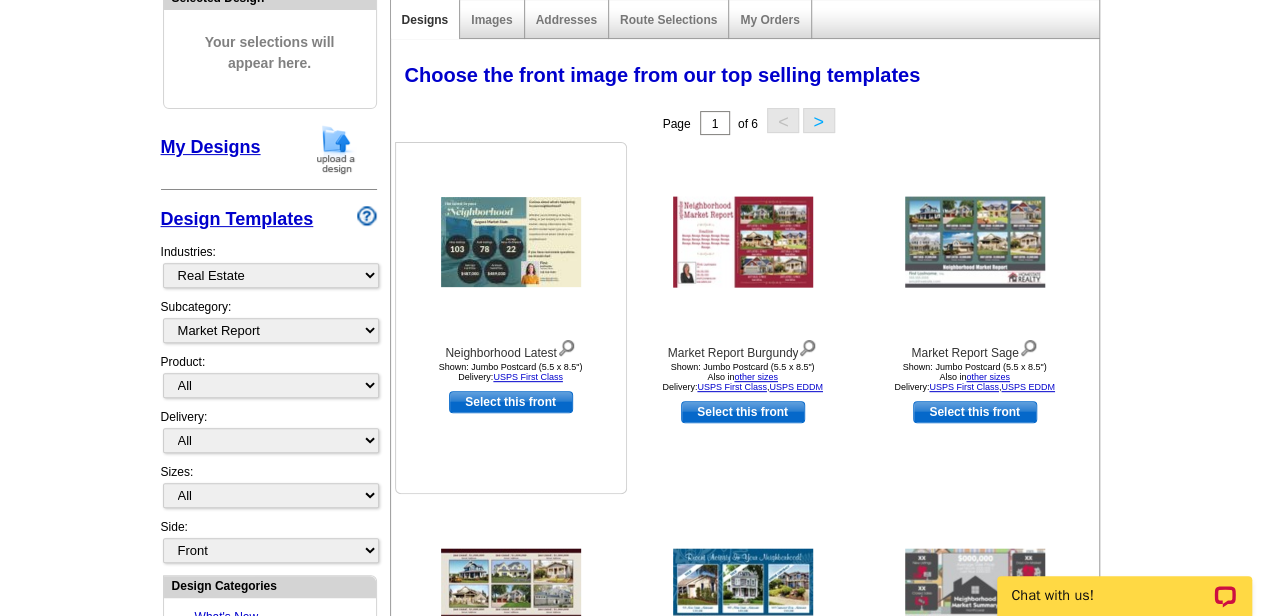 click on "Select this front" at bounding box center (511, 402) 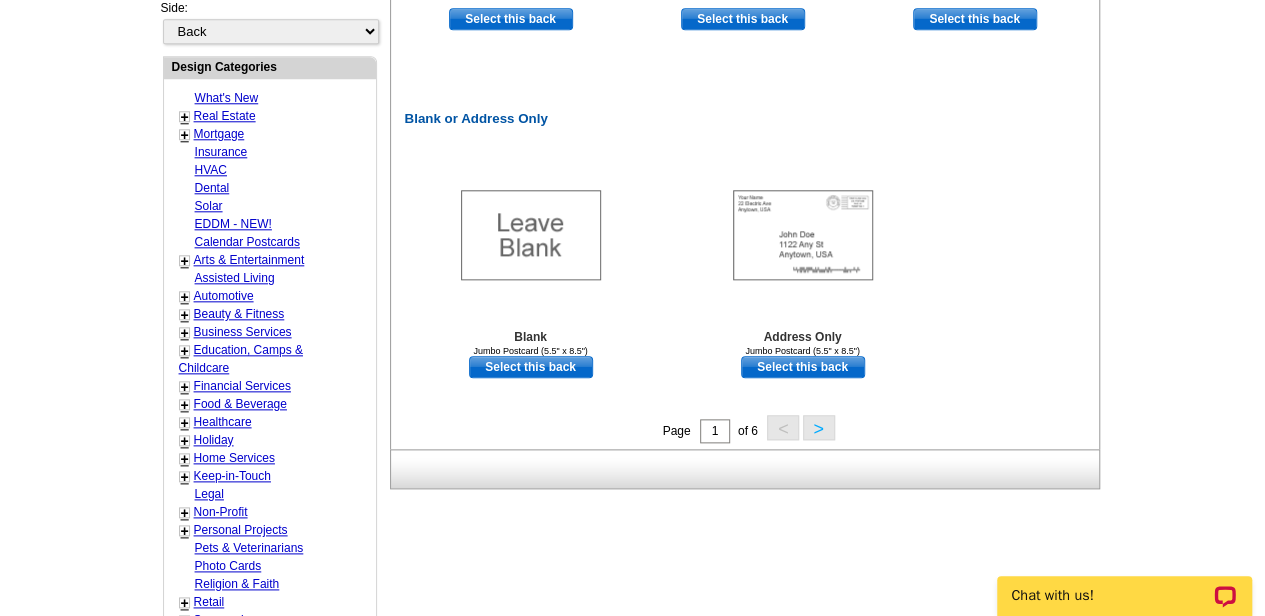 scroll, scrollTop: 986, scrollLeft: 0, axis: vertical 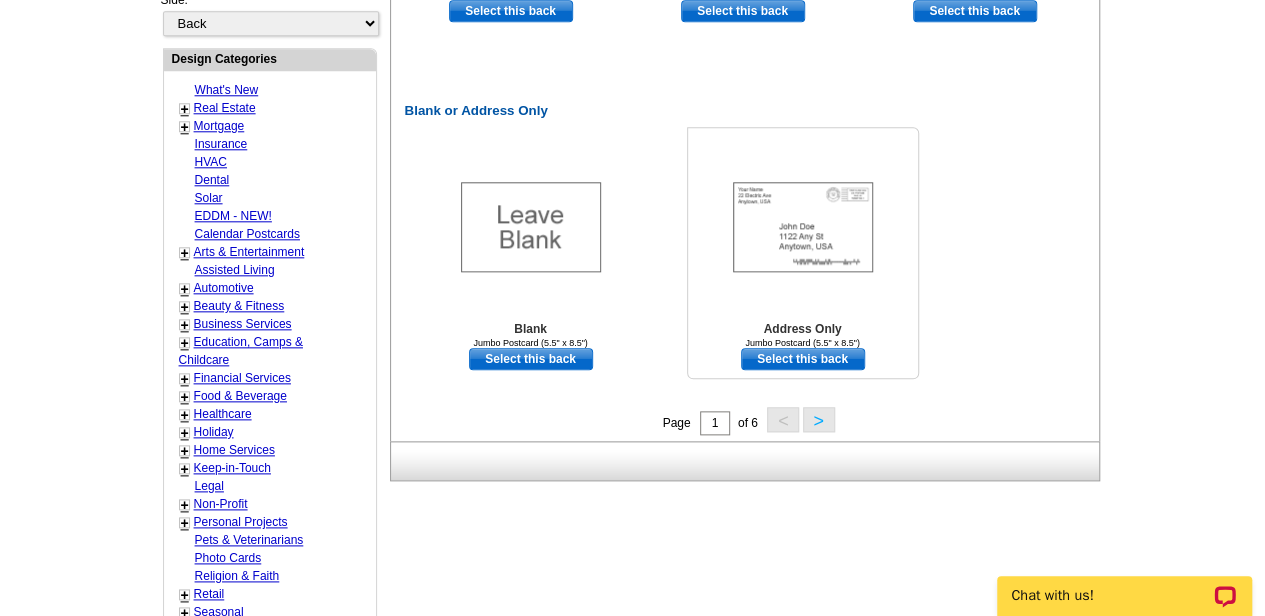 click on "Select this back" at bounding box center [803, 359] 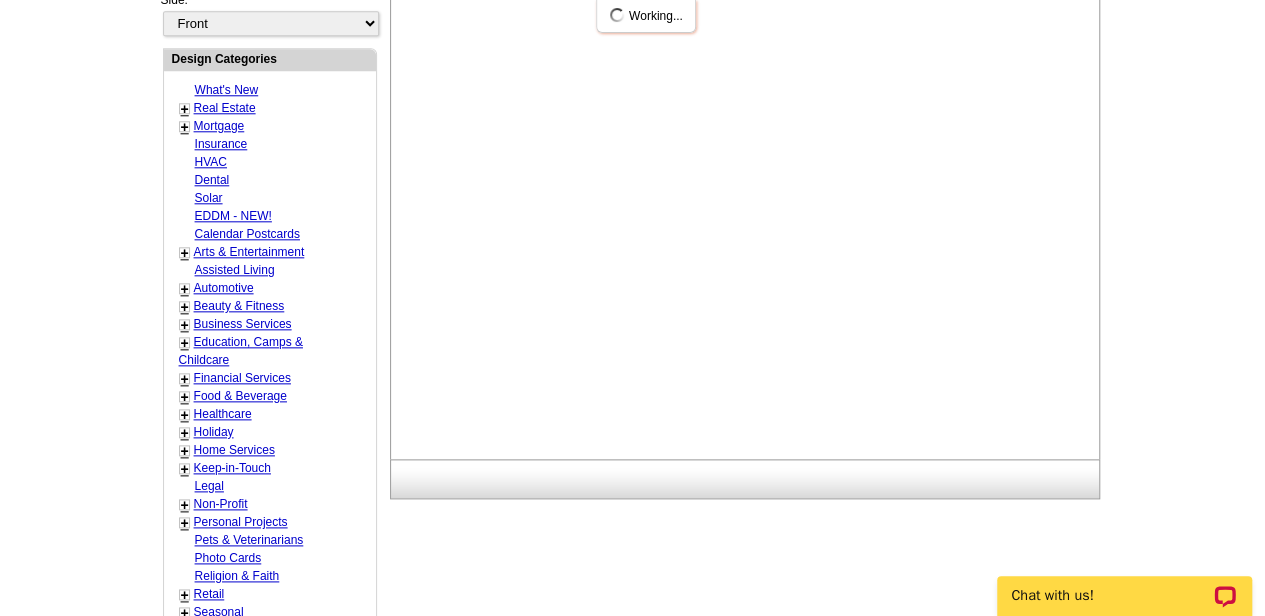 scroll, scrollTop: 1194, scrollLeft: 0, axis: vertical 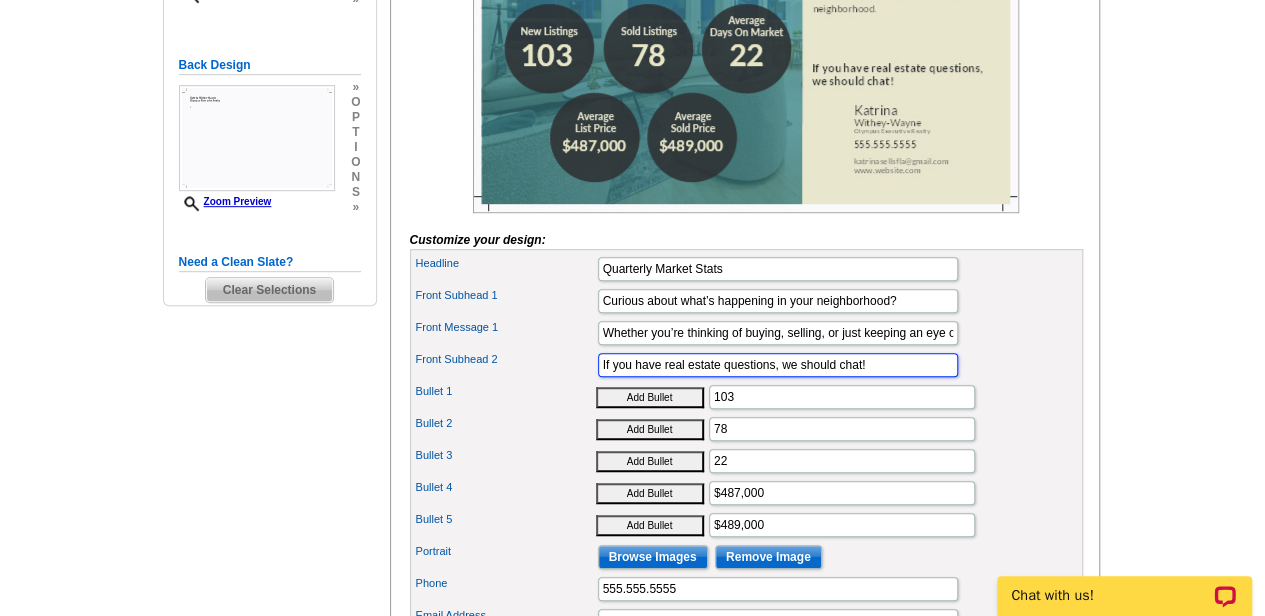 drag, startPoint x: 880, startPoint y: 392, endPoint x: 574, endPoint y: 391, distance: 306.00165 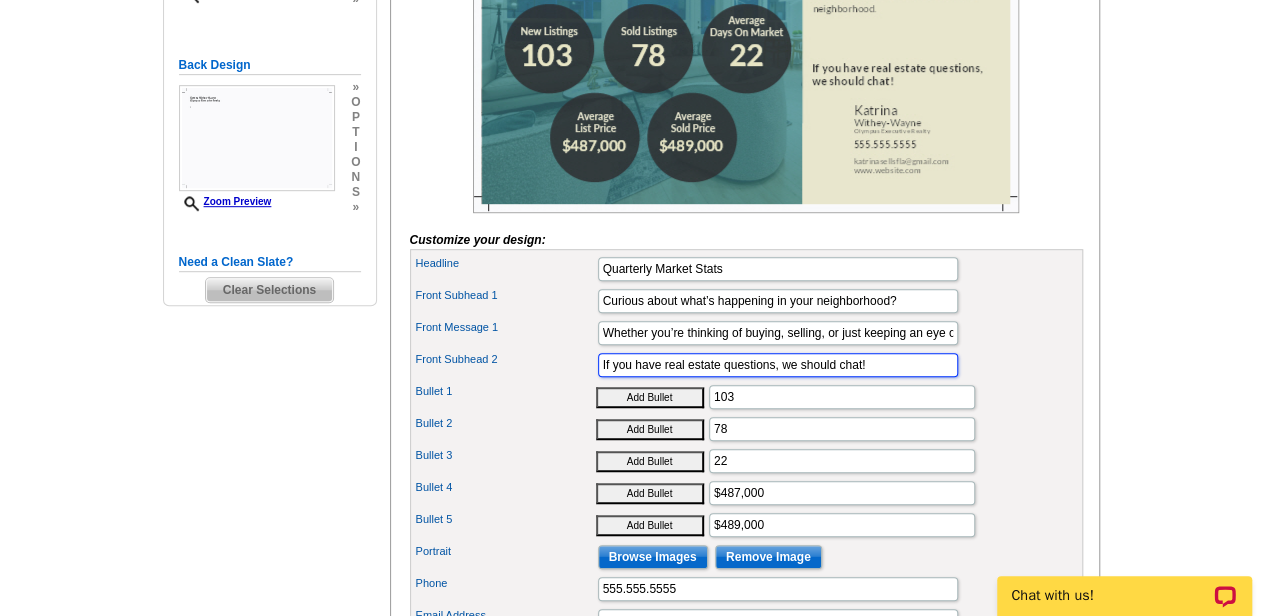 click on "Front Subhead 2
If you have real estate questions, we should chat!" at bounding box center [746, 365] 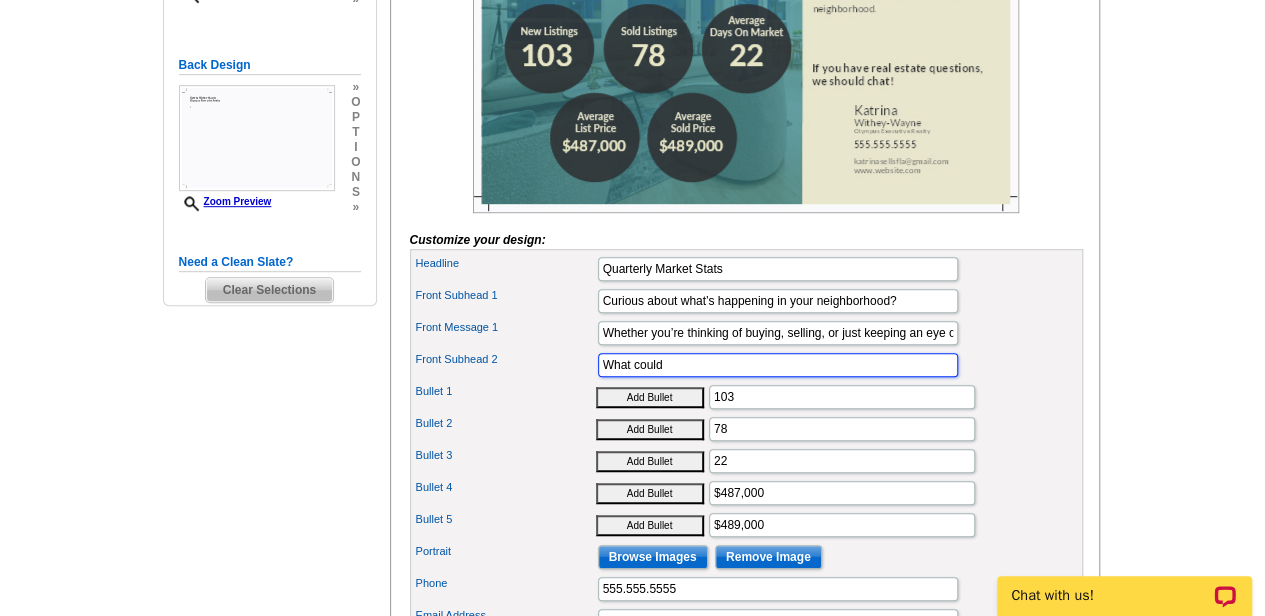 type on "What" 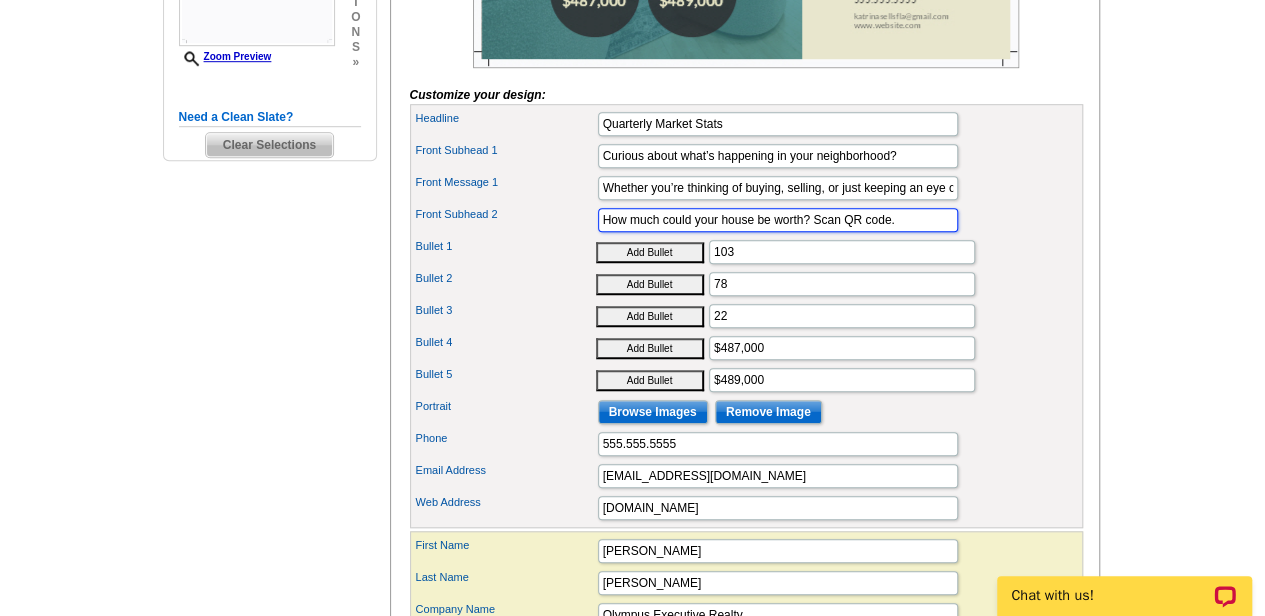 scroll, scrollTop: 641, scrollLeft: 0, axis: vertical 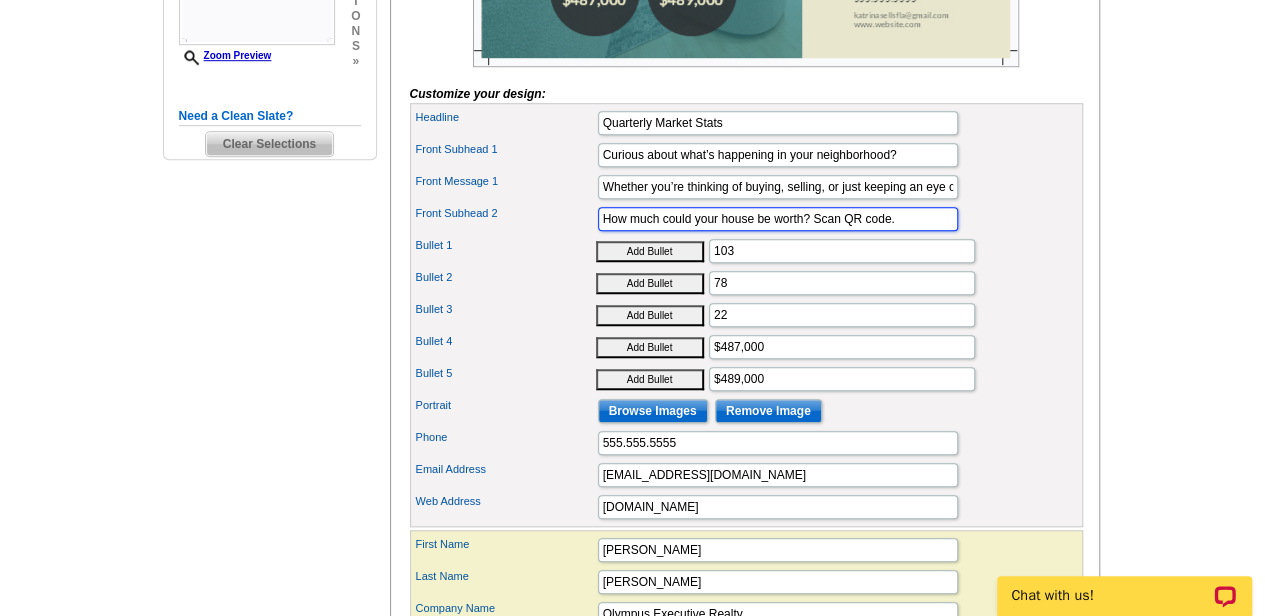 type on "How much could your house be worth? Scan QR code." 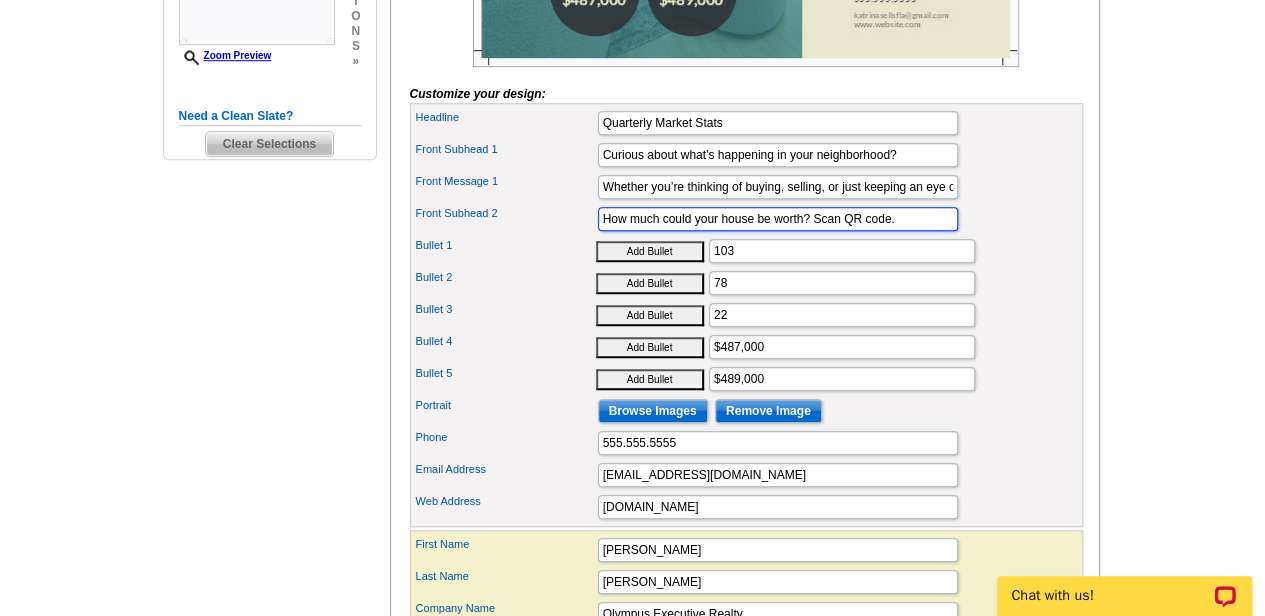 scroll, scrollTop: 0, scrollLeft: 0, axis: both 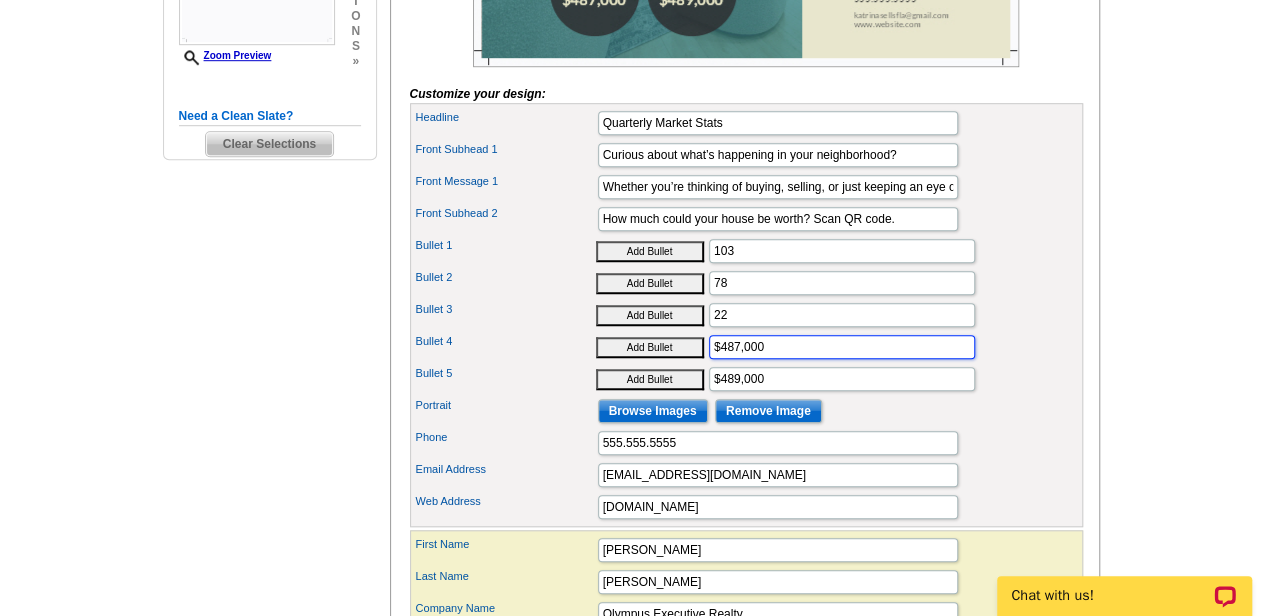 drag, startPoint x: 773, startPoint y: 371, endPoint x: 722, endPoint y: 370, distance: 51.009804 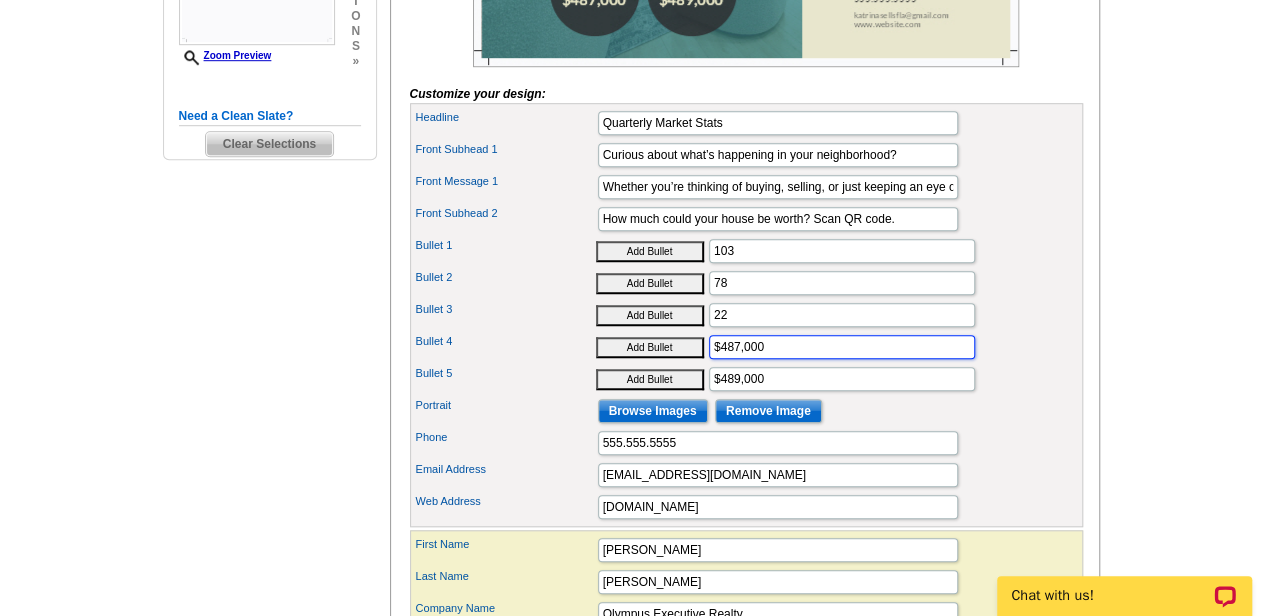 click on "$487,000" at bounding box center [842, 347] 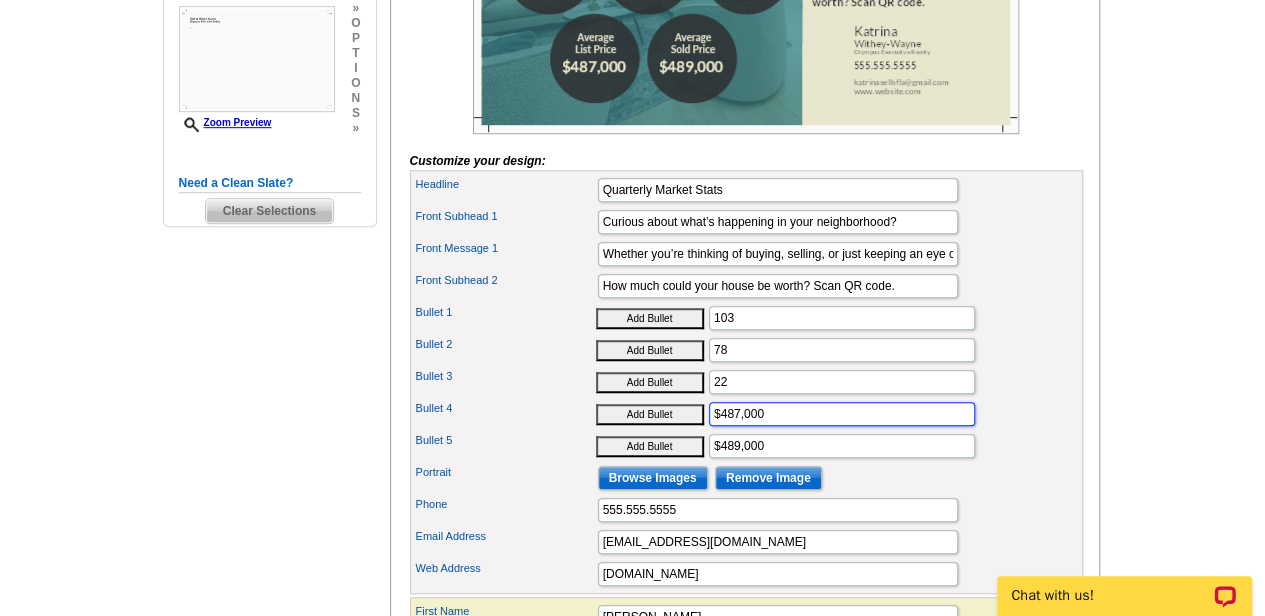 scroll, scrollTop: 578, scrollLeft: 0, axis: vertical 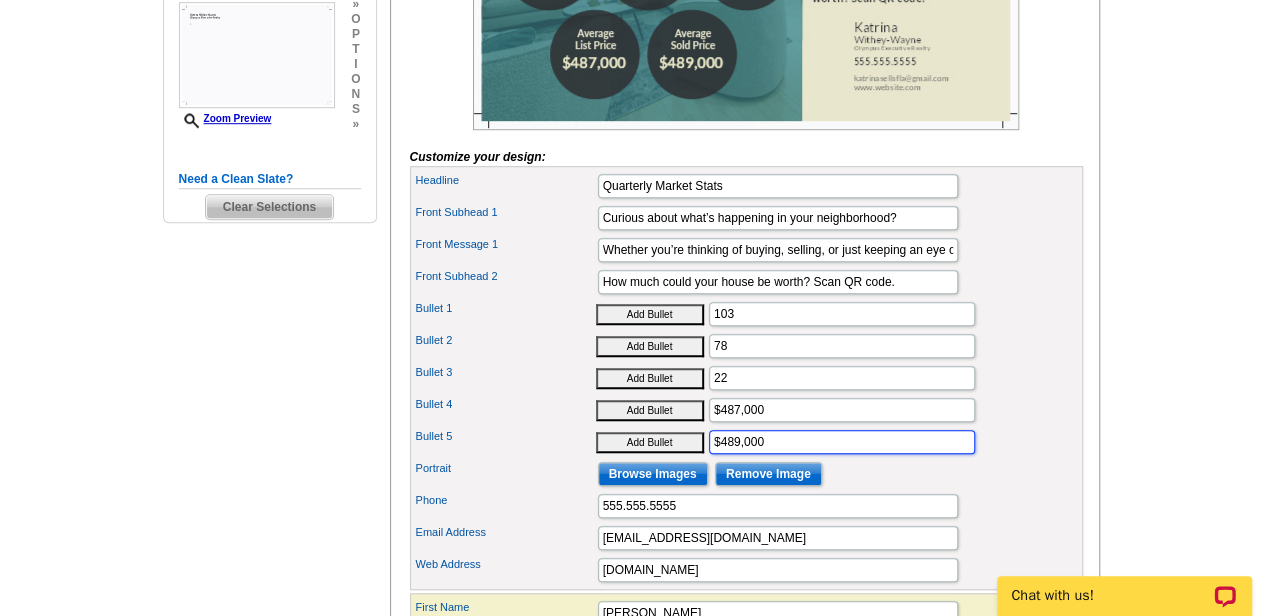 drag, startPoint x: 766, startPoint y: 465, endPoint x: 721, endPoint y: 463, distance: 45.044422 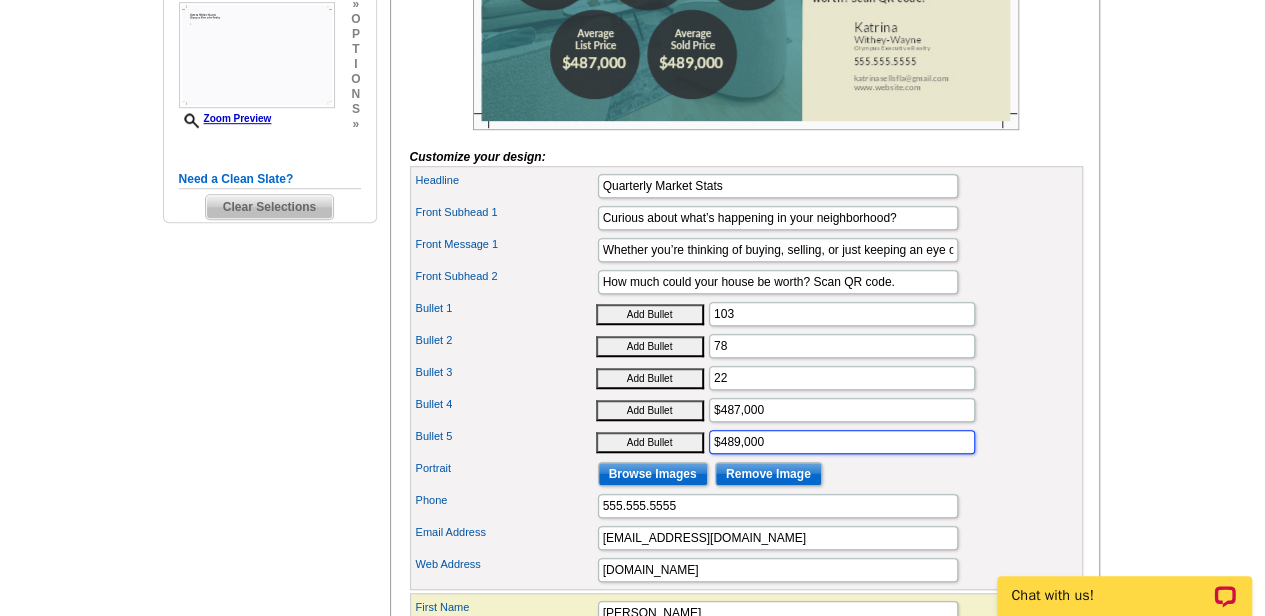 click on "$489,000" at bounding box center [842, 442] 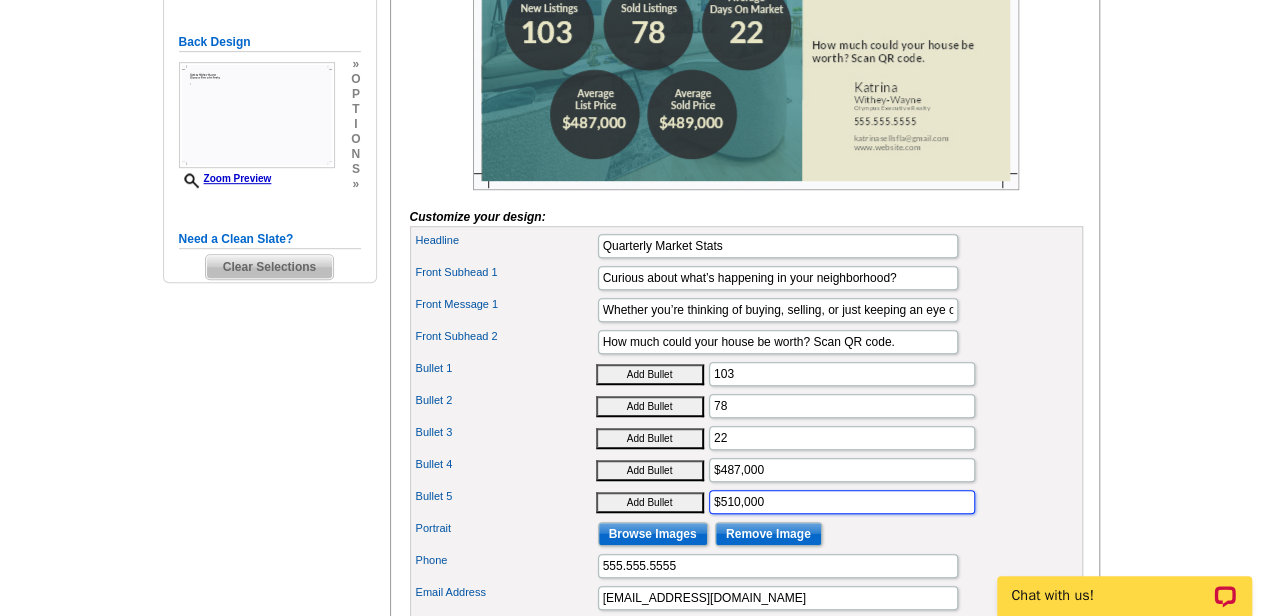 scroll, scrollTop: 517, scrollLeft: 0, axis: vertical 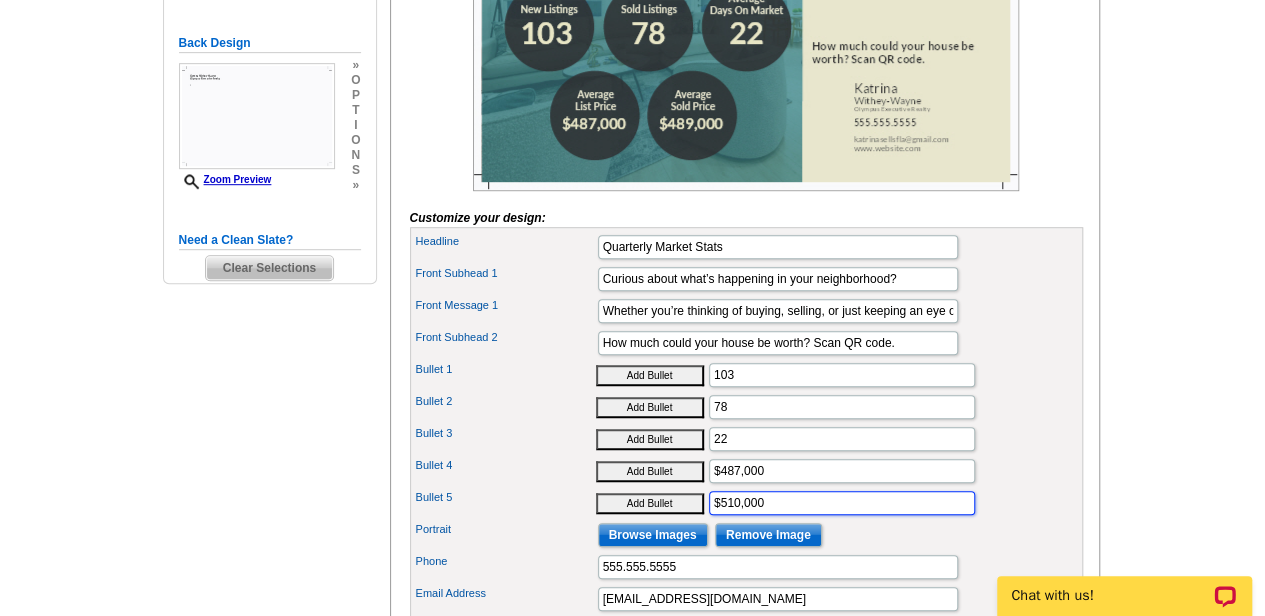 type on "$510,000" 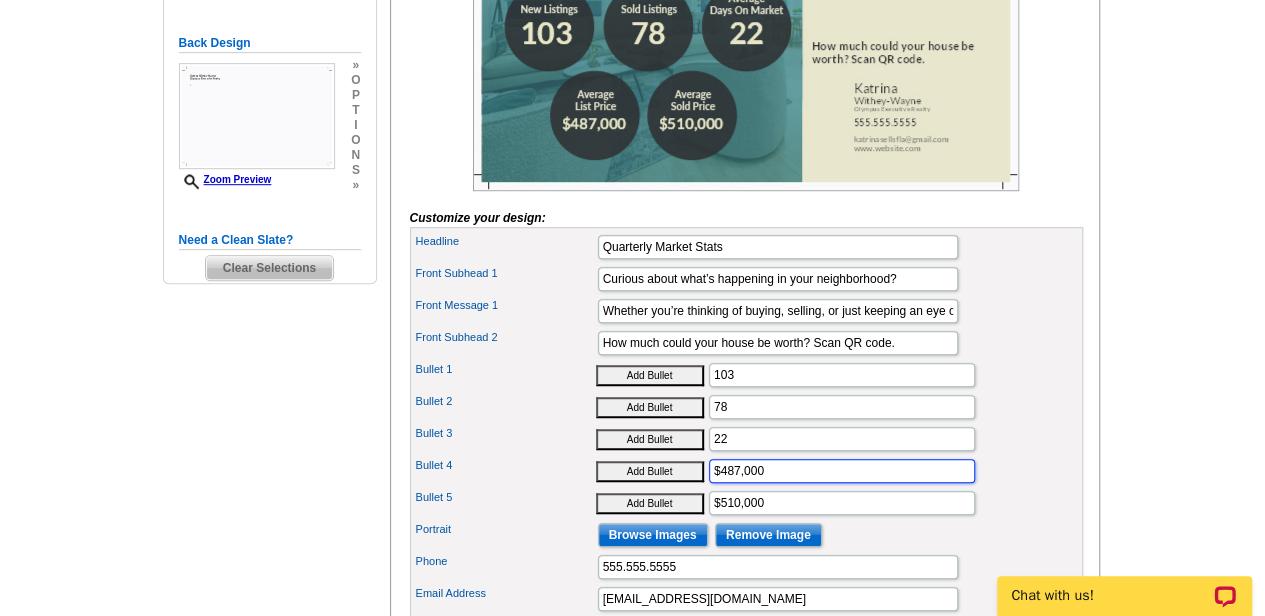 drag, startPoint x: 772, startPoint y: 500, endPoint x: 718, endPoint y: 493, distance: 54.451813 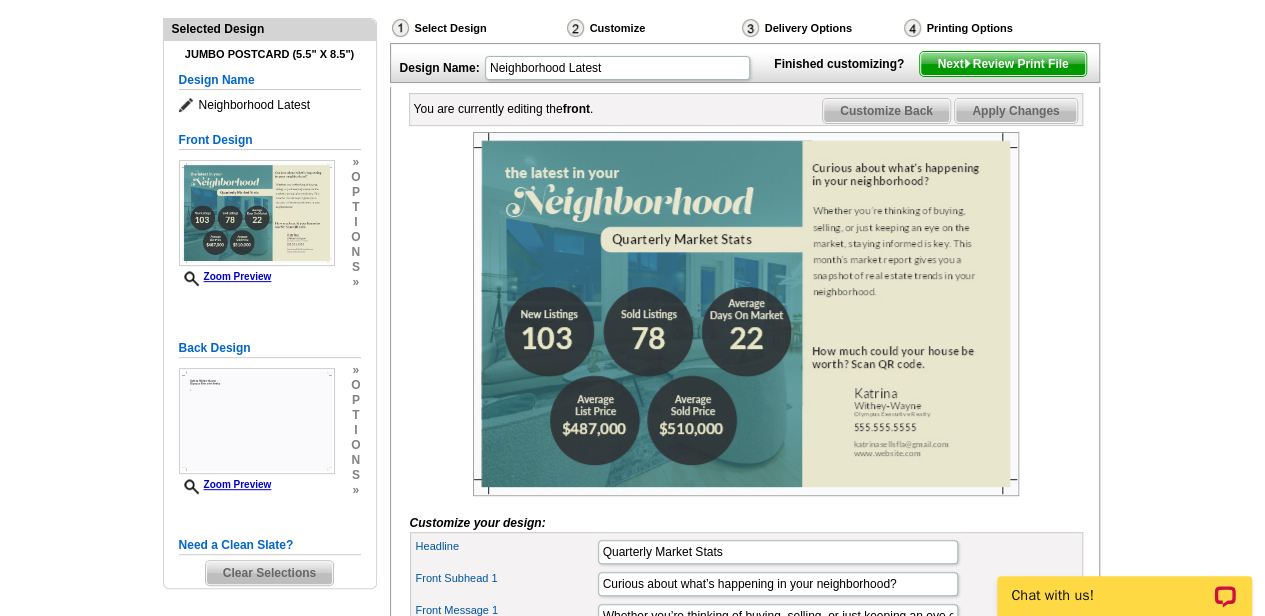 scroll, scrollTop: 210, scrollLeft: 0, axis: vertical 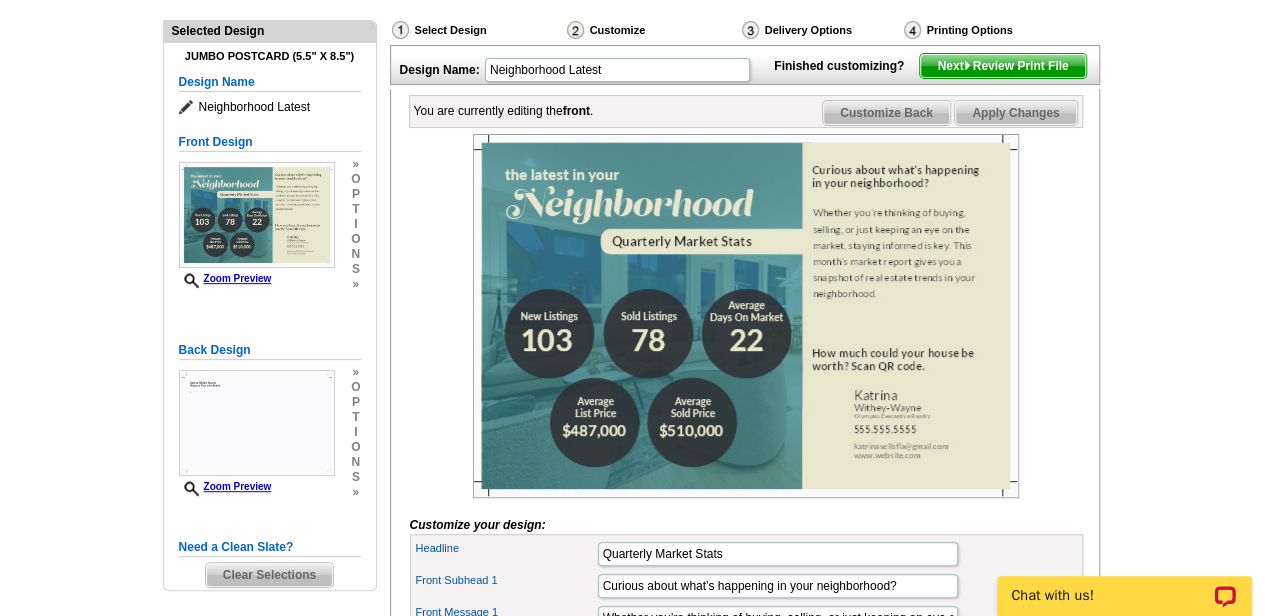 type on "$531,000" 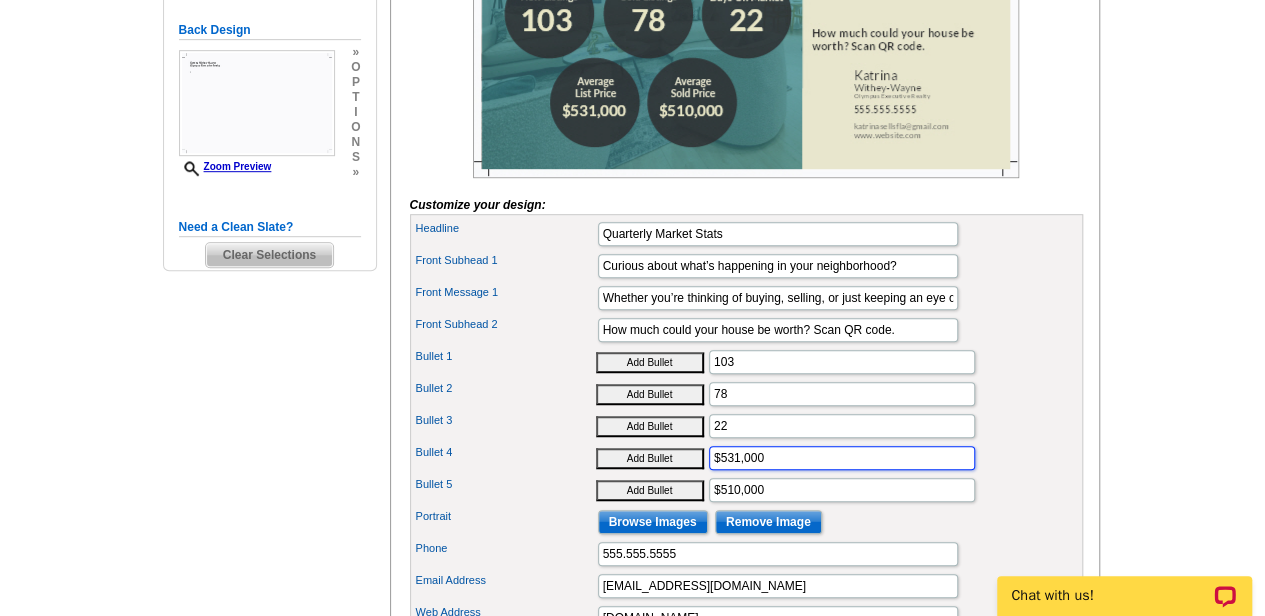 scroll, scrollTop: 532, scrollLeft: 0, axis: vertical 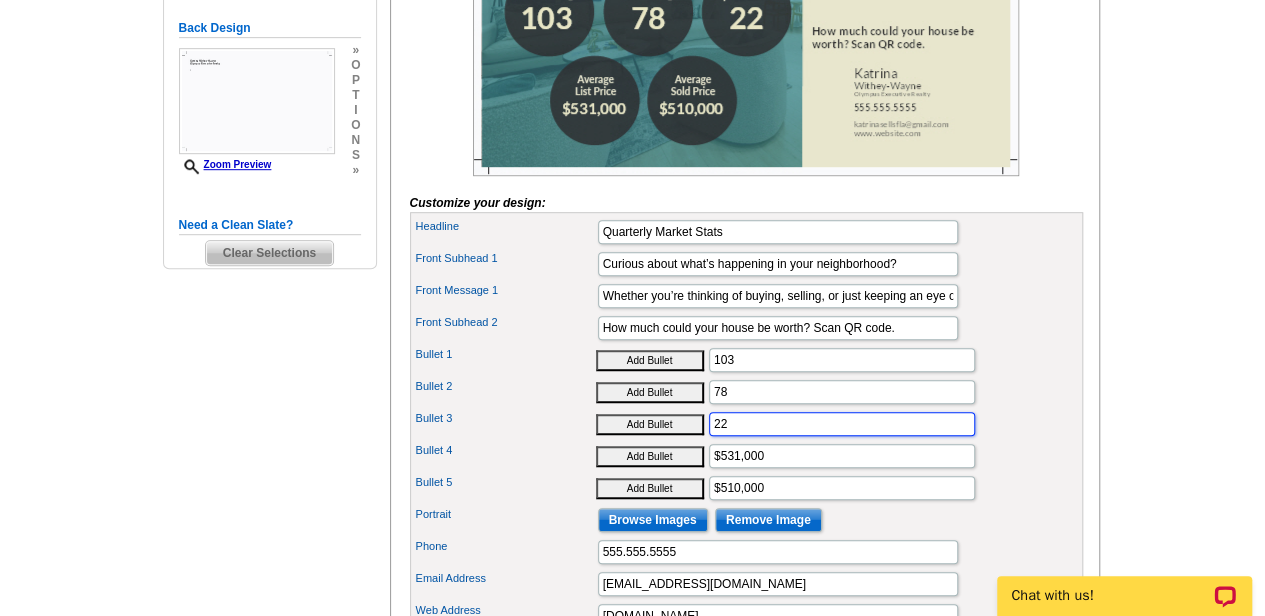 click on "22" at bounding box center [842, 424] 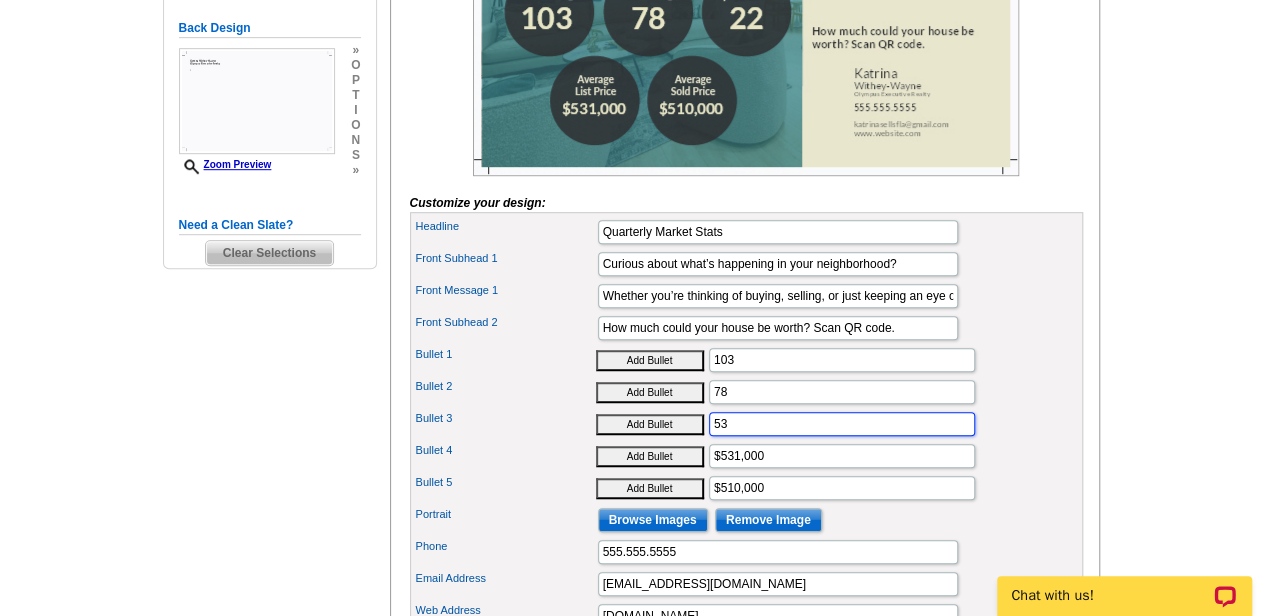 type on "53" 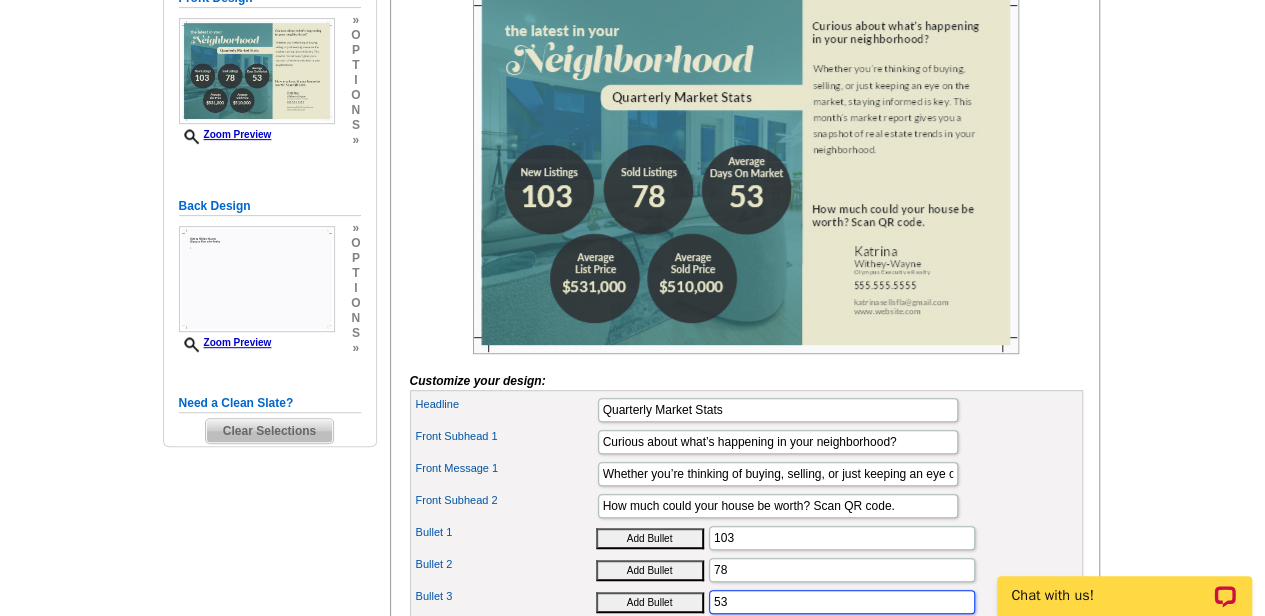 scroll, scrollTop: 354, scrollLeft: 0, axis: vertical 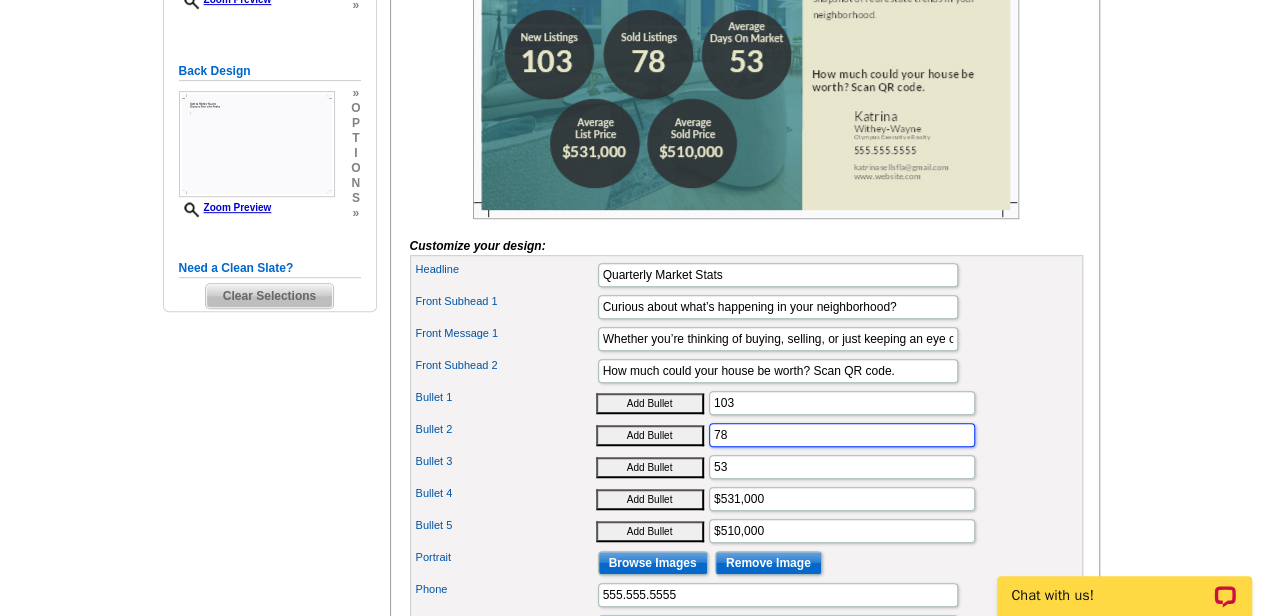 click on "78" at bounding box center [842, 435] 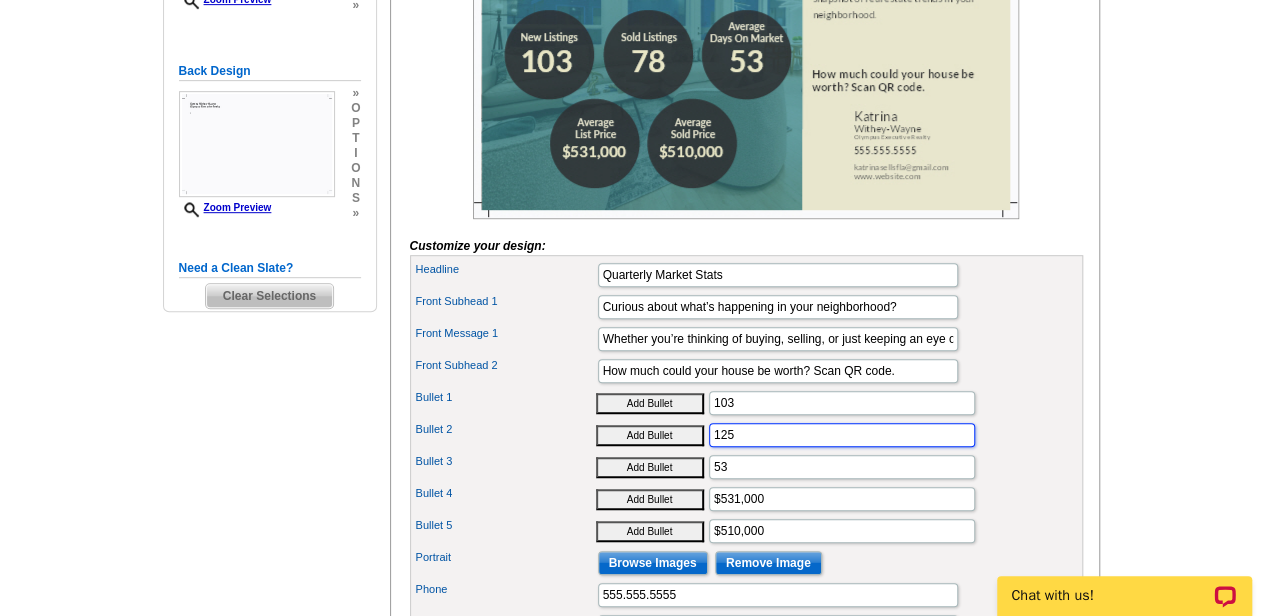 type on "125" 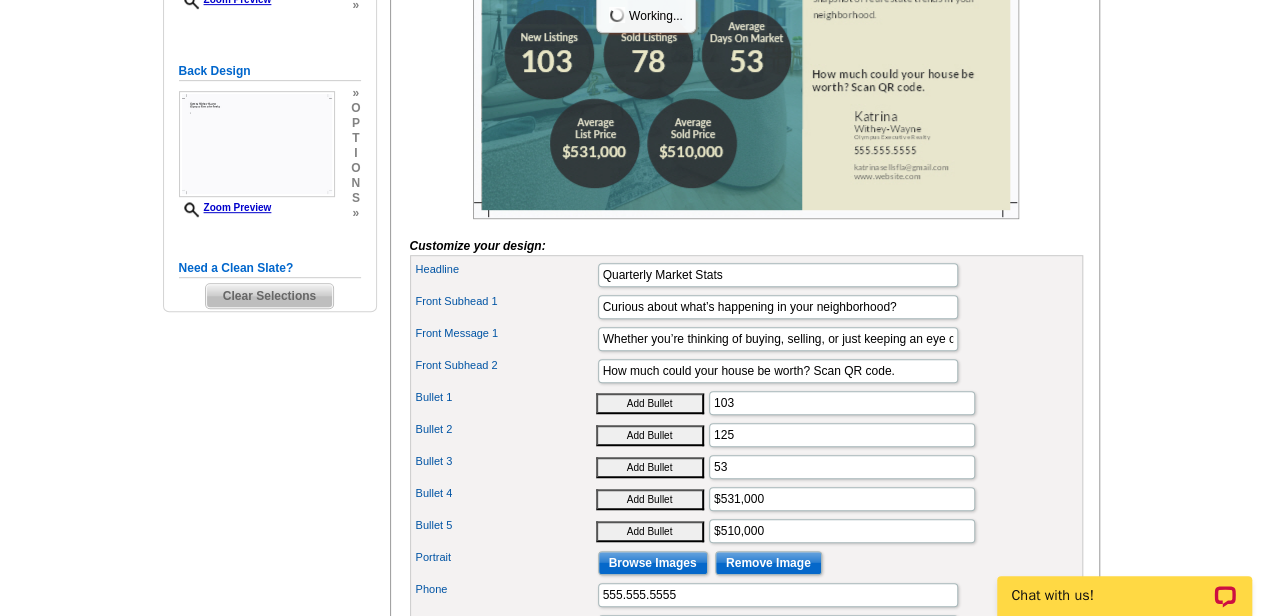 click on "Bullet 1
Add Bullet
103" at bounding box center [746, 403] 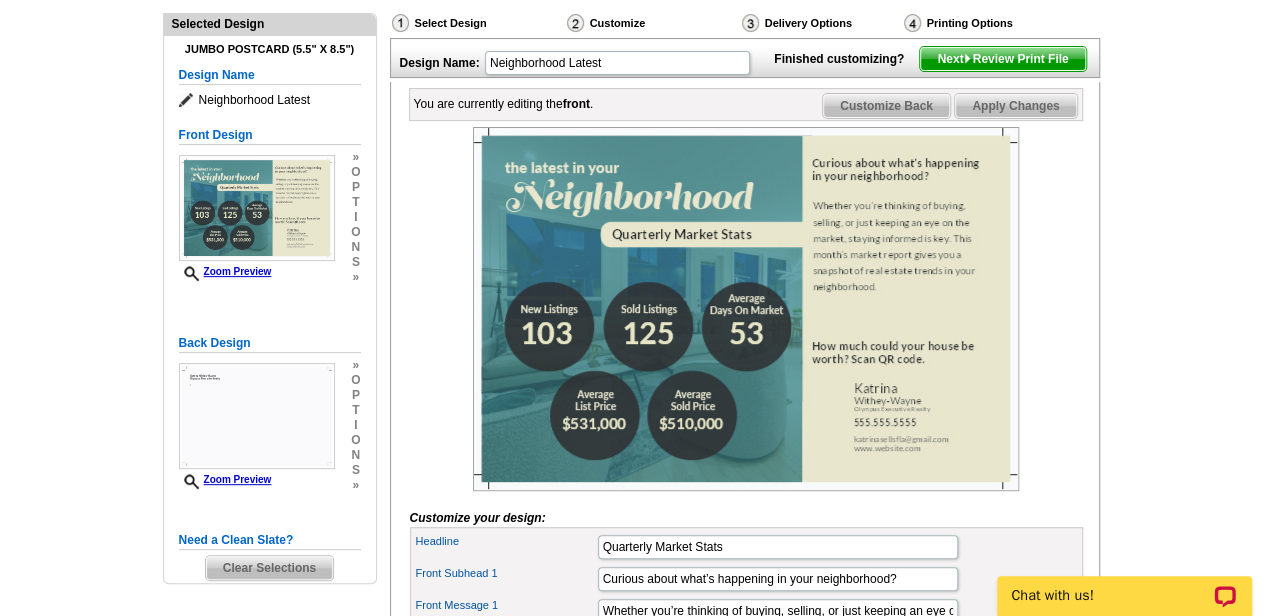 scroll, scrollTop: 216, scrollLeft: 0, axis: vertical 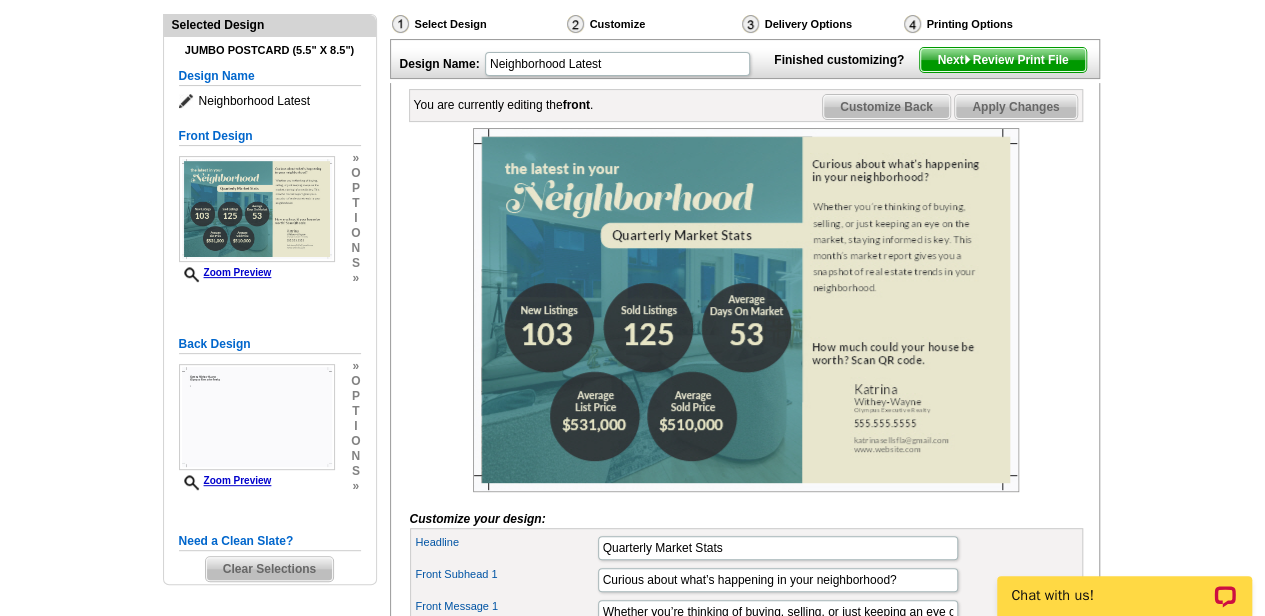 click at bounding box center [746, 310] 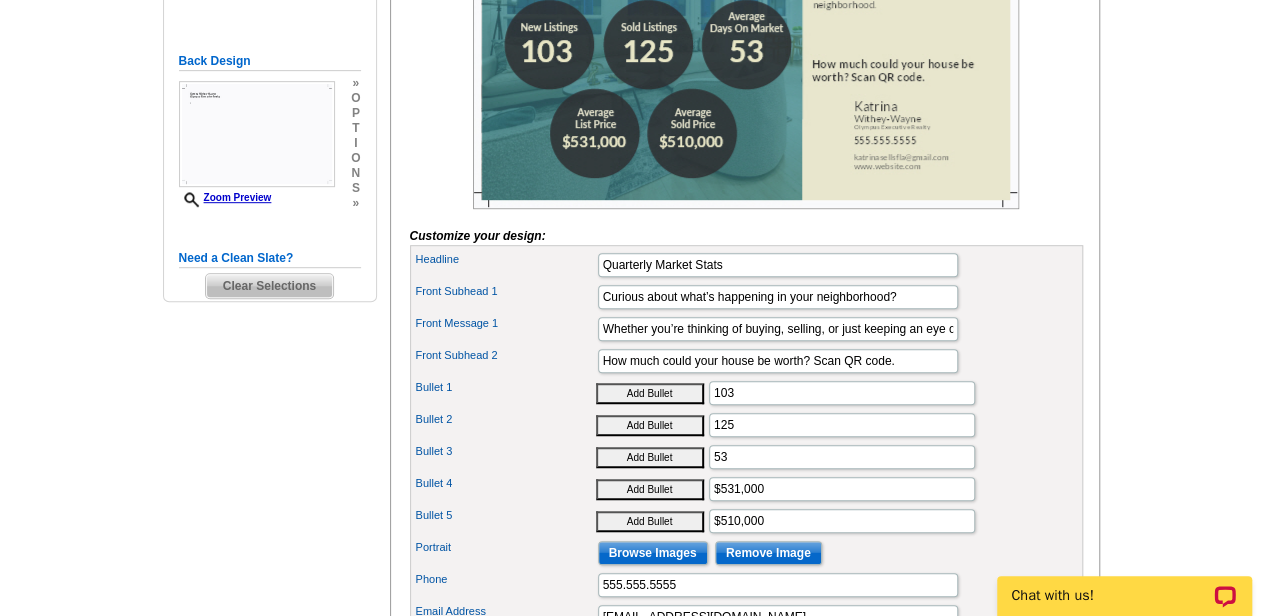 scroll, scrollTop: 500, scrollLeft: 0, axis: vertical 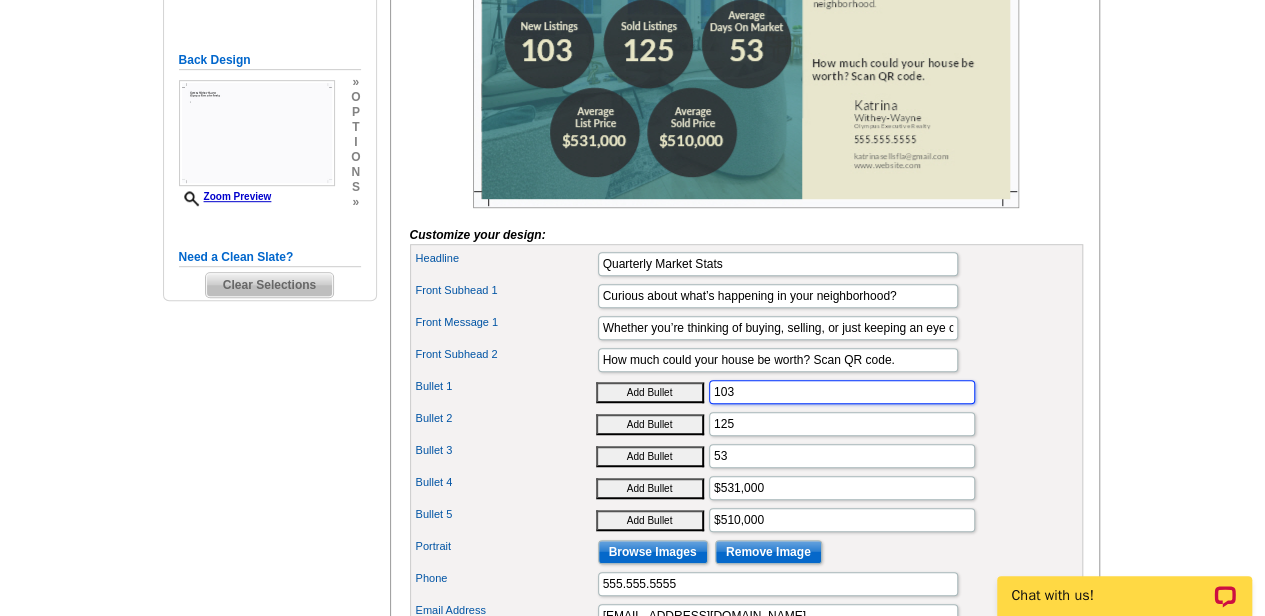 click on "103" at bounding box center (842, 392) 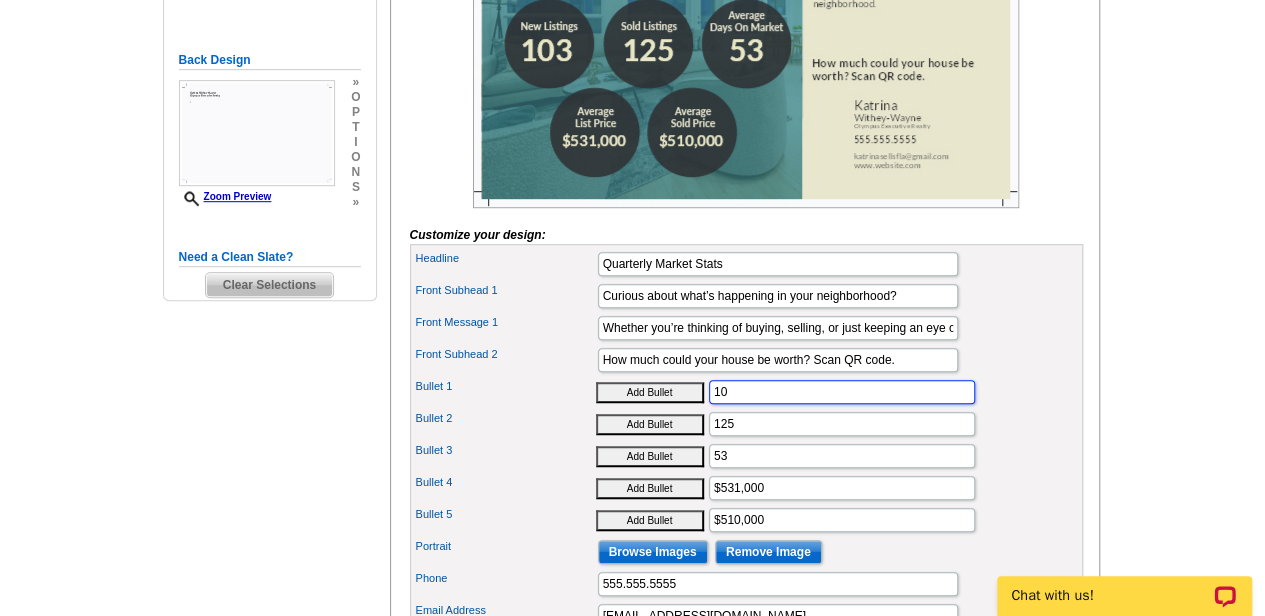 type on "1" 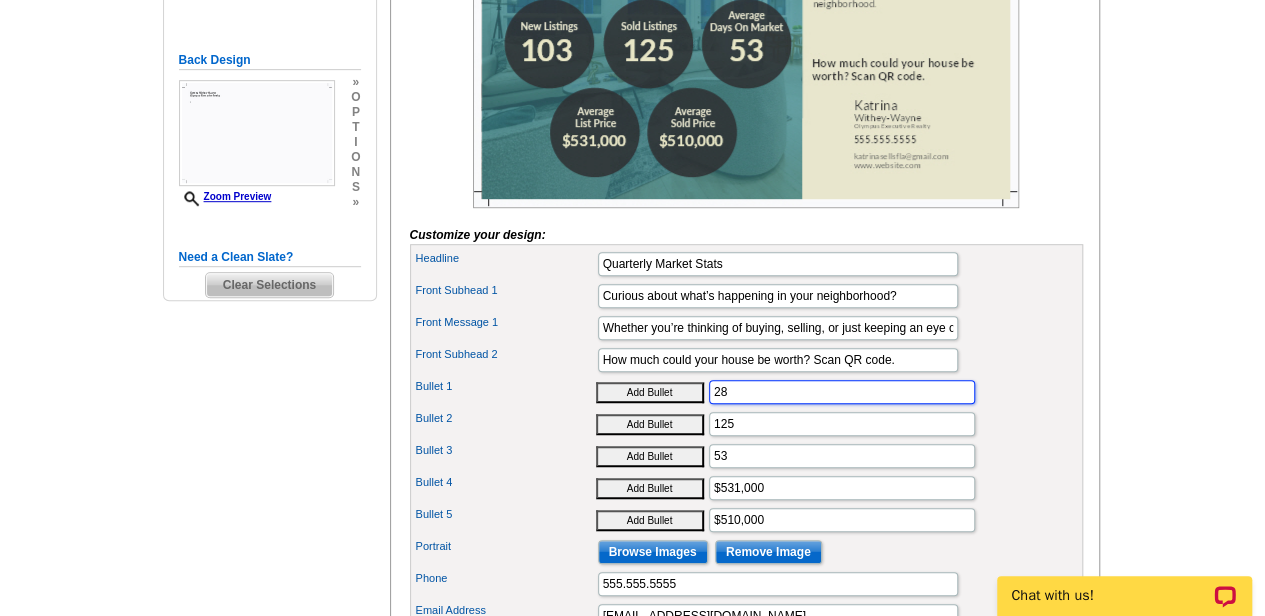 type on "28" 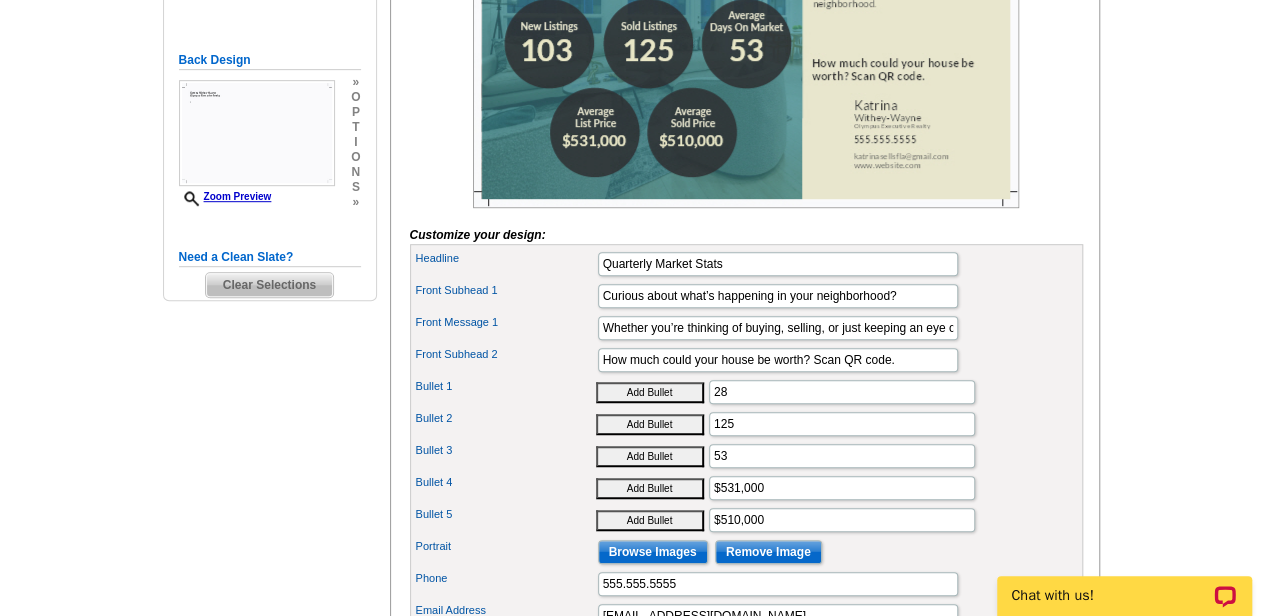type 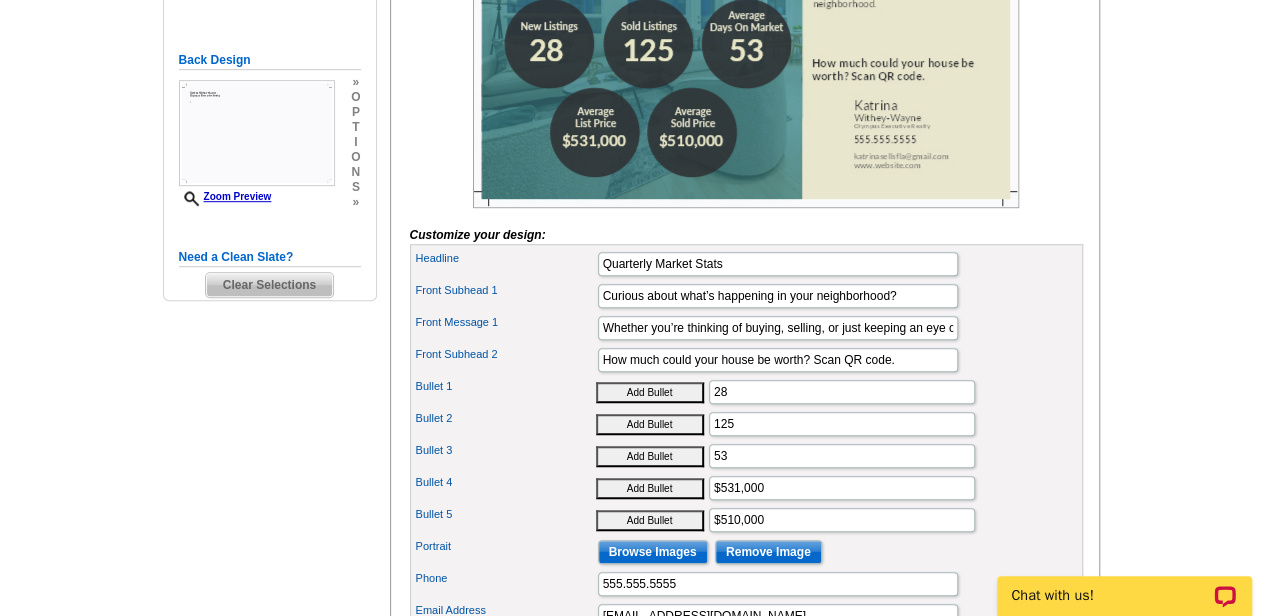 click on "Bullet 1" at bounding box center (506, 386) 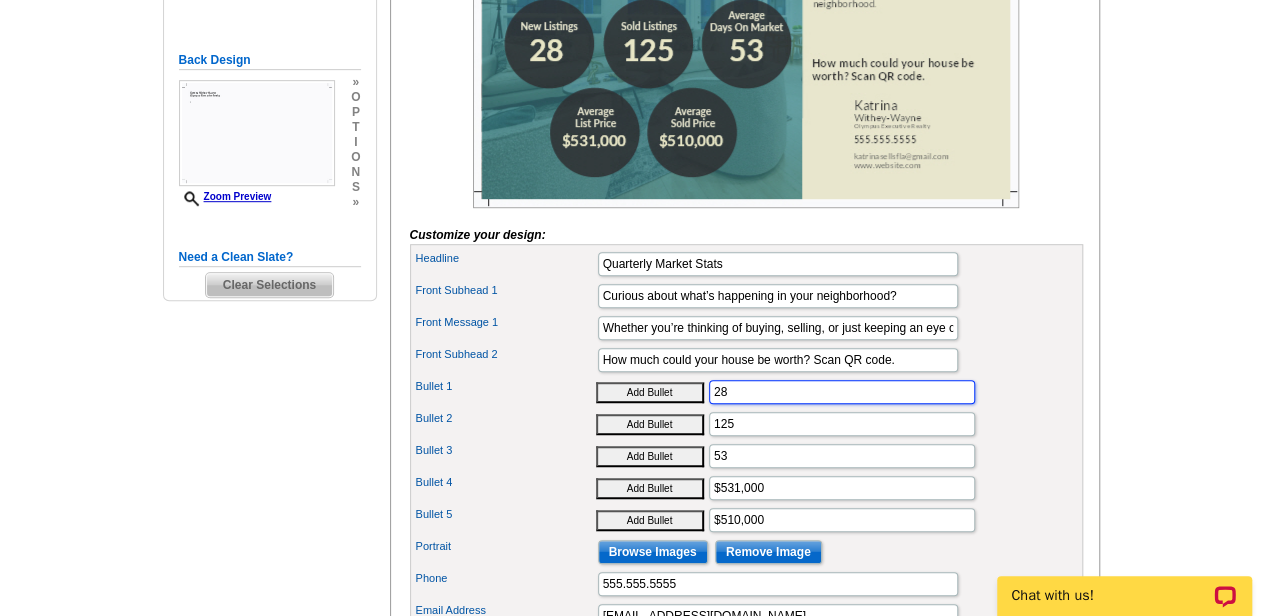 click on "28" at bounding box center [842, 392] 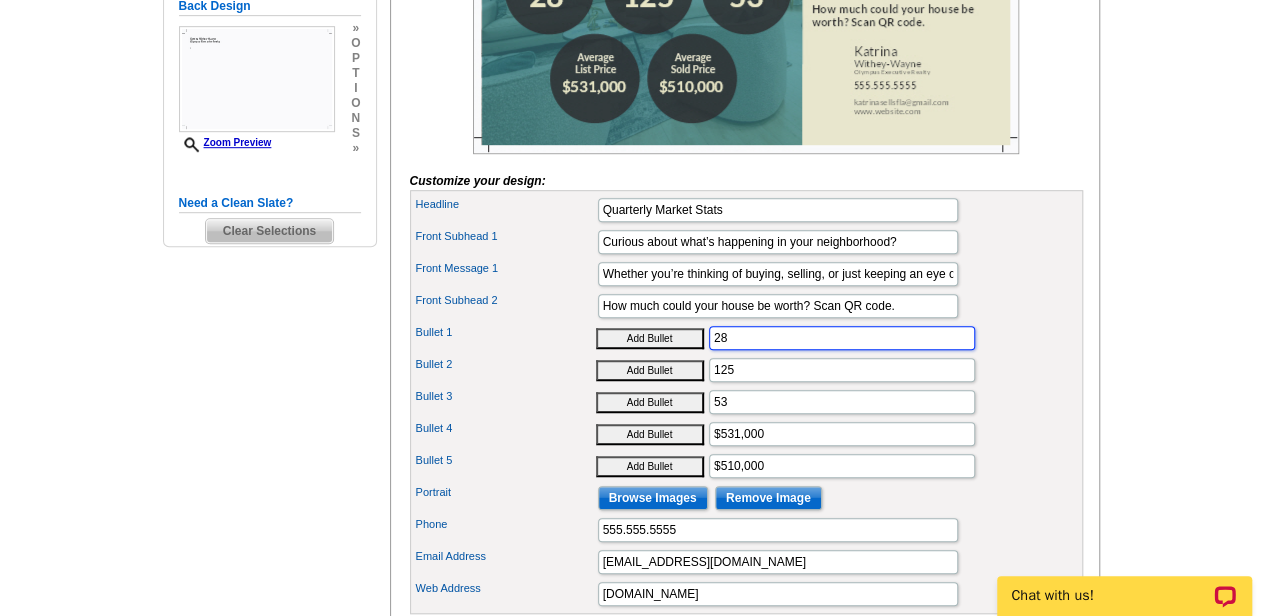 scroll, scrollTop: 582, scrollLeft: 0, axis: vertical 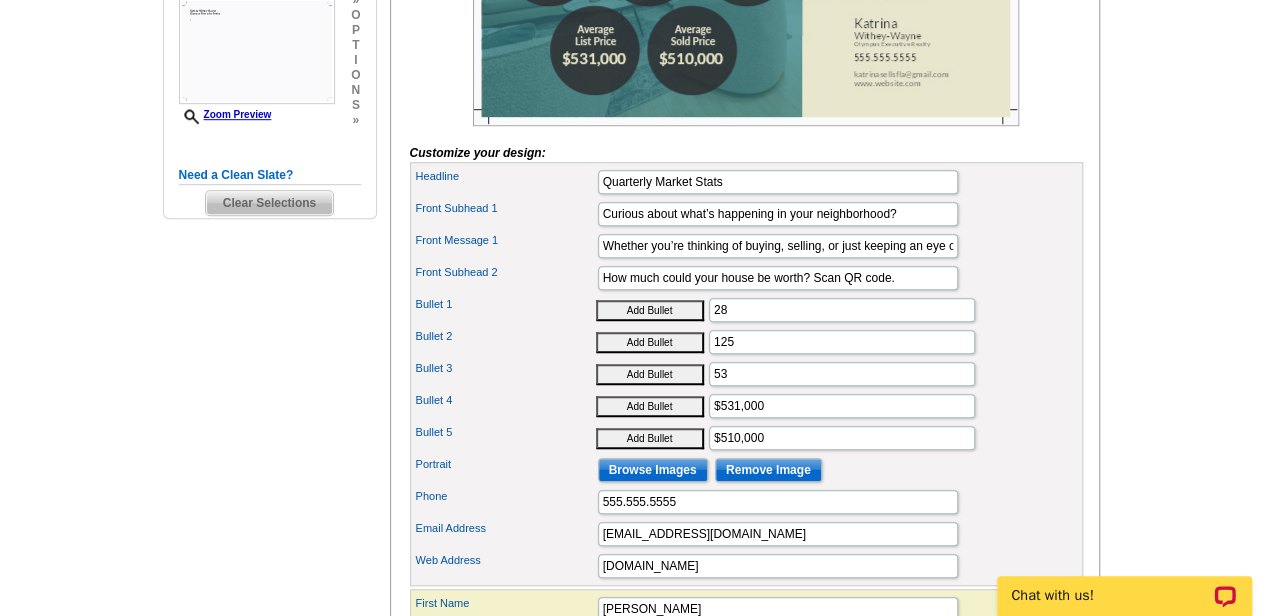 click on "Add Bullet" at bounding box center (650, 310) 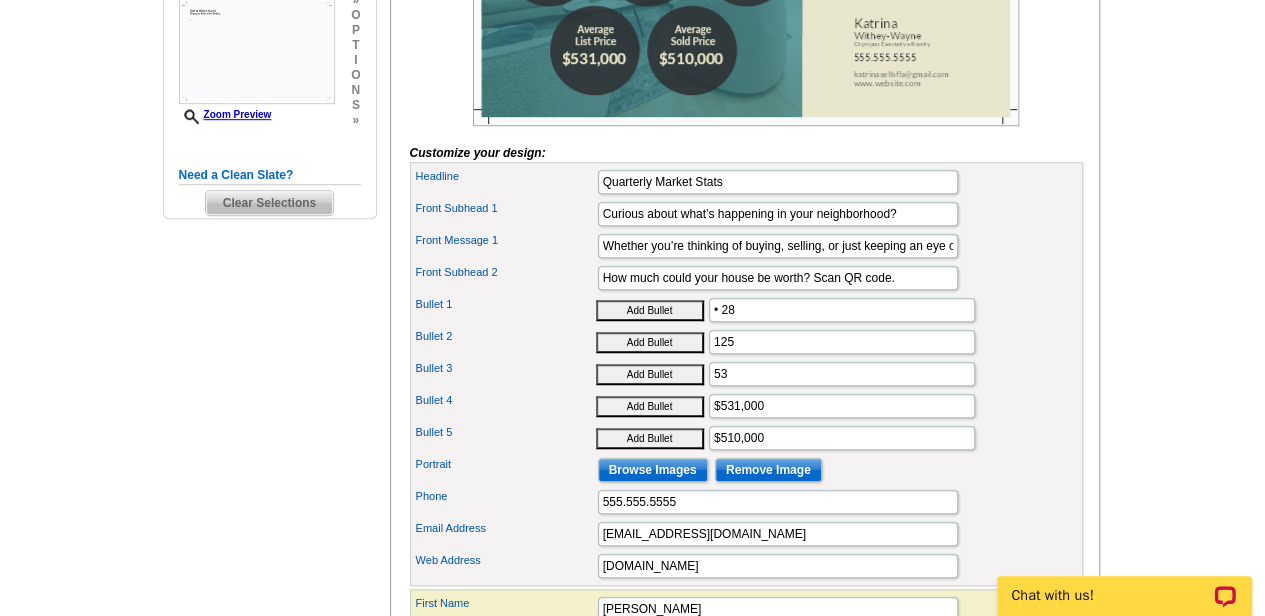 type 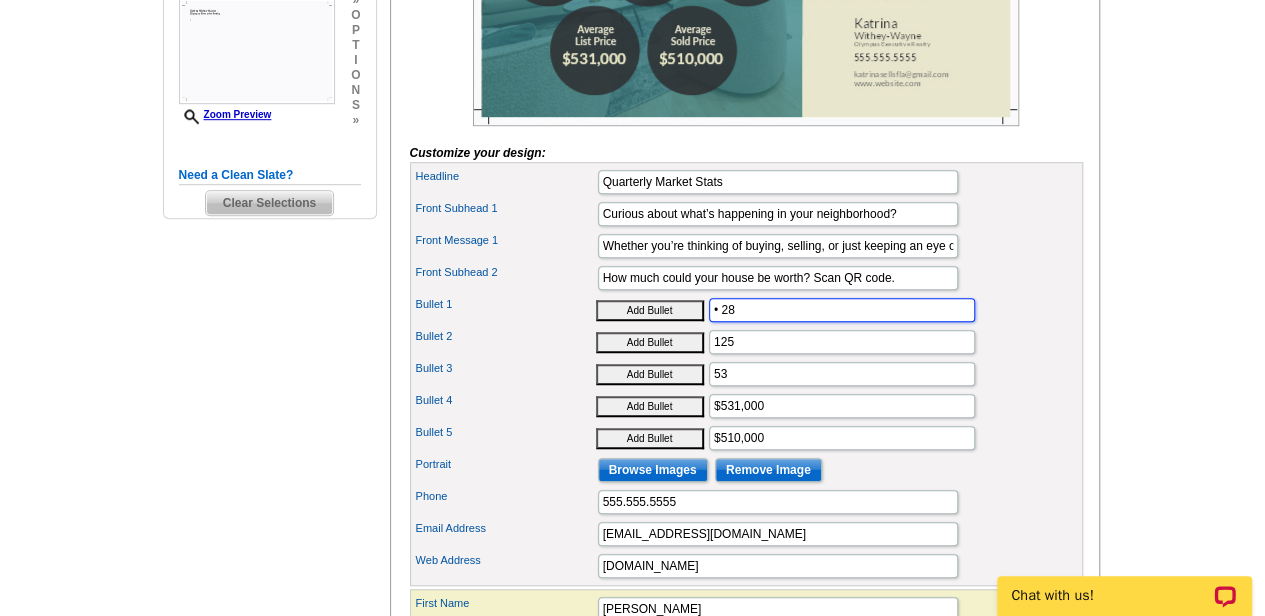 click on "• 28" at bounding box center (842, 310) 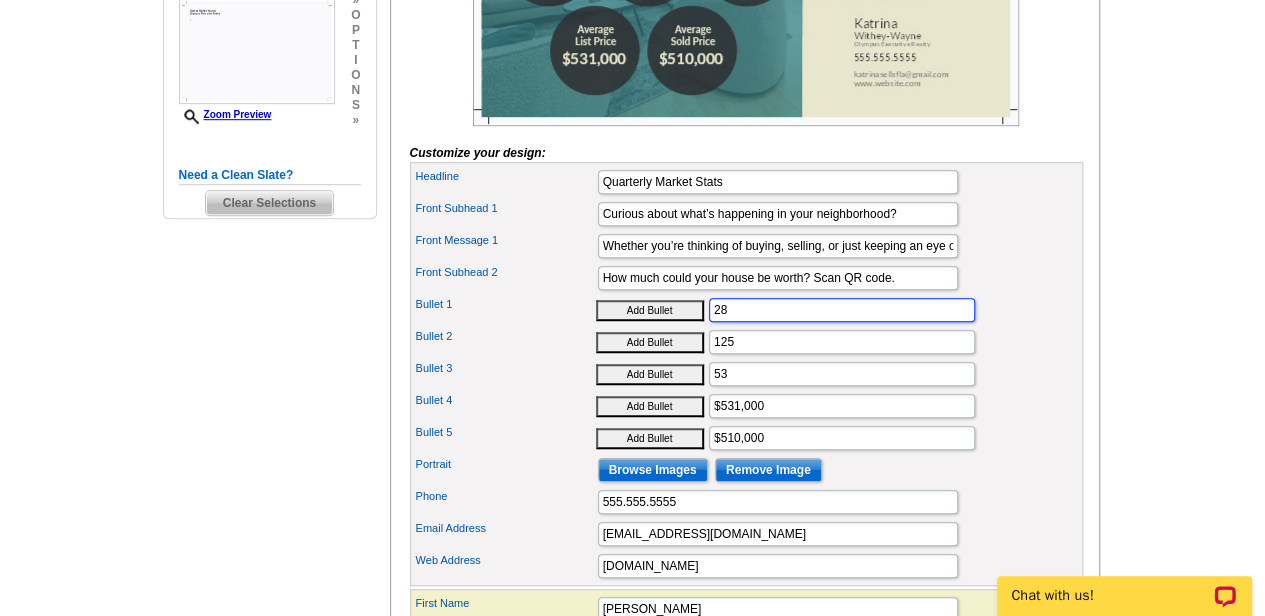 type on "28" 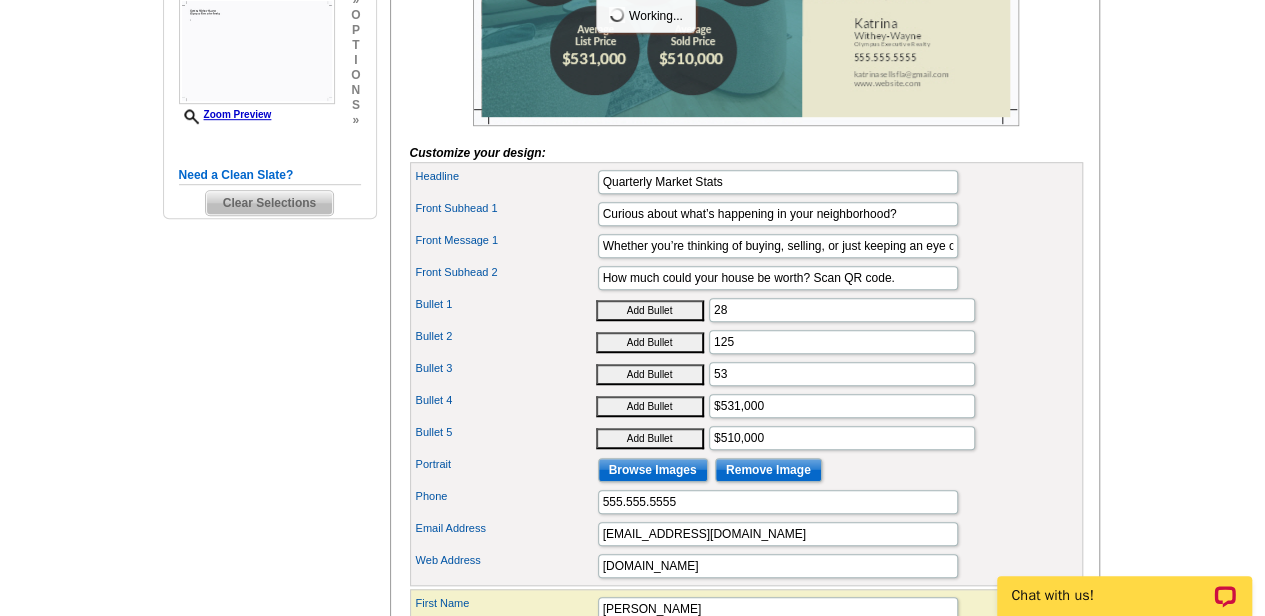 click on "Bullet 5
Add Bullet
$510,000" at bounding box center (746, 438) 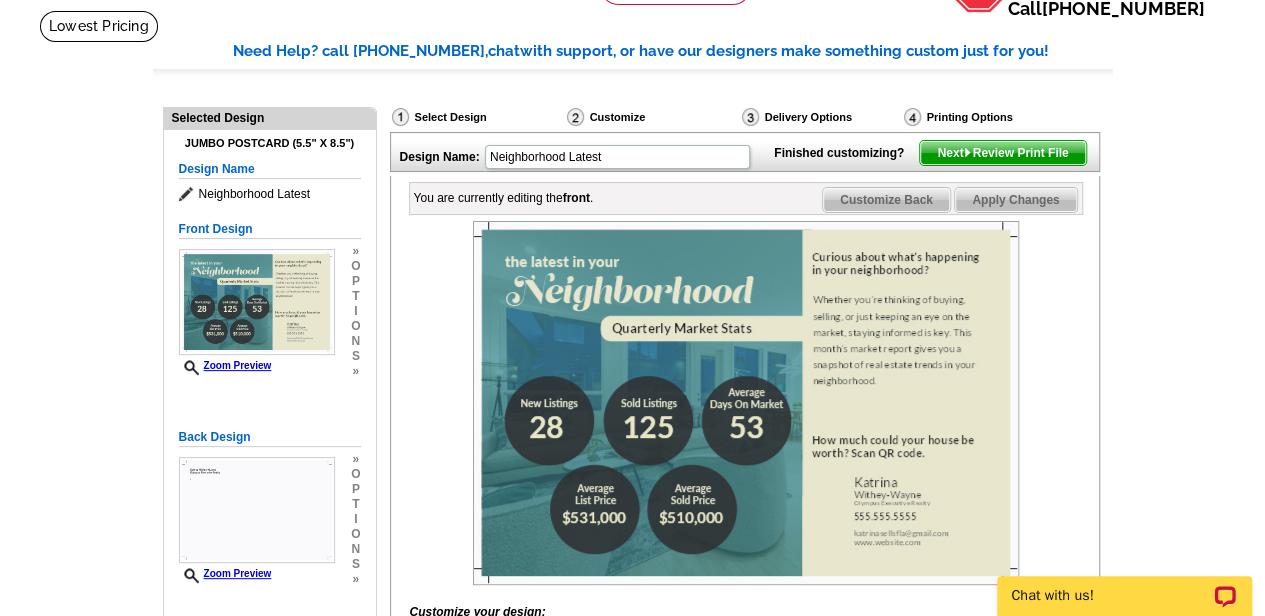 scroll, scrollTop: 122, scrollLeft: 0, axis: vertical 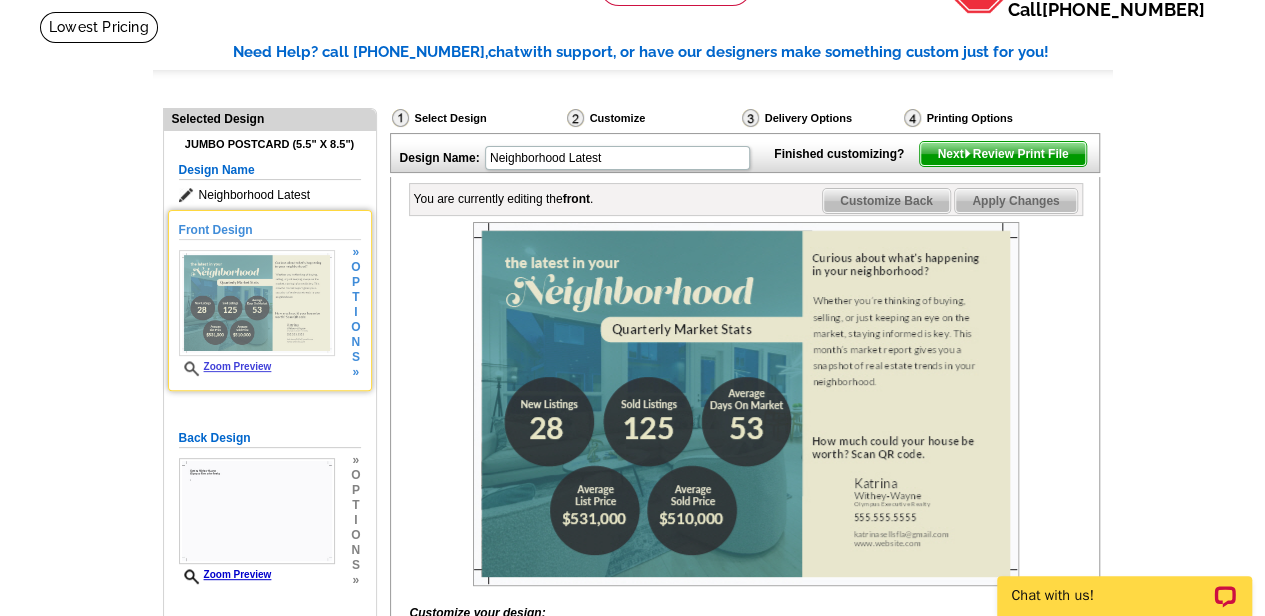 click on "Front Design
Zoom Preview
»
o
p
t
i
o
n
s
»
Change Your Design
Edit Design
Copy Design" at bounding box center (270, 300) 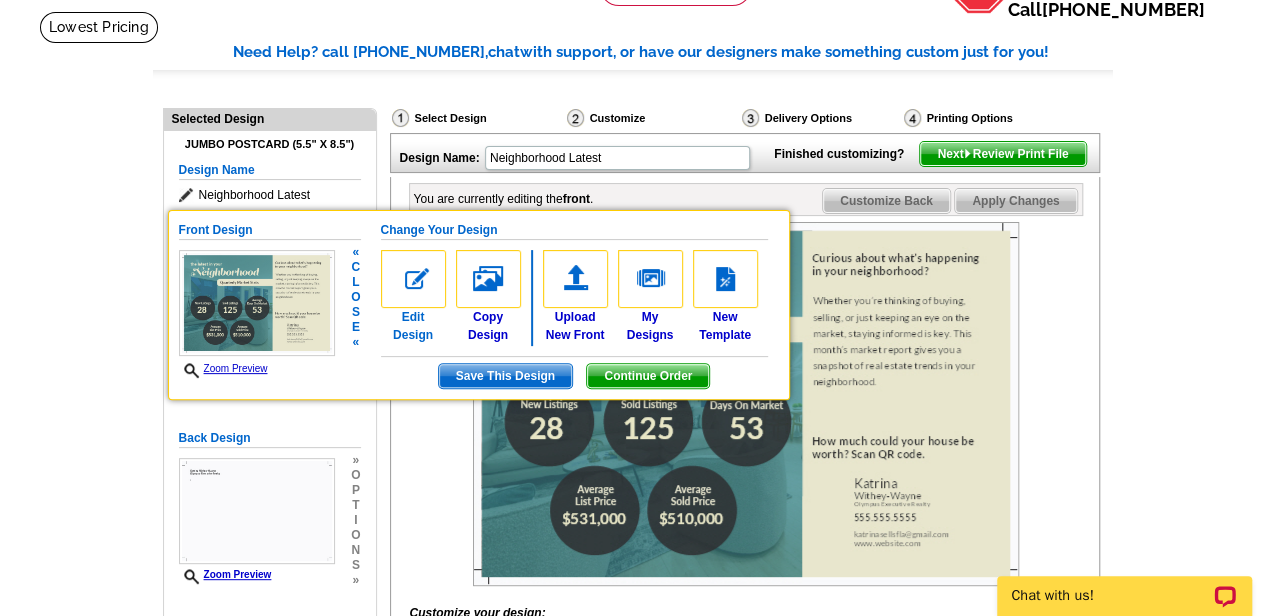 click on "Edit Design" at bounding box center (413, 297) 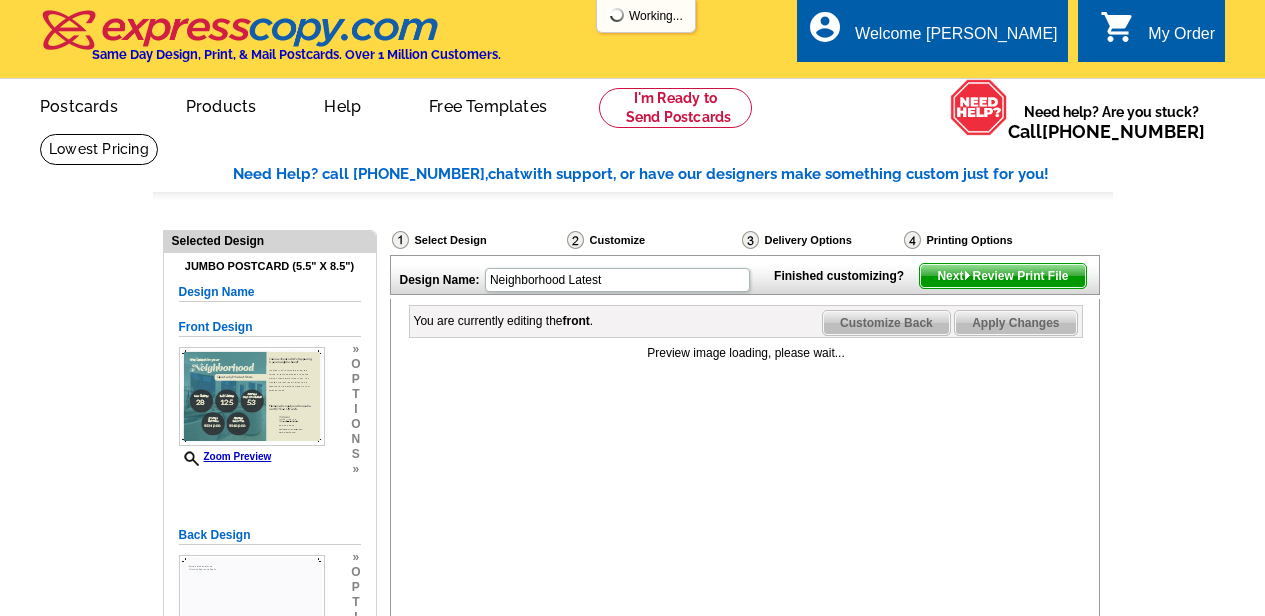 scroll, scrollTop: 0, scrollLeft: 0, axis: both 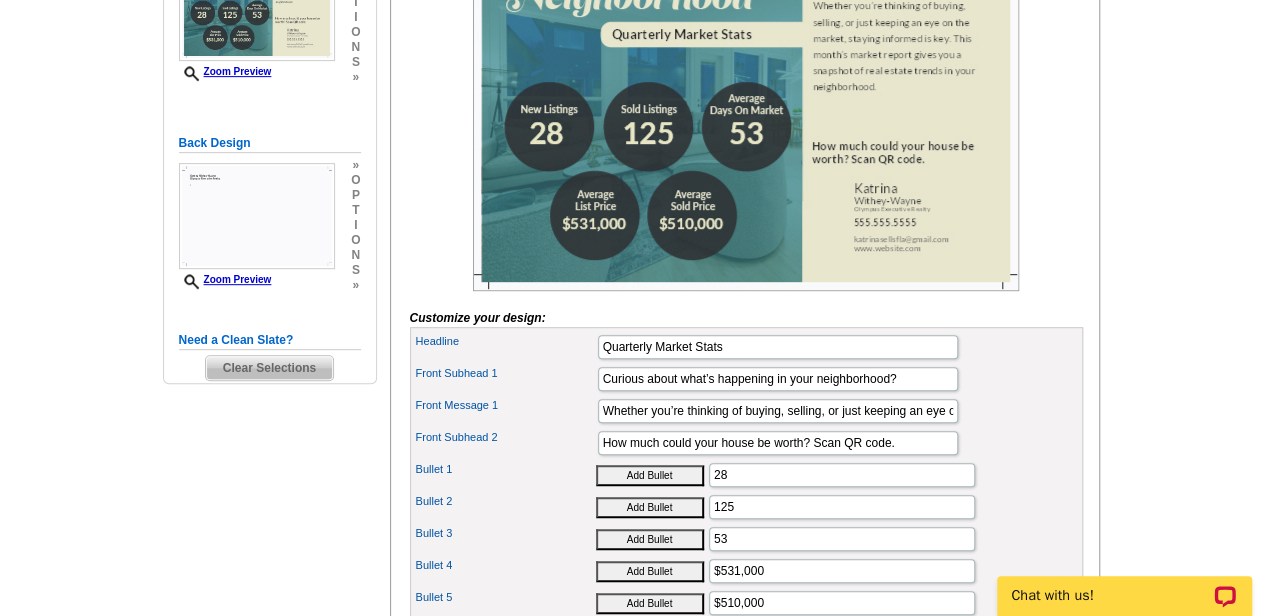 click at bounding box center (746, 109) 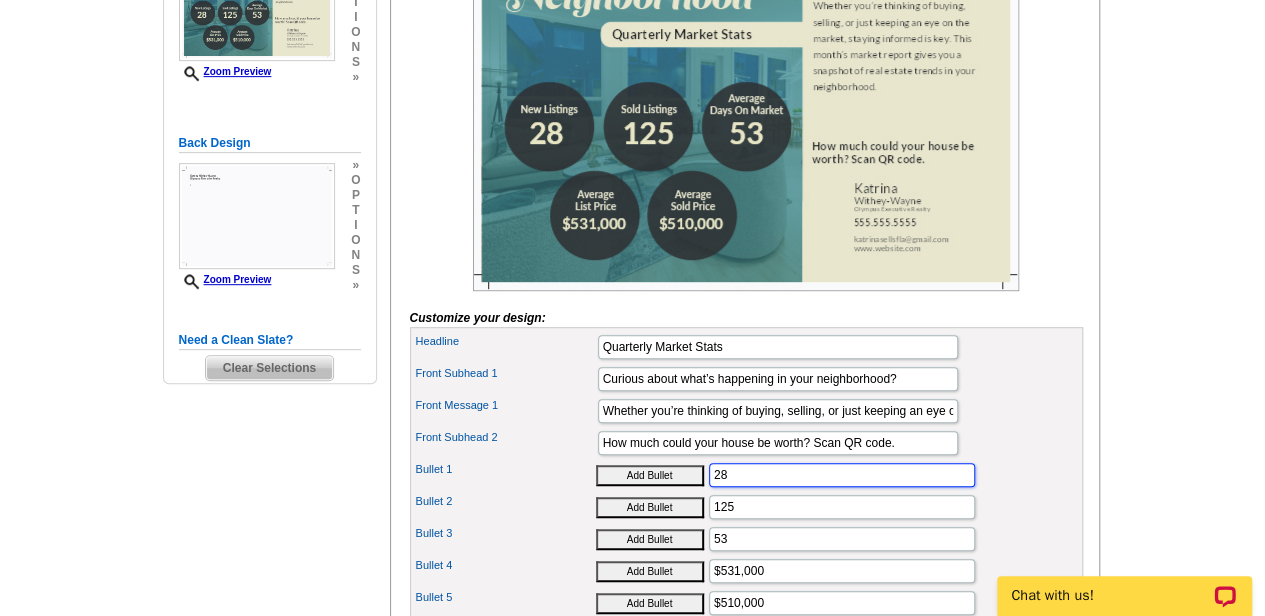 click on "28" at bounding box center (842, 475) 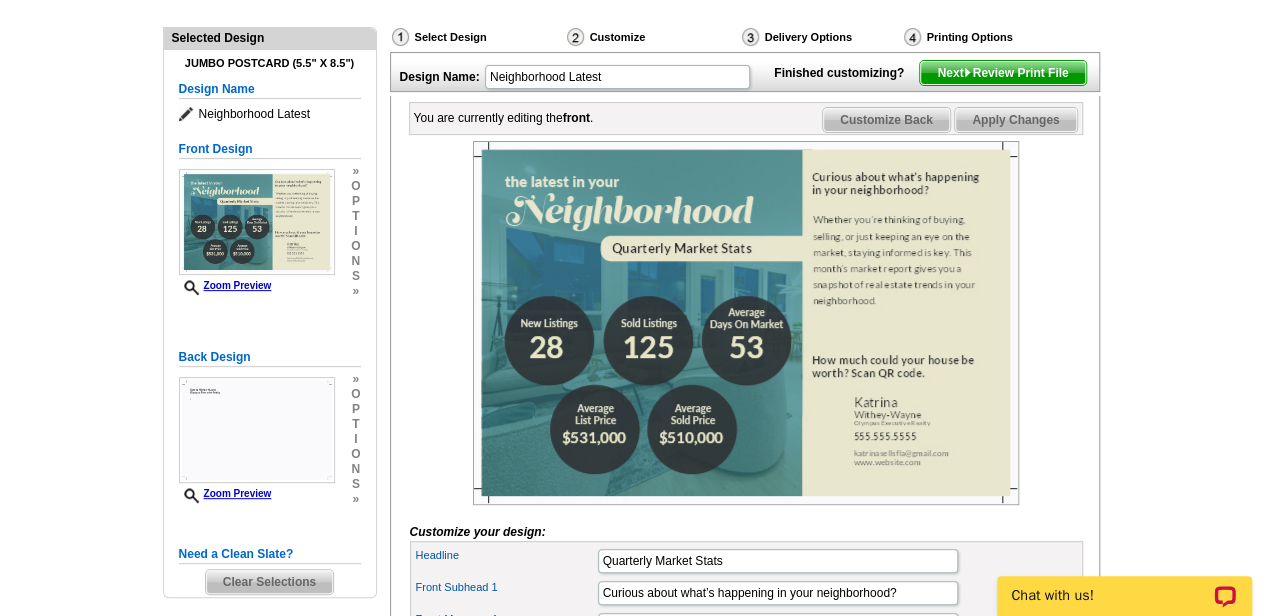 scroll, scrollTop: 178, scrollLeft: 0, axis: vertical 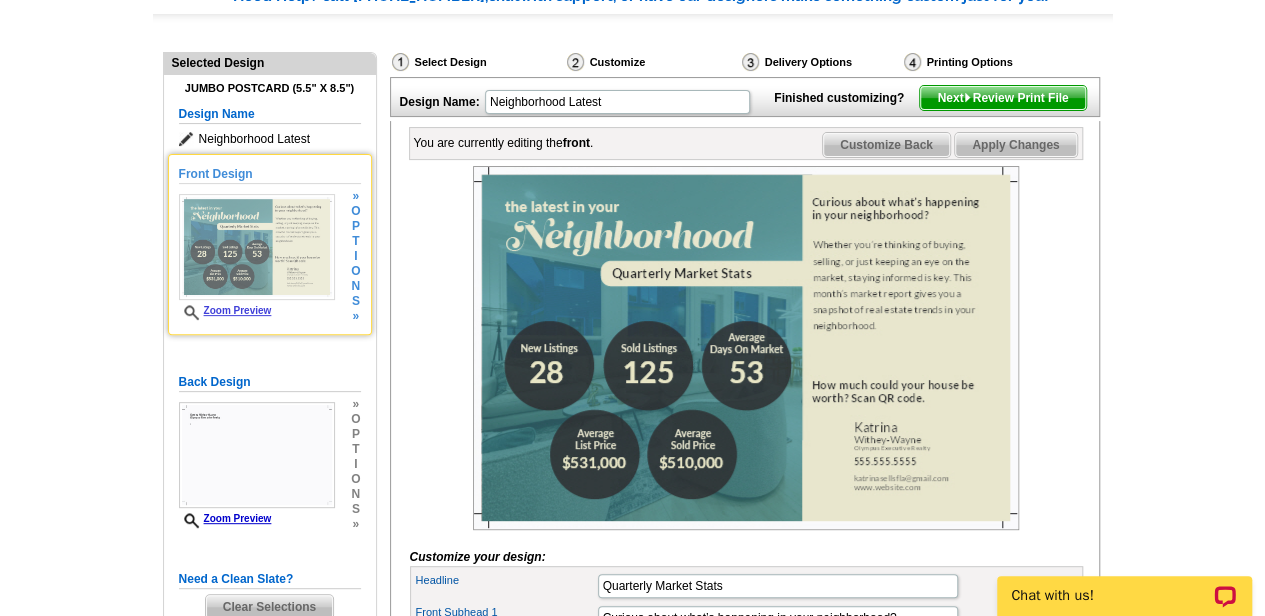 click at bounding box center (257, 247) 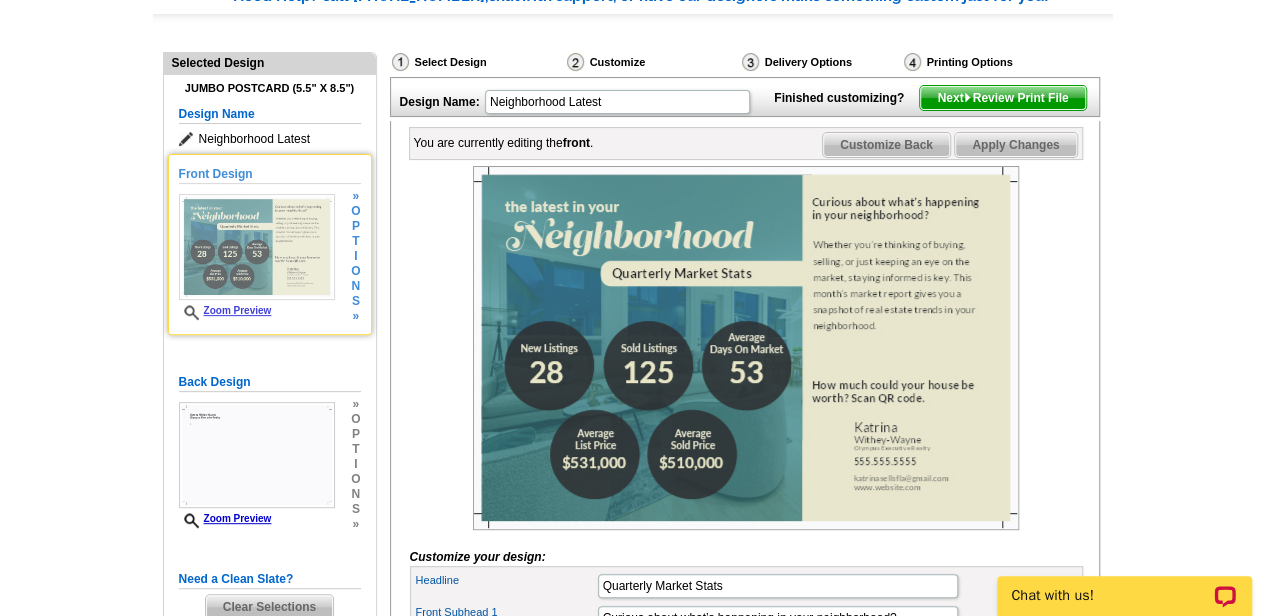 click on "Front Design
Zoom Preview
»
o
p
t
i
o
n
s
»
Change Your Design
Edit Design
Copy Design" at bounding box center [270, 244] 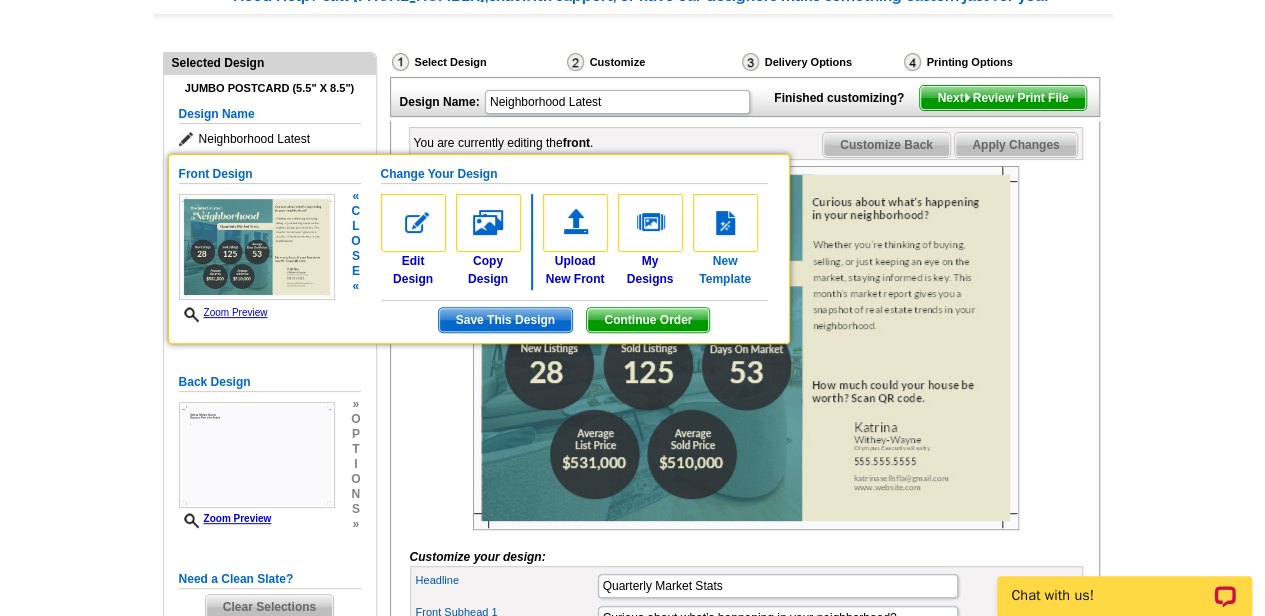 click on "New Template" at bounding box center (725, 241) 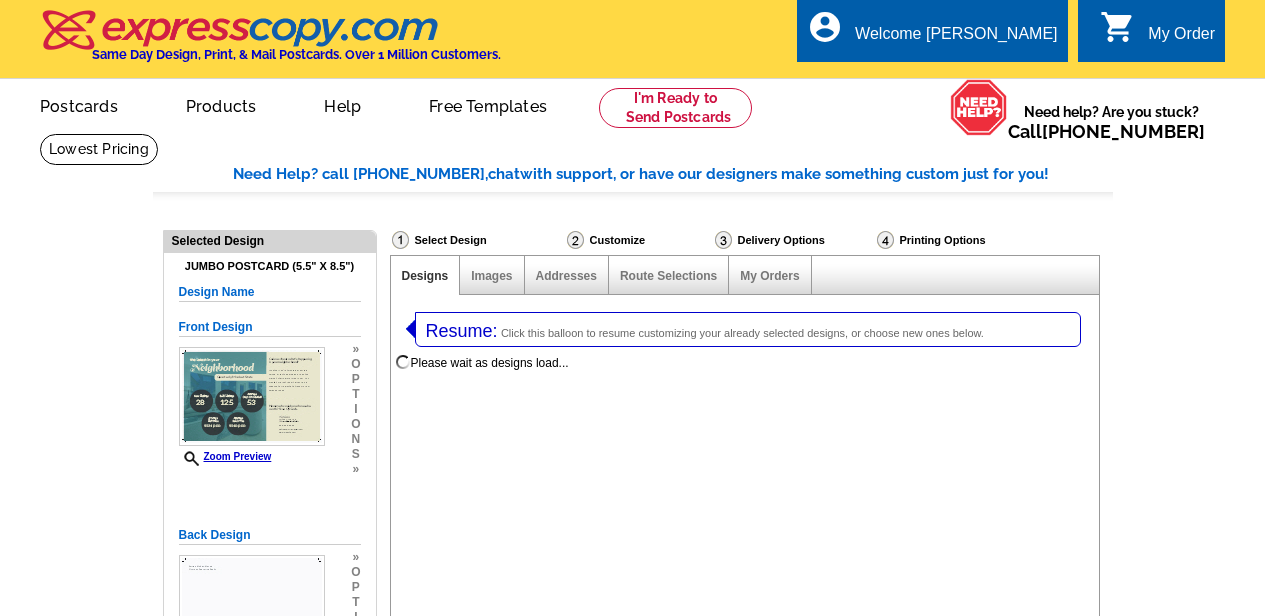 select on "1" 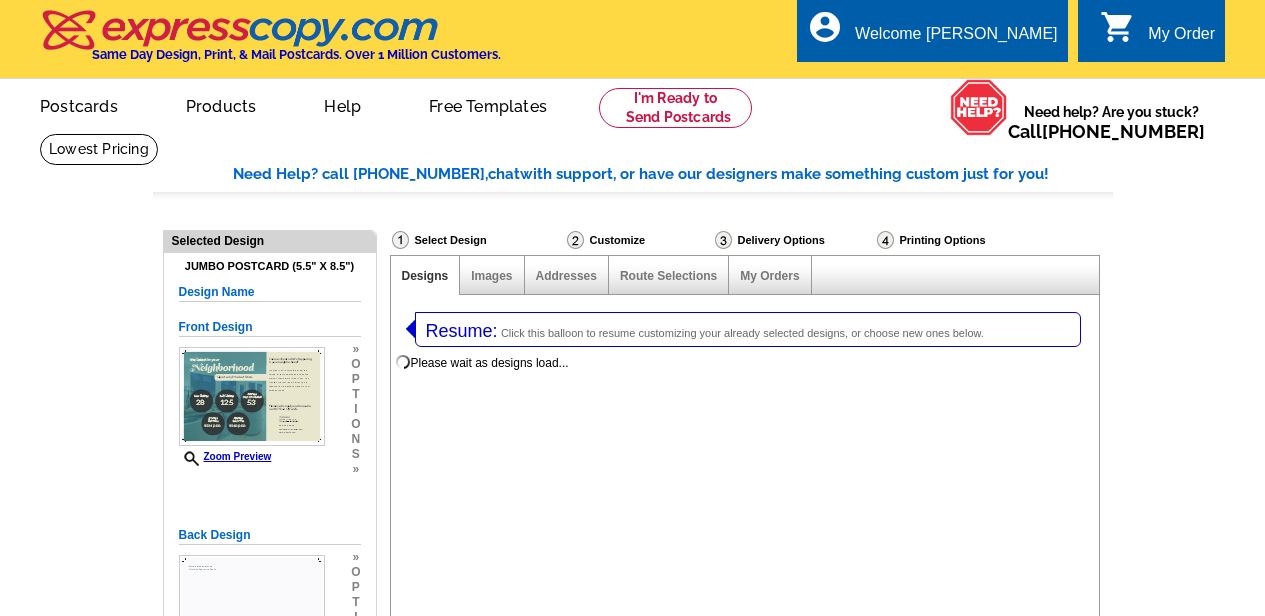 select on "2" 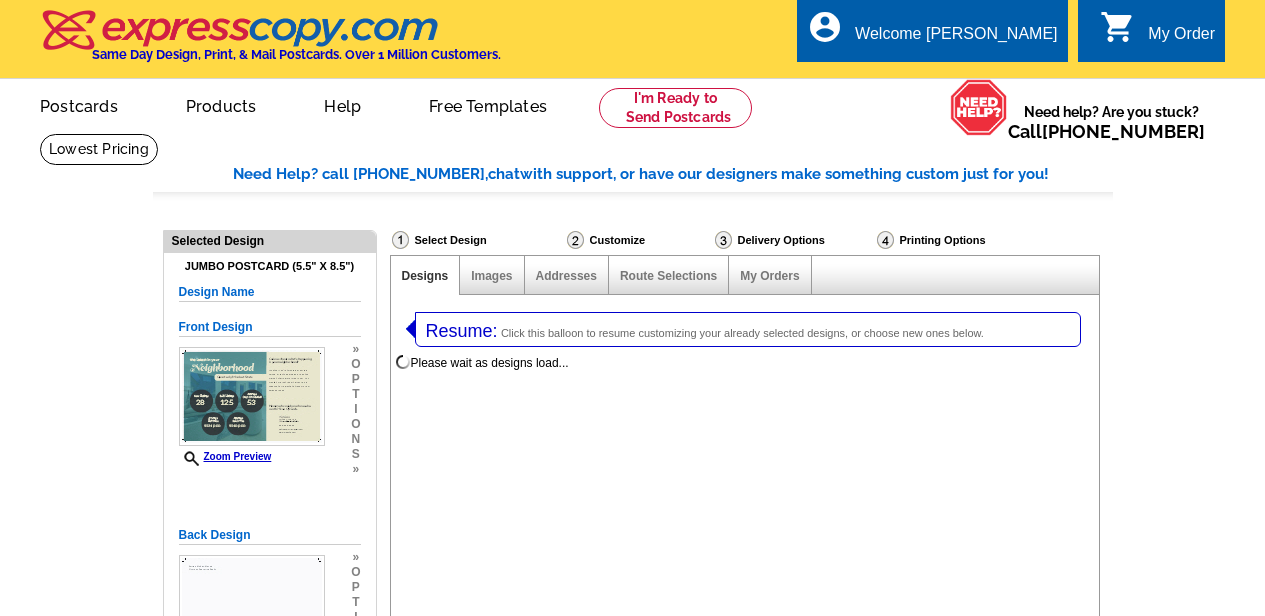 scroll, scrollTop: 0, scrollLeft: 0, axis: both 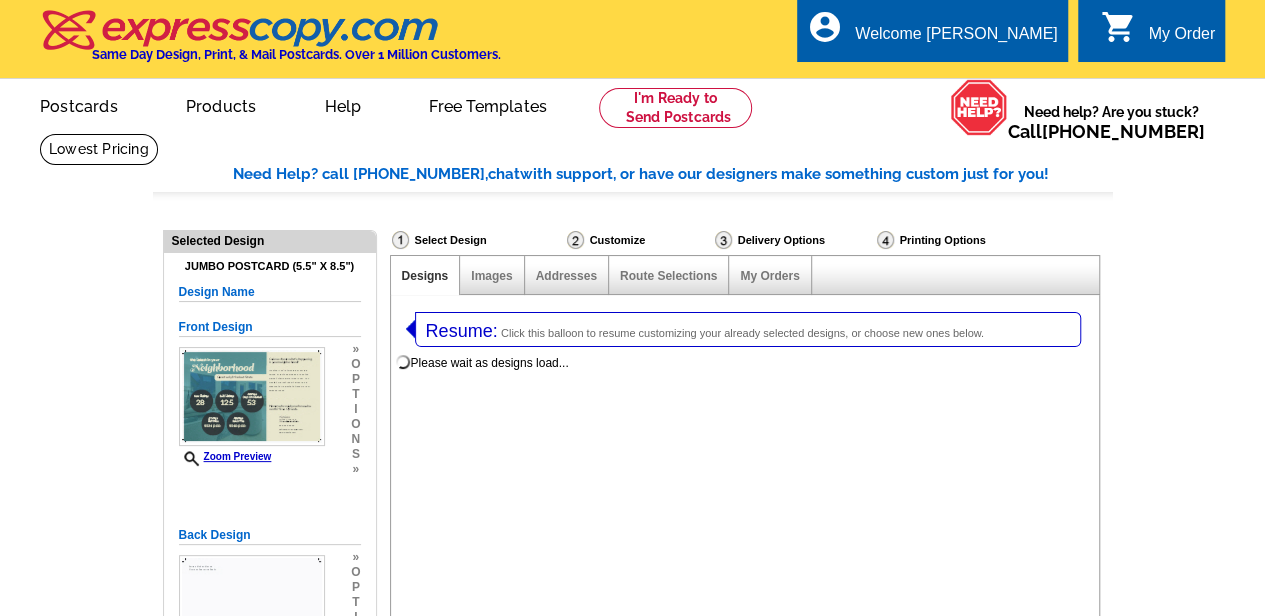 select on "785" 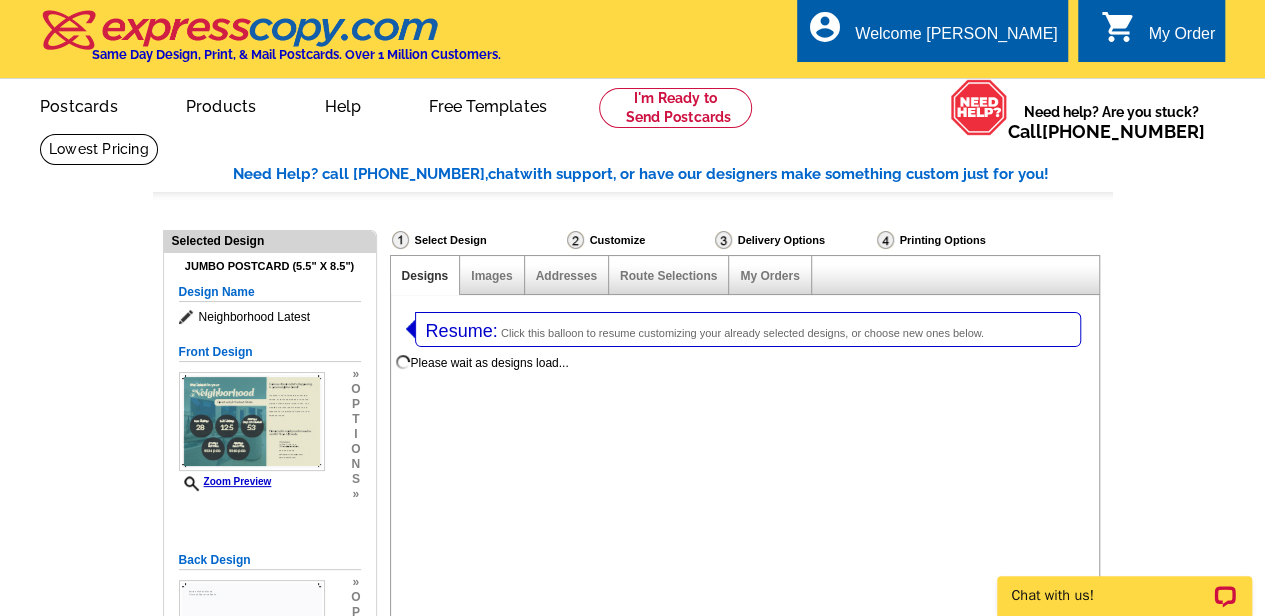 scroll, scrollTop: 0, scrollLeft: 0, axis: both 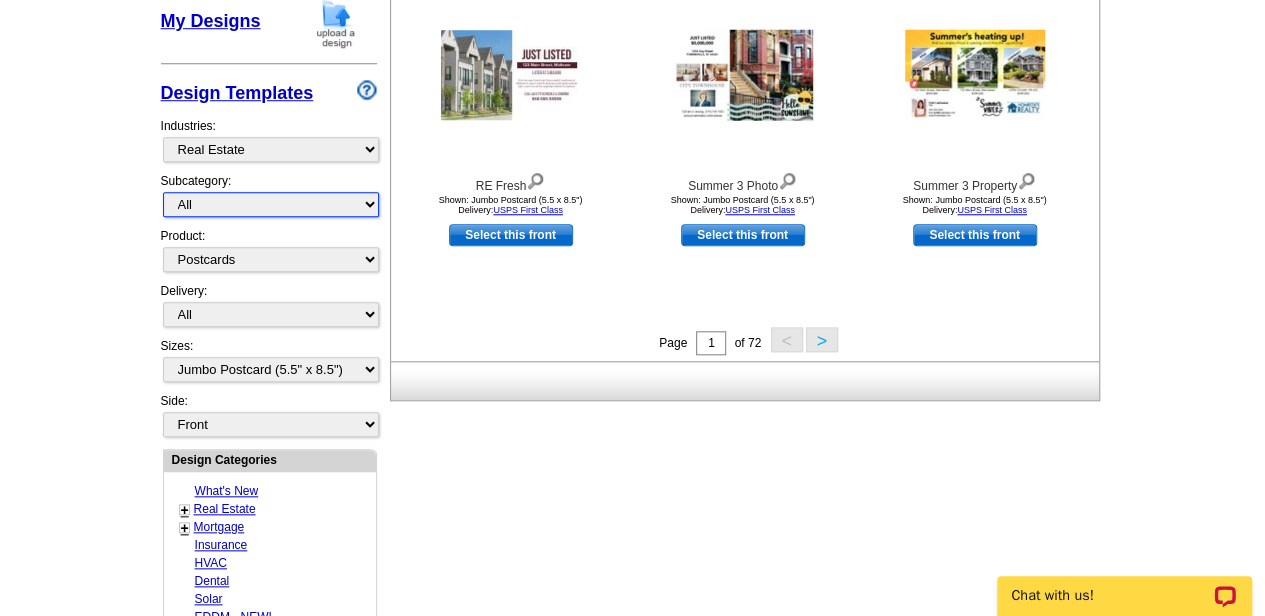click on "All RE/MAX® Referrals Keller Williams® Berkshire Hathaway Home Services Century 21 Commercial Real Estate QR Code Cards 1st Time Home Buyer Distressed Homeowners Social Networking Farming Just Listed Just Sold Open House Market Report" at bounding box center [271, 204] 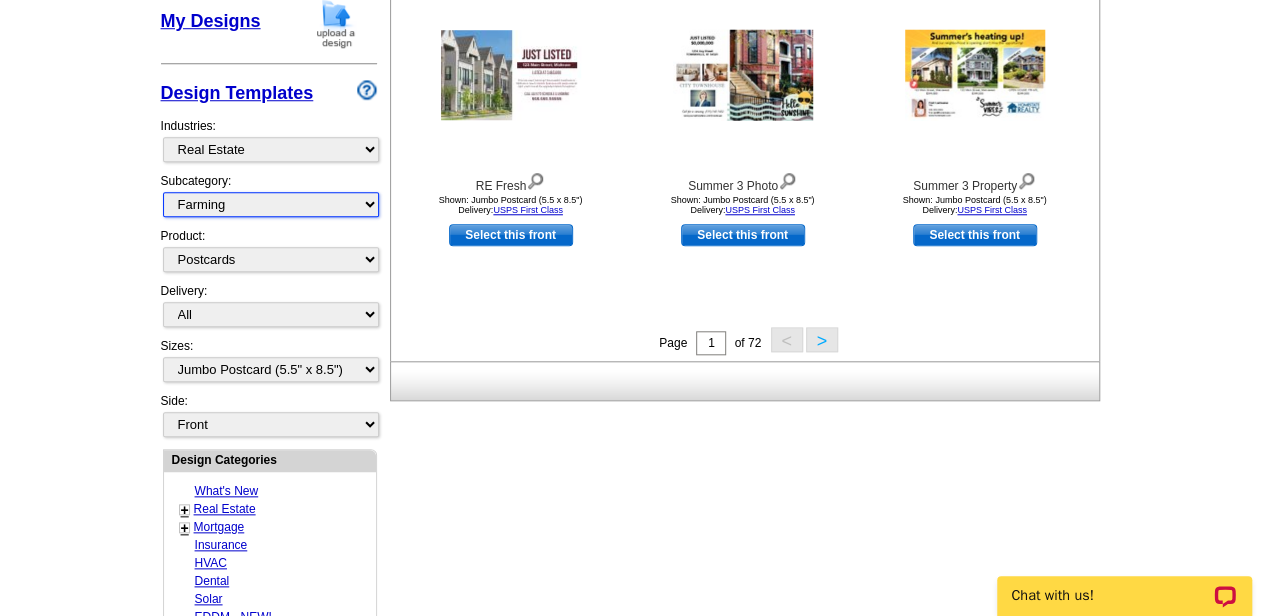 click on "All RE/MAX® Referrals Keller Williams® Berkshire Hathaway Home Services Century 21 Commercial Real Estate QR Code Cards 1st Time Home Buyer Distressed Homeowners Social Networking Farming Just Listed Just Sold Open House Market Report" at bounding box center (271, 204) 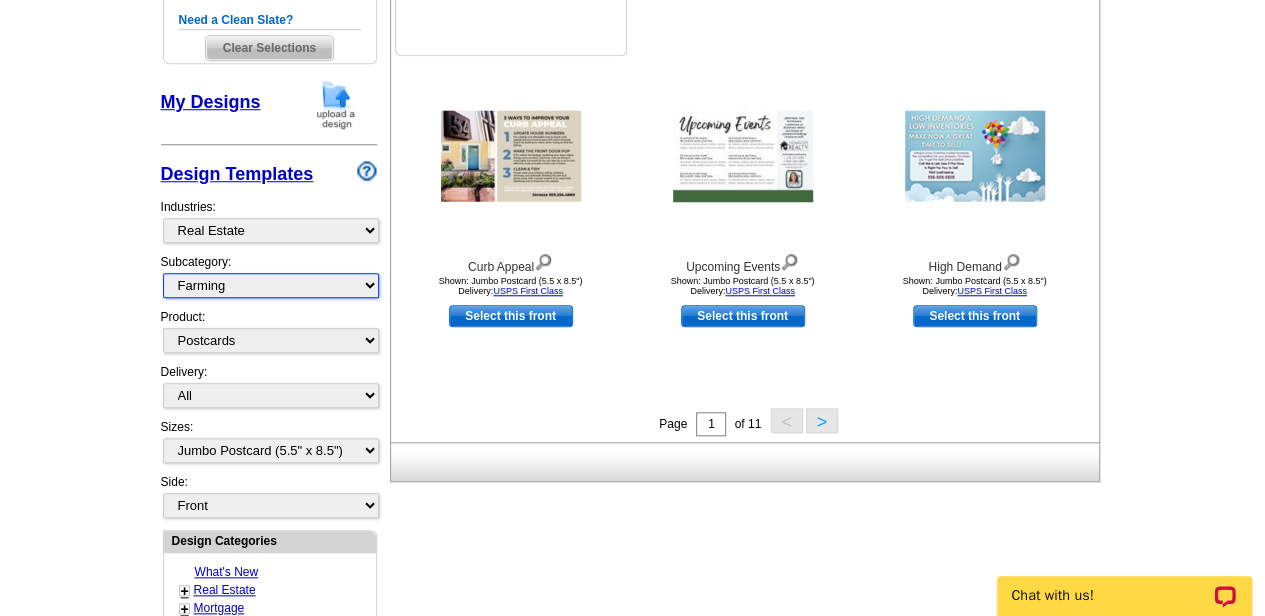 scroll, scrollTop: 738, scrollLeft: 0, axis: vertical 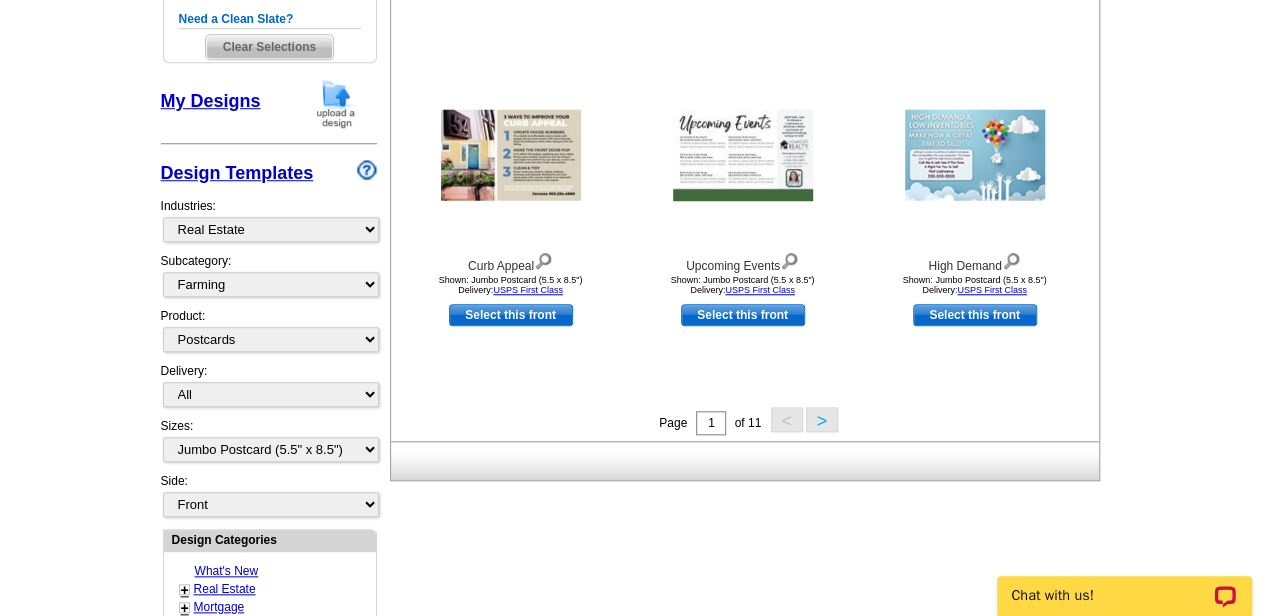 click on ">" at bounding box center (822, 419) 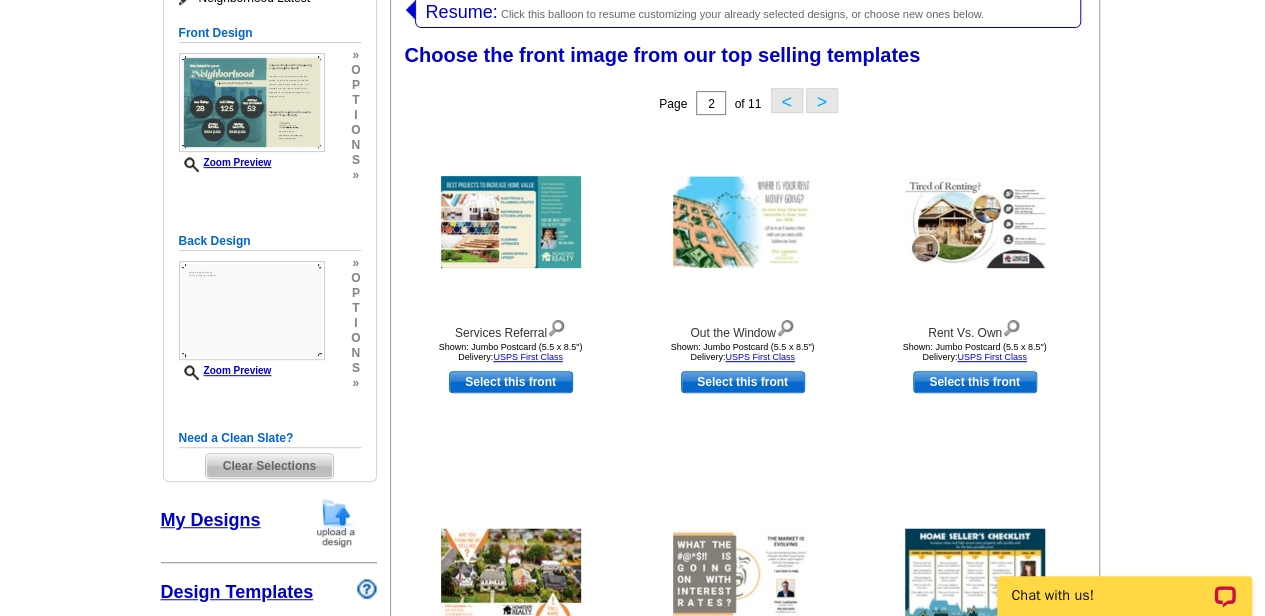 scroll, scrollTop: 308, scrollLeft: 0, axis: vertical 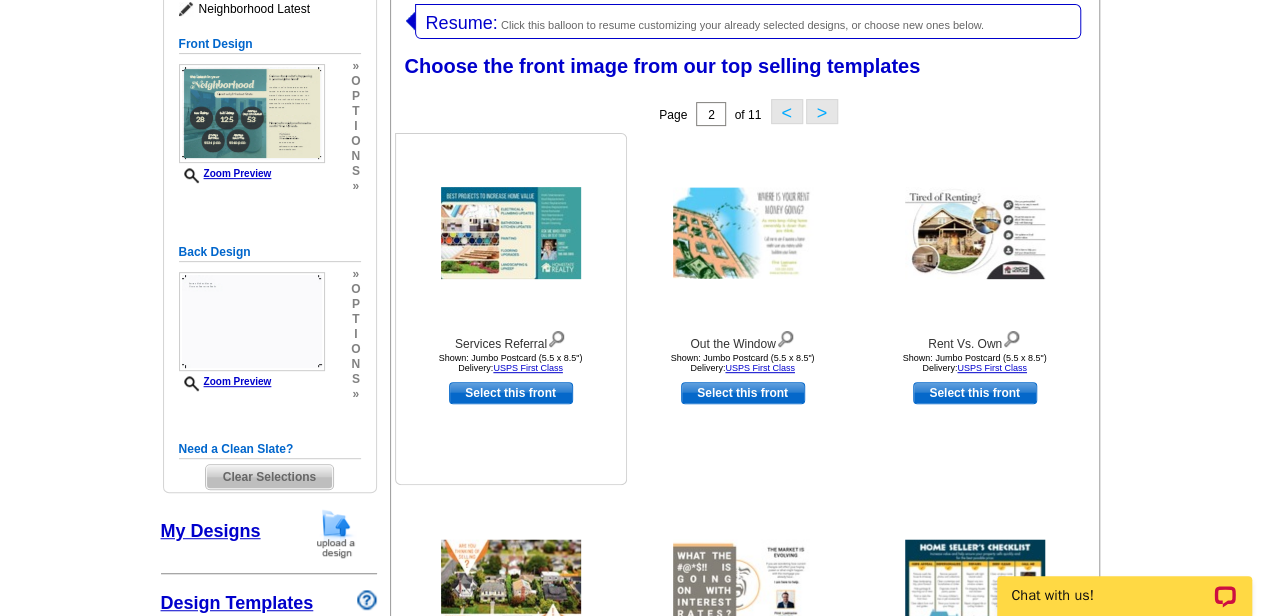 click at bounding box center [511, 233] 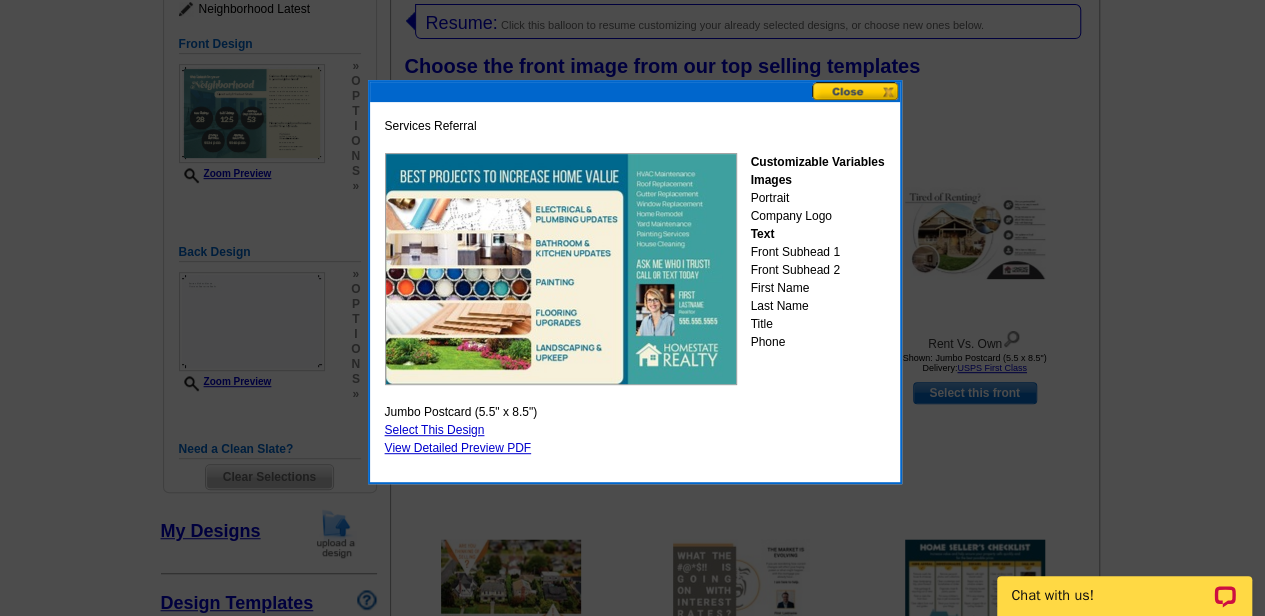 click at bounding box center [856, 91] 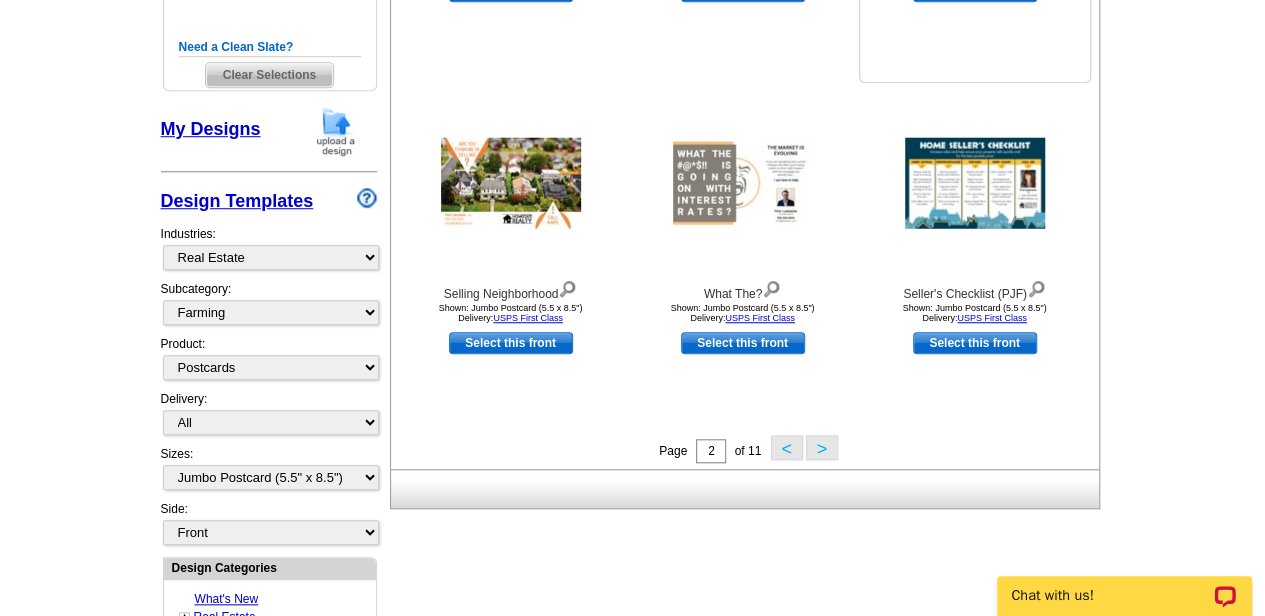 scroll, scrollTop: 713, scrollLeft: 0, axis: vertical 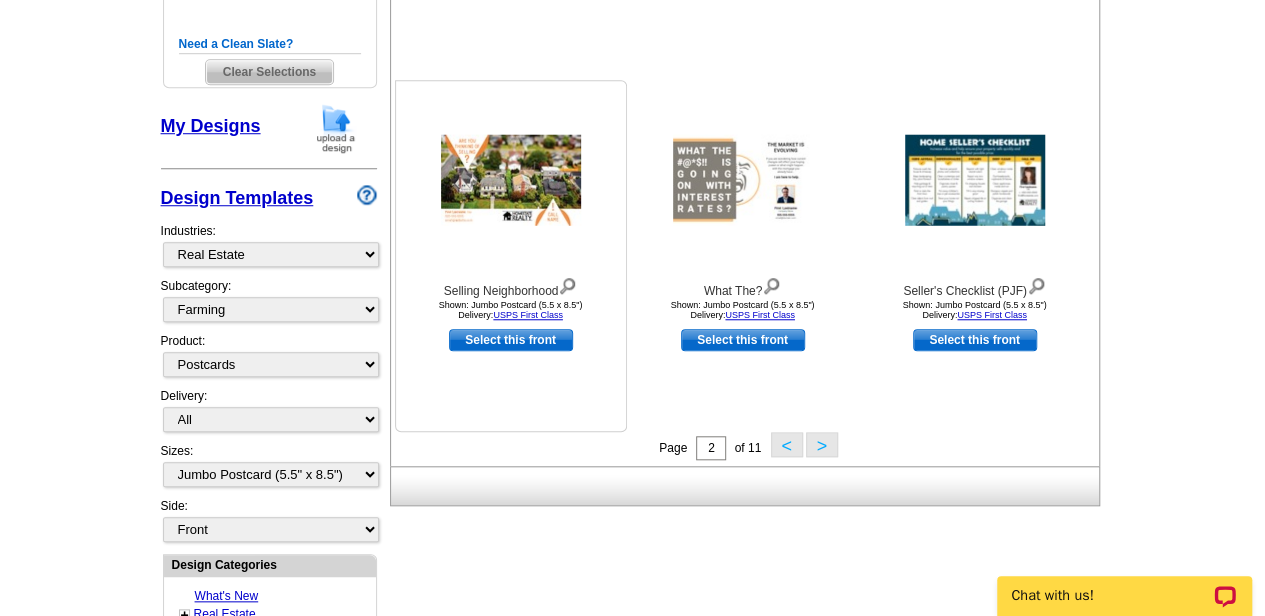 click at bounding box center [511, 180] 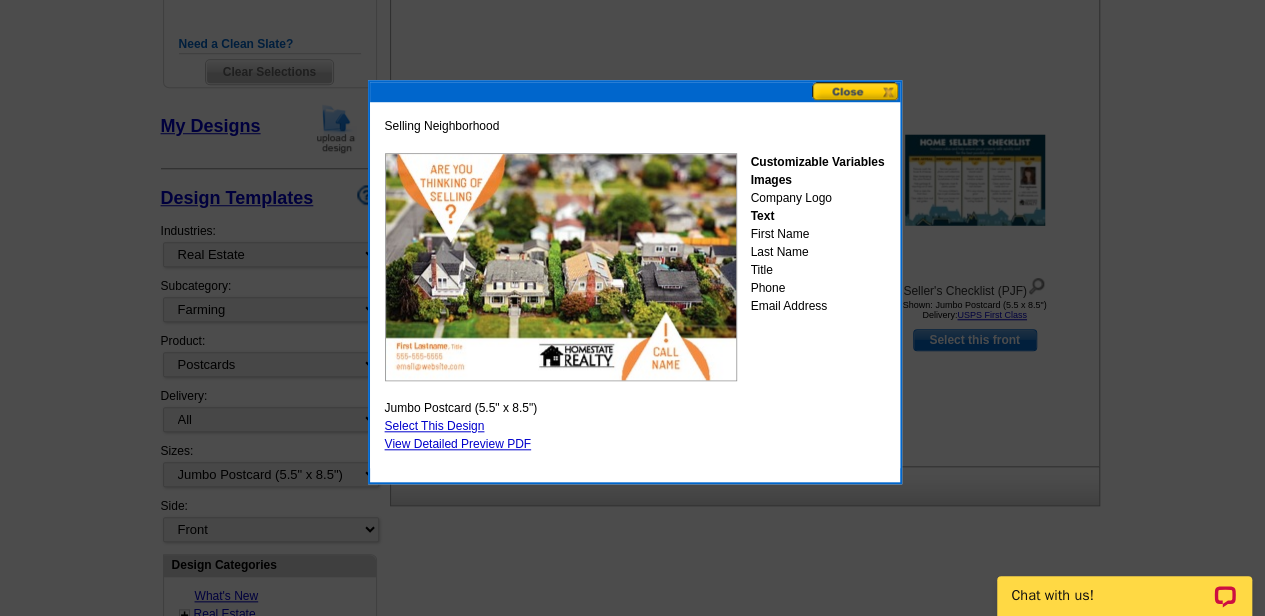 click on "Select This Design" at bounding box center [435, 426] 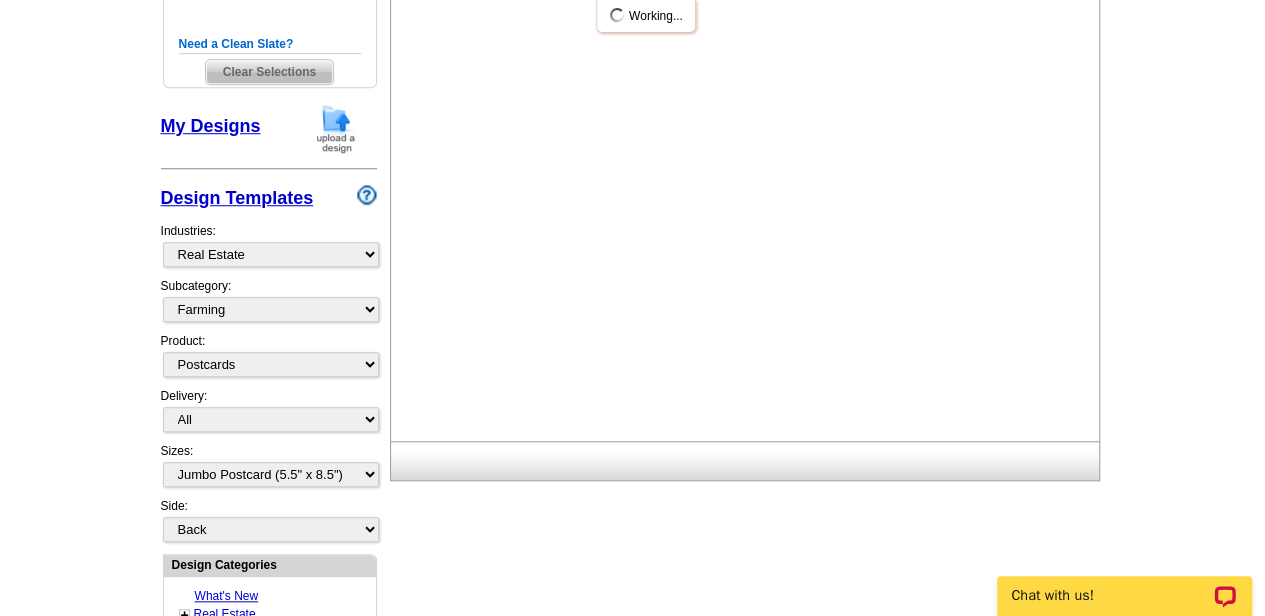 scroll, scrollTop: 0, scrollLeft: 0, axis: both 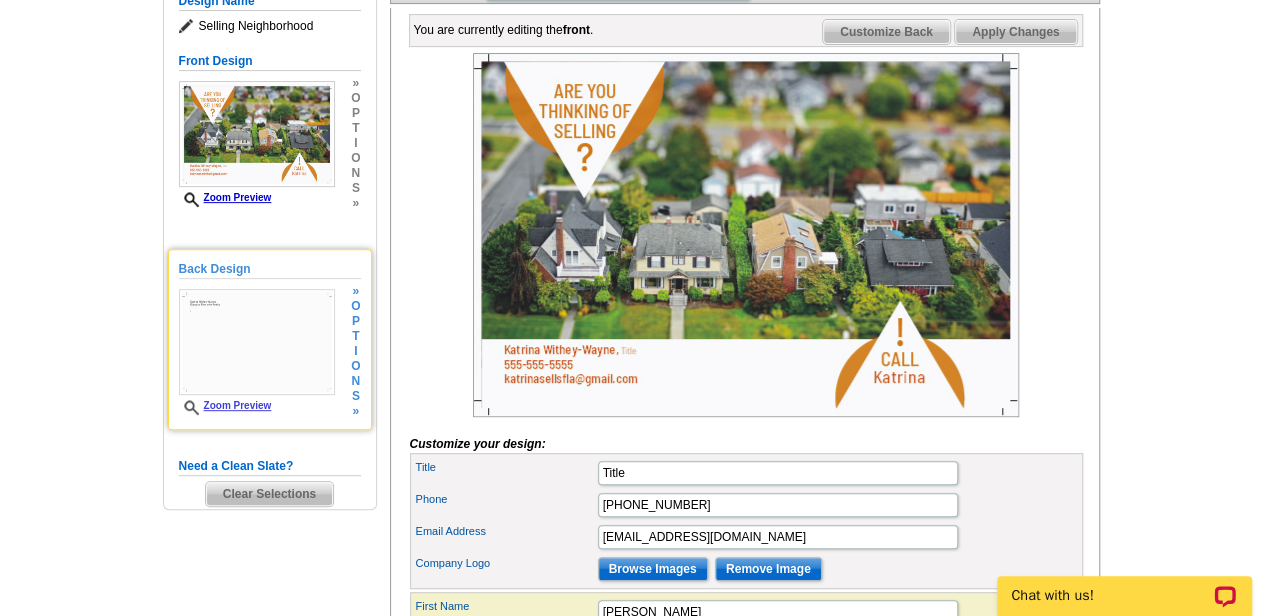 click on "o" at bounding box center [355, 366] 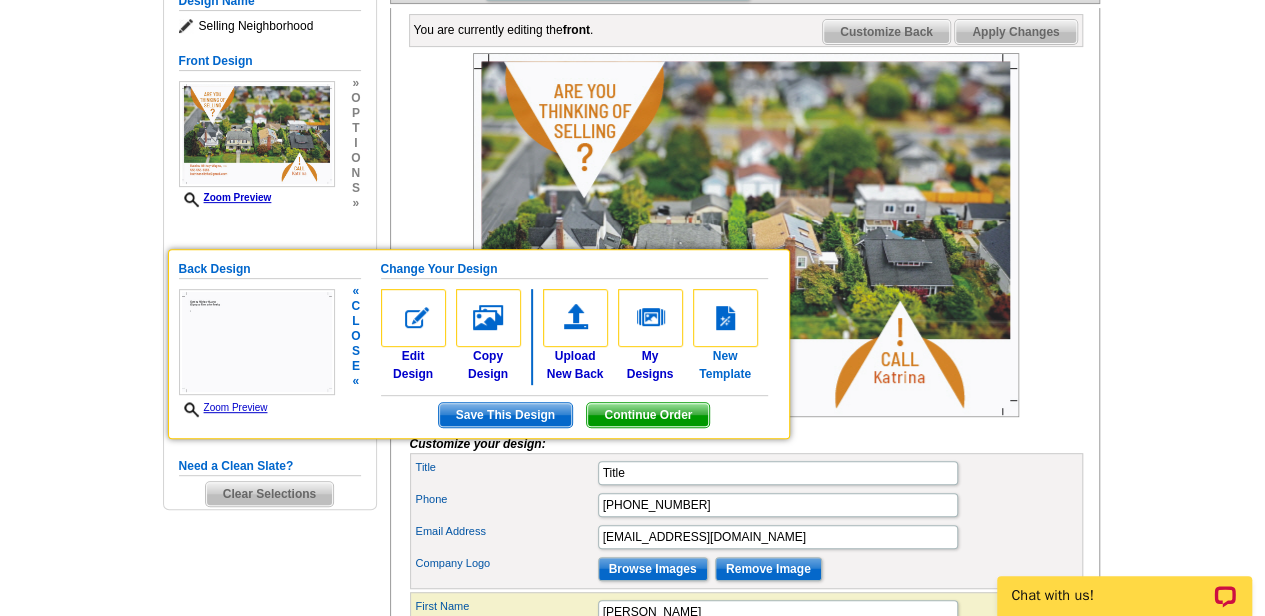 click on "New Template" at bounding box center [725, 336] 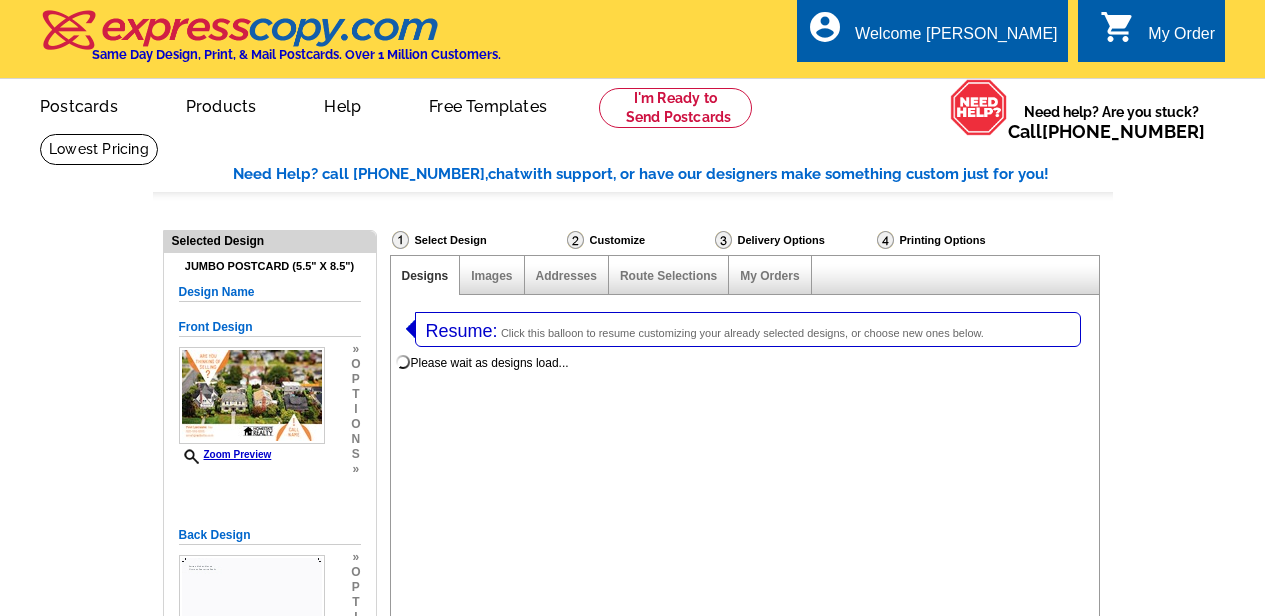 select on "1" 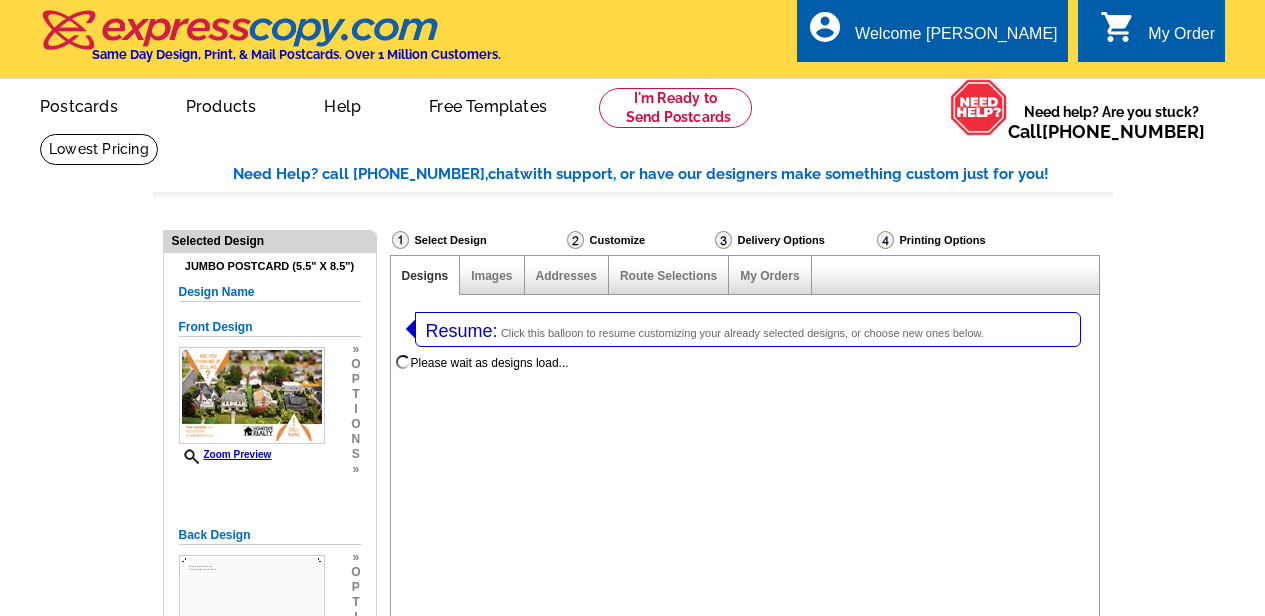 select on "2" 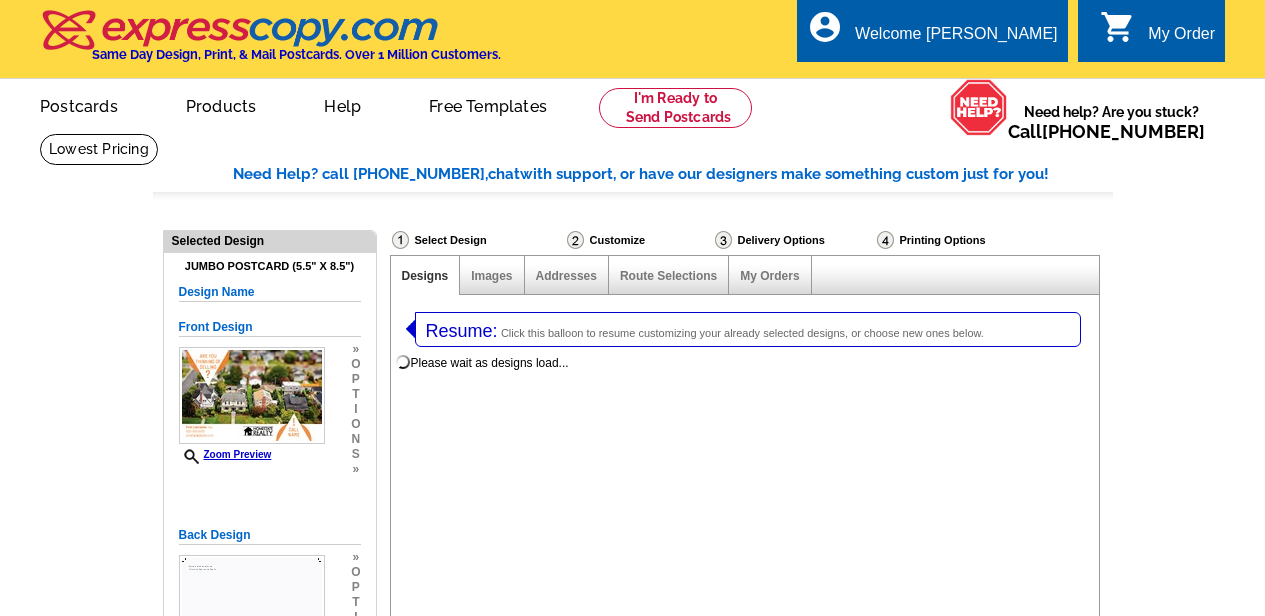 select on "back" 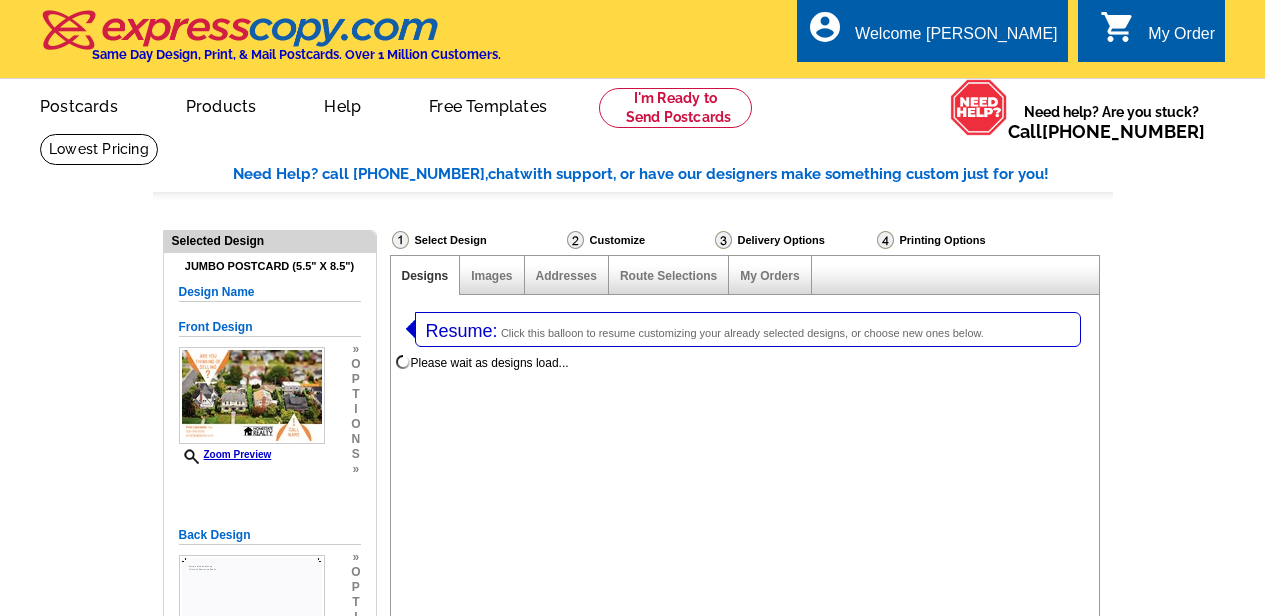 scroll, scrollTop: 0, scrollLeft: 0, axis: both 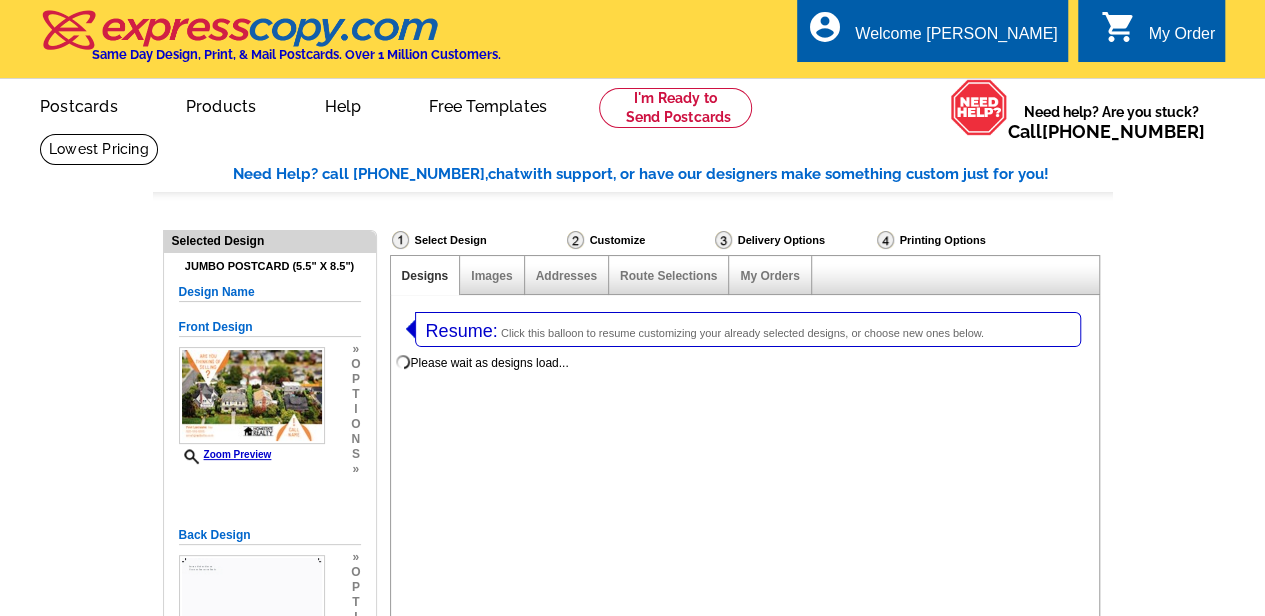 select on "785" 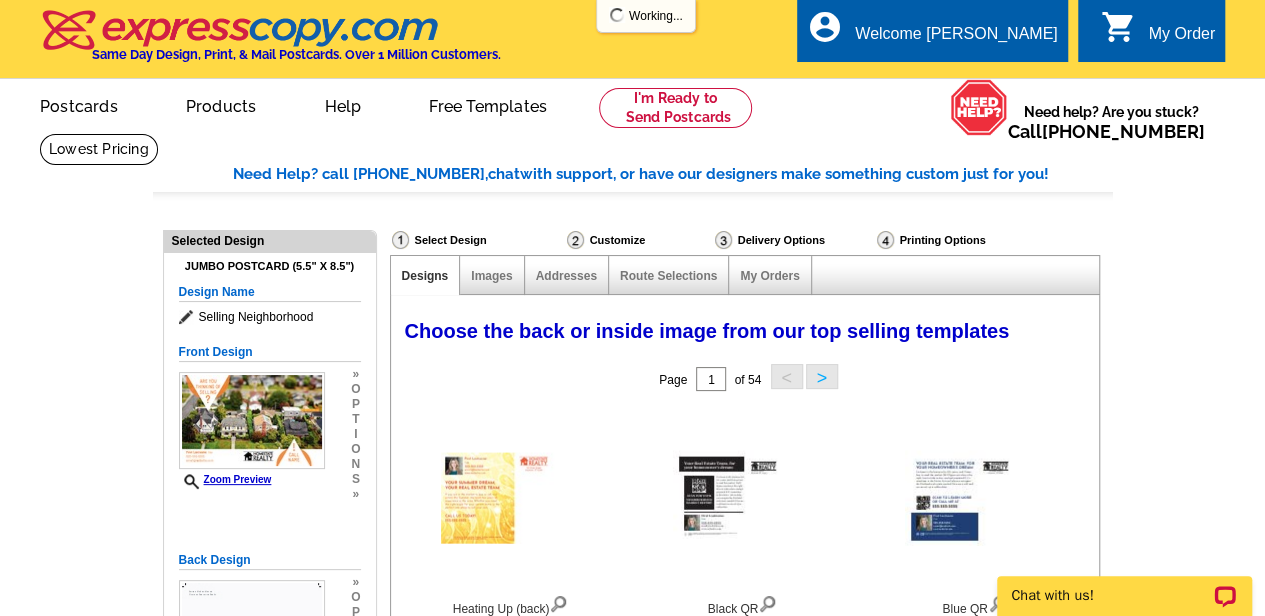 scroll, scrollTop: 0, scrollLeft: 0, axis: both 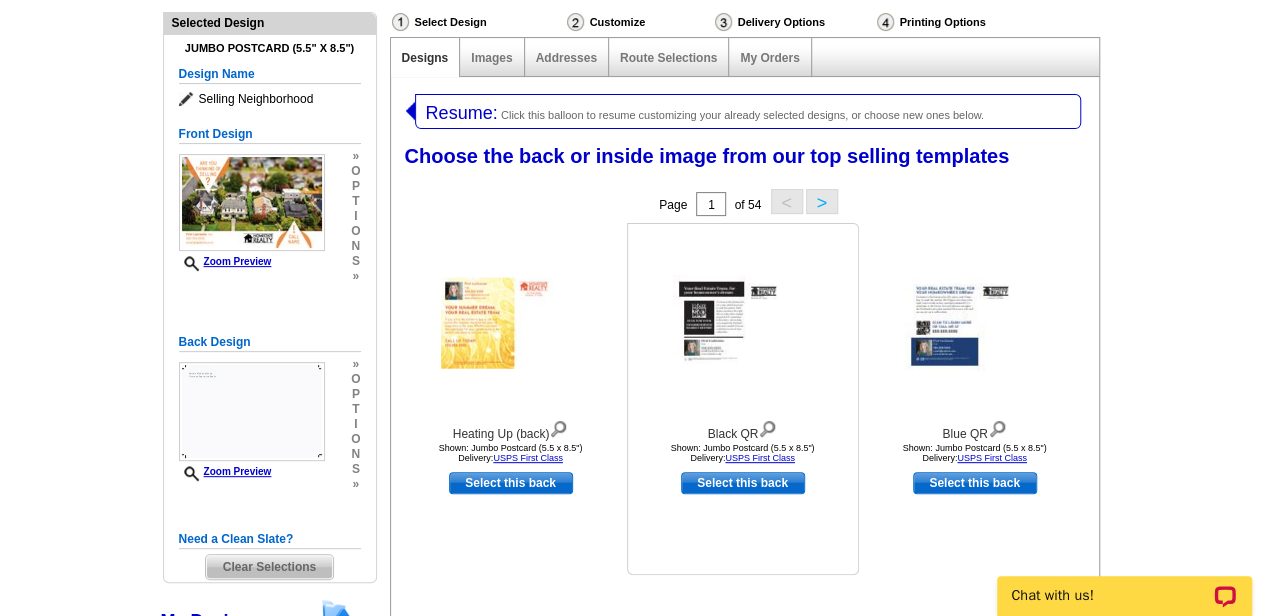 click at bounding box center (743, 323) 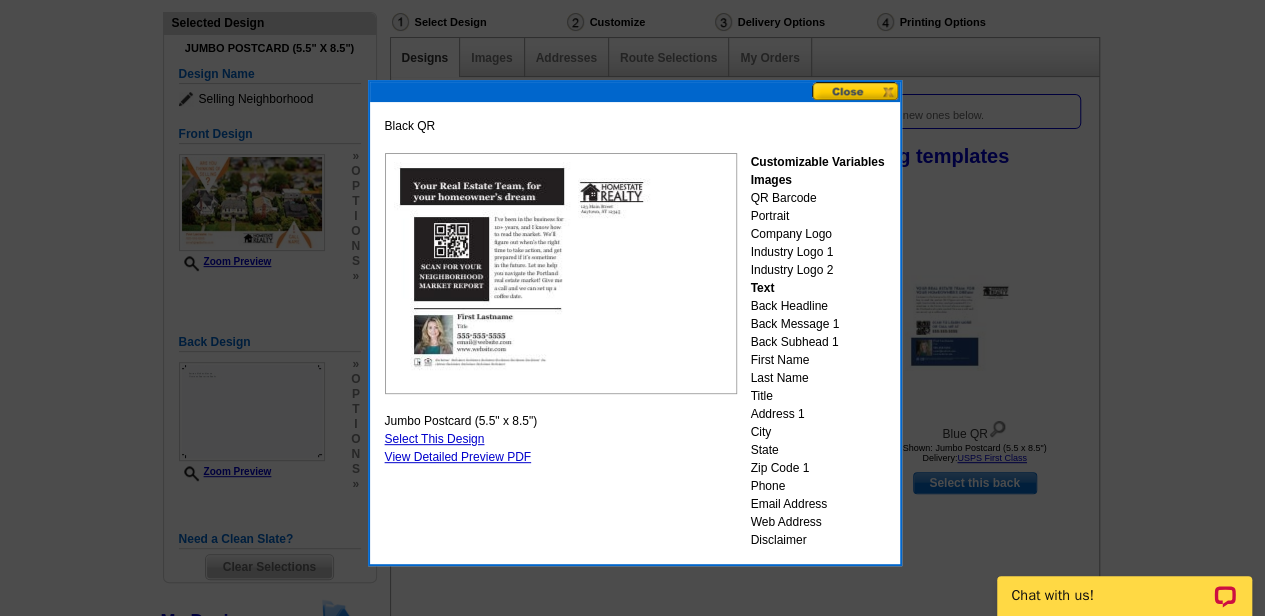 click on "Select This Design" at bounding box center (435, 439) 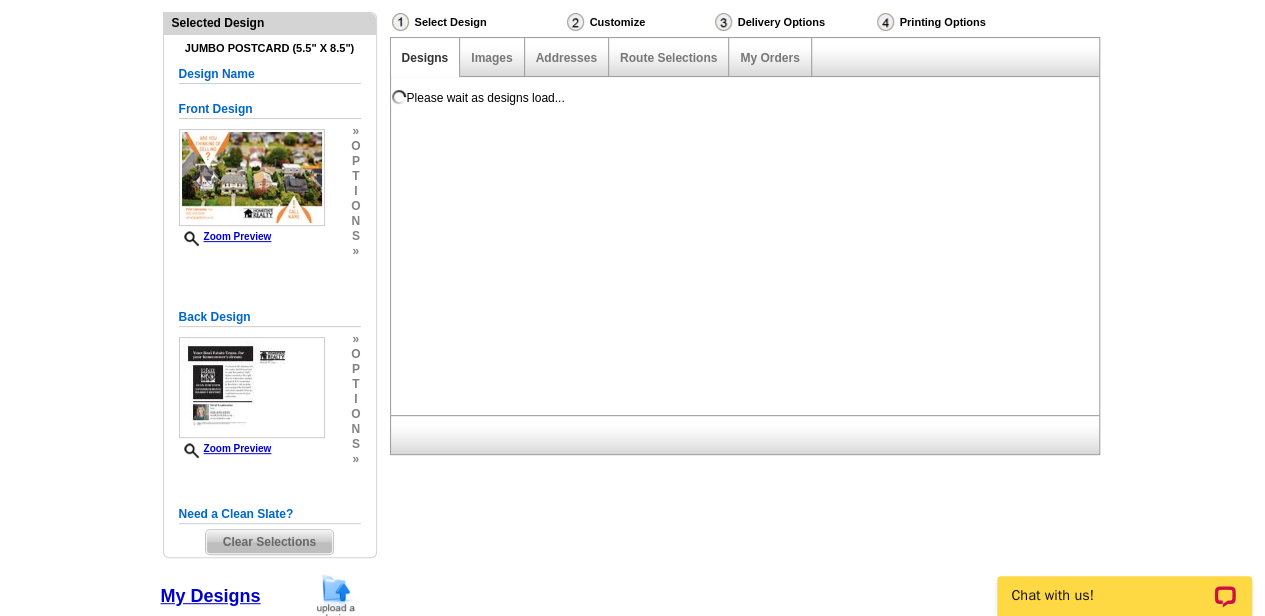 scroll, scrollTop: 0, scrollLeft: 0, axis: both 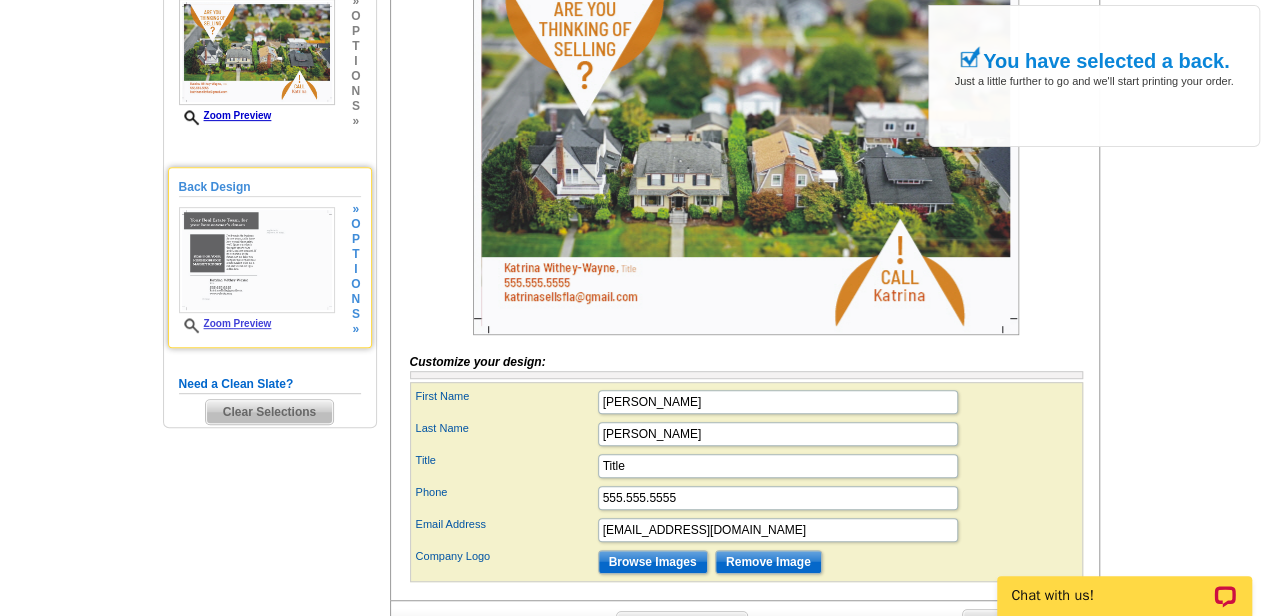 click at bounding box center (257, 260) 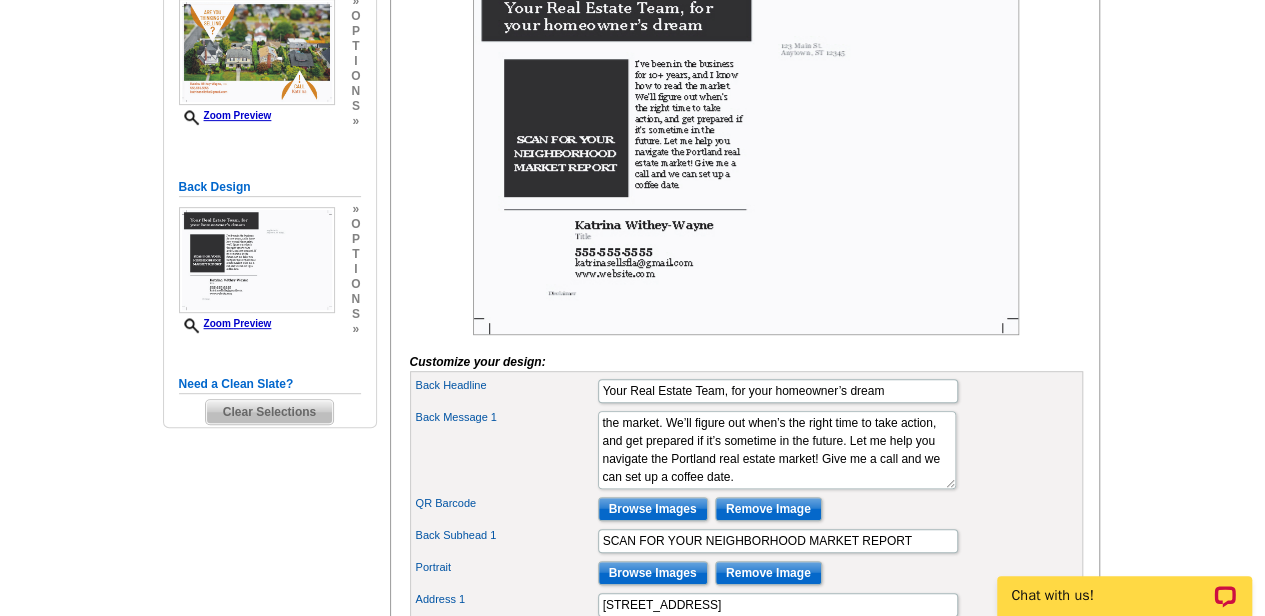 scroll, scrollTop: 36, scrollLeft: 0, axis: vertical 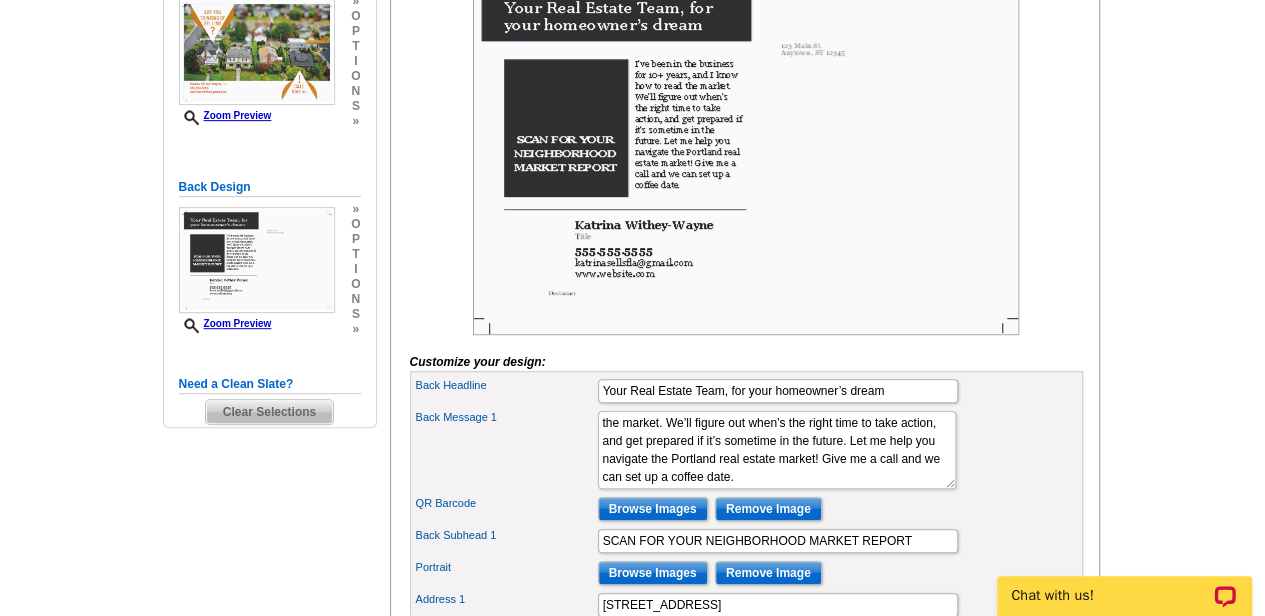 click on "Customize your design:
Back Headline
Your Real Estate Team, for your homeowner’s dream
Back Message 1
I’ve been in the business for 10+ years, and I know how to read the market. We’ll figure out when’s the right time to take action, and get prepared if it’s sometime in the future. Let me help you navigate the Portland real estate market! Give me a call and we can set up a coffee date. QR Barcode Browse Images" at bounding box center (746, 511) 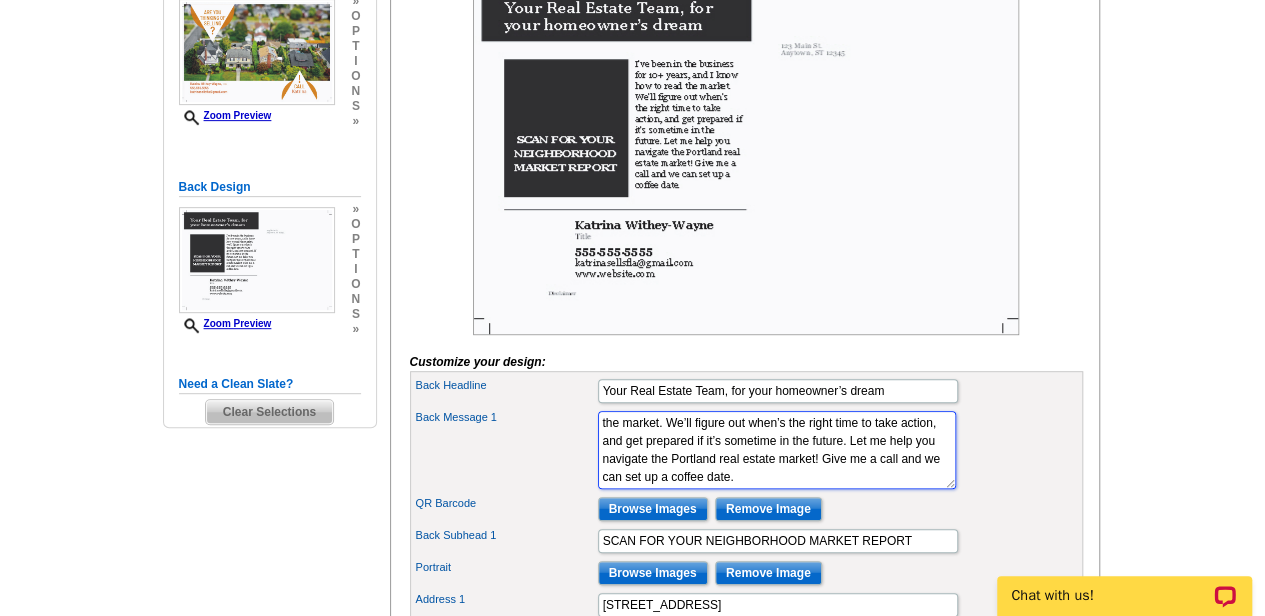 click on "I’ve been in the business for 10+ years, and I know how to read the market. We’ll figure out when’s the right time to take action, and get prepared if it’s sometime in the future. Let me help you navigate the Portland real estate market! Give me a call and we can set up a coffee date." at bounding box center [777, 450] 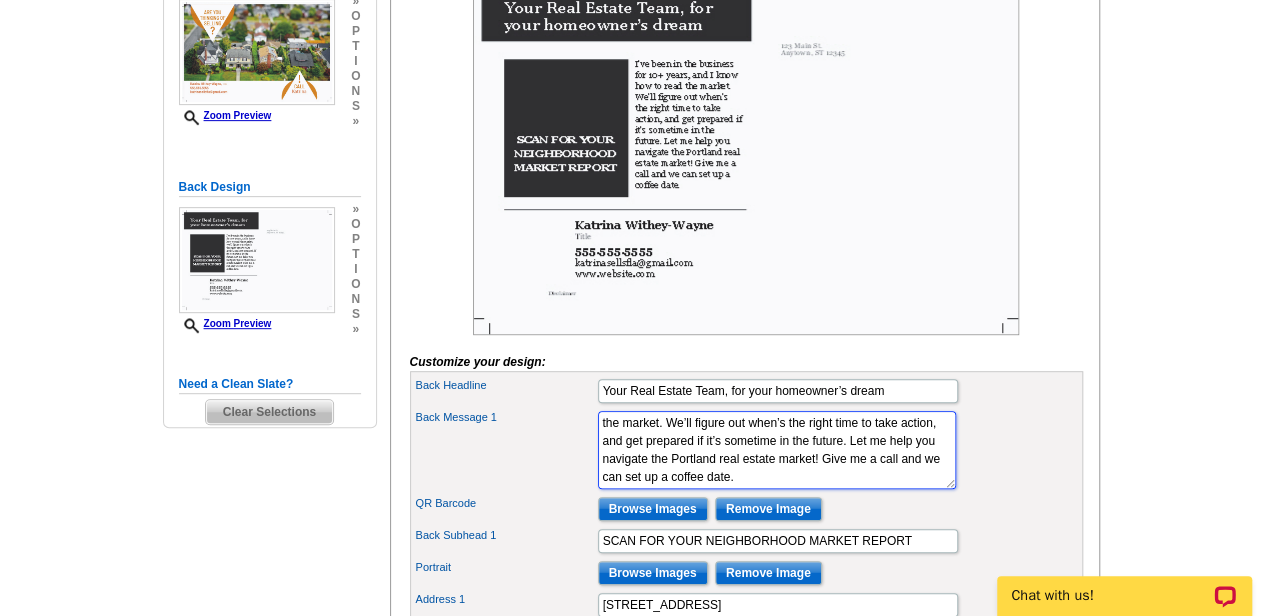 paste on "Want to know your down payment options?
Scan the QR code for free, no-obligation info on programs that could help you buy your home sooner!" 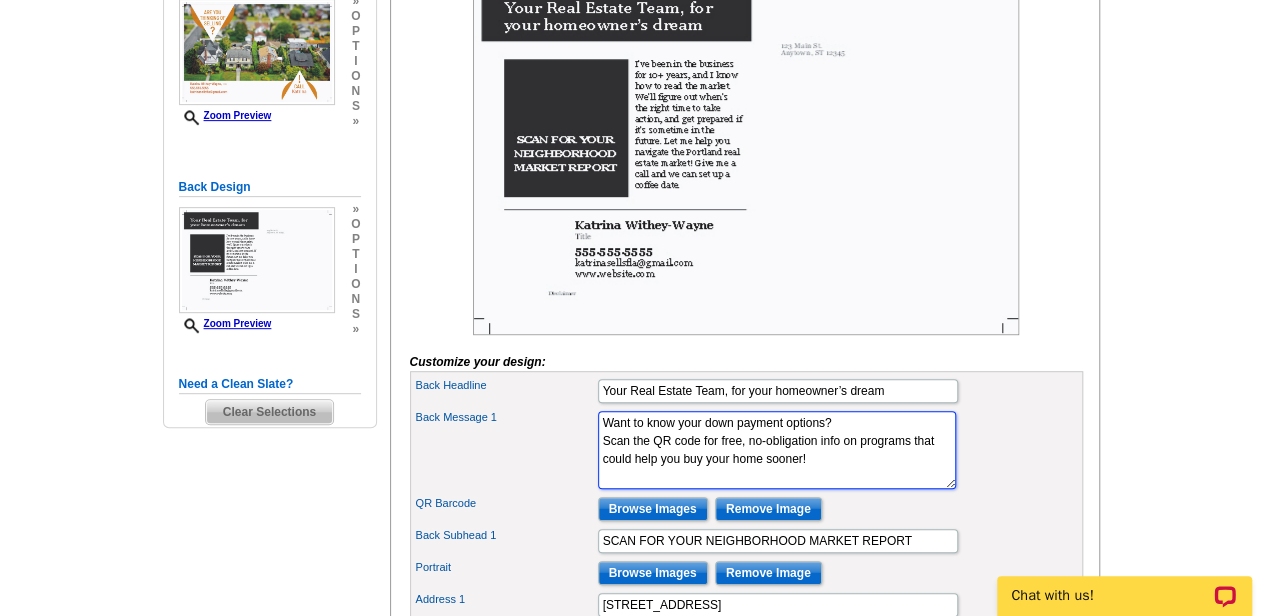 scroll, scrollTop: 0, scrollLeft: 0, axis: both 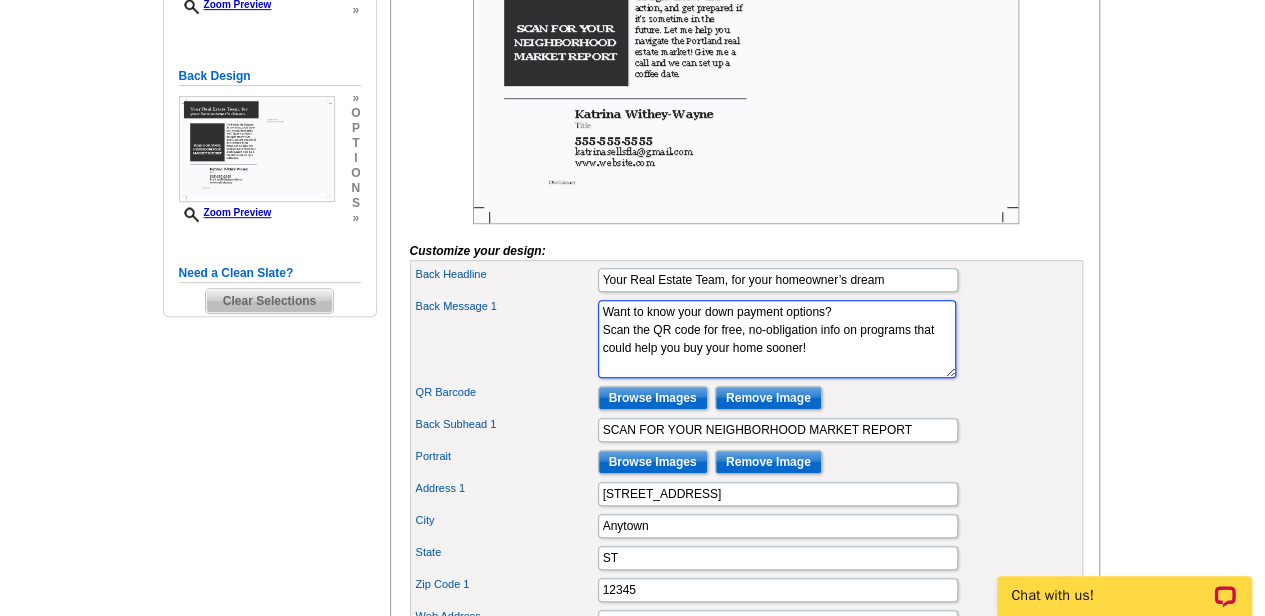 type on "Want to know your down payment options?
Scan the QR code for free, no-obligation info on programs that could help you buy your home sooner!" 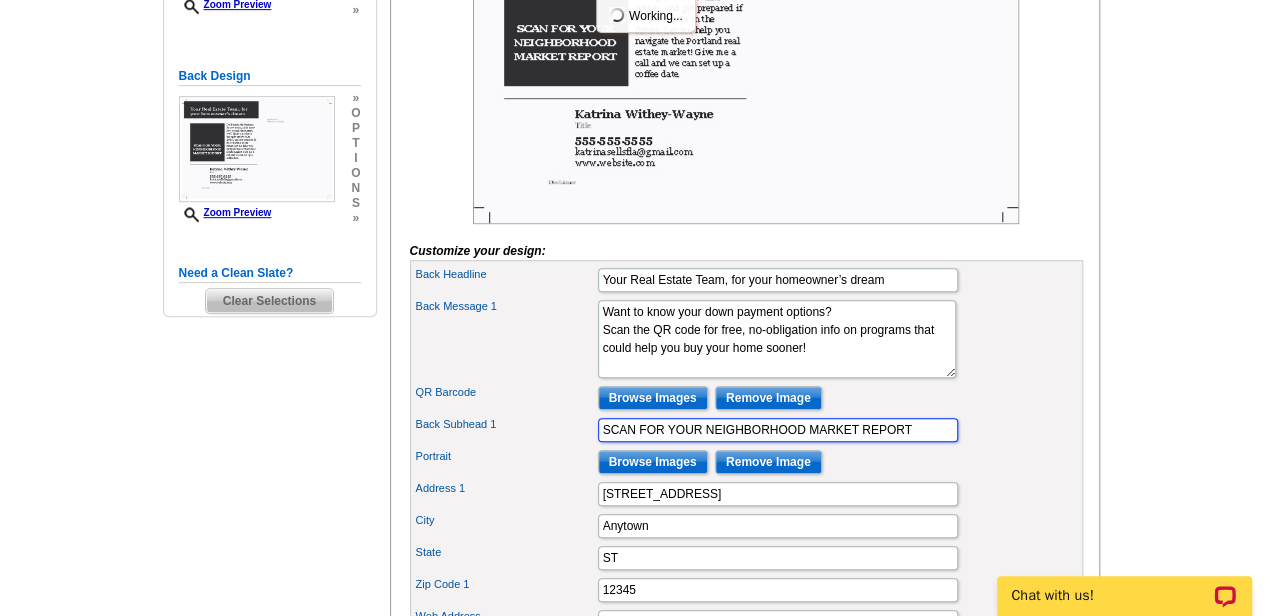 scroll, scrollTop: 0, scrollLeft: 0, axis: both 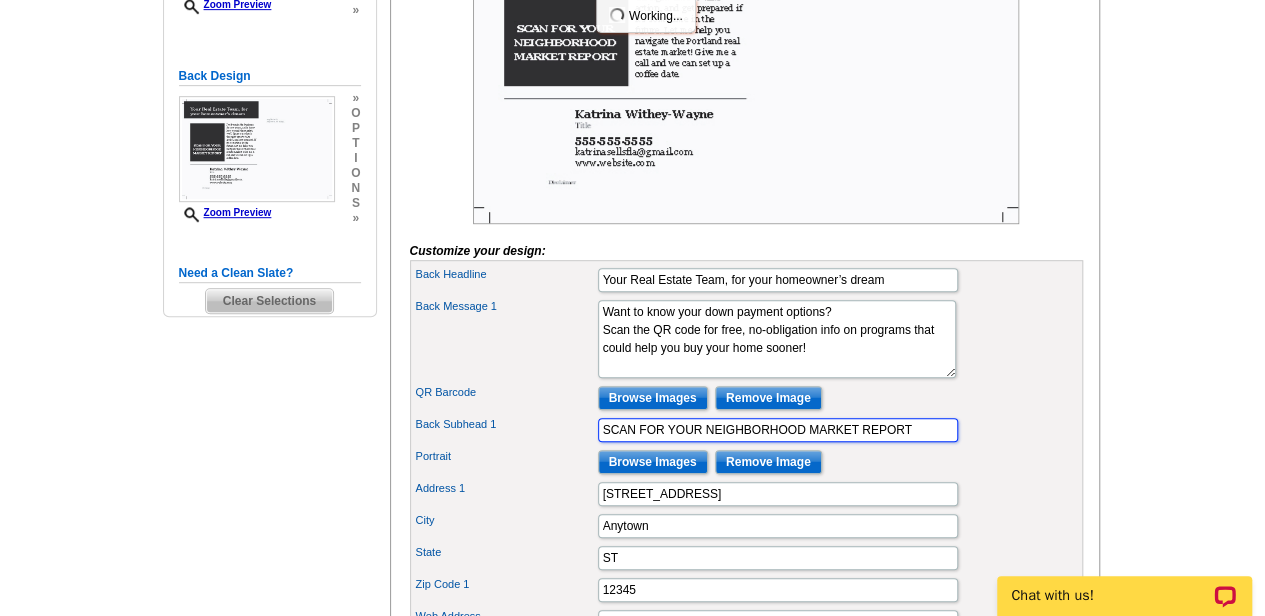 drag, startPoint x: 922, startPoint y: 457, endPoint x: 584, endPoint y: 444, distance: 338.2499 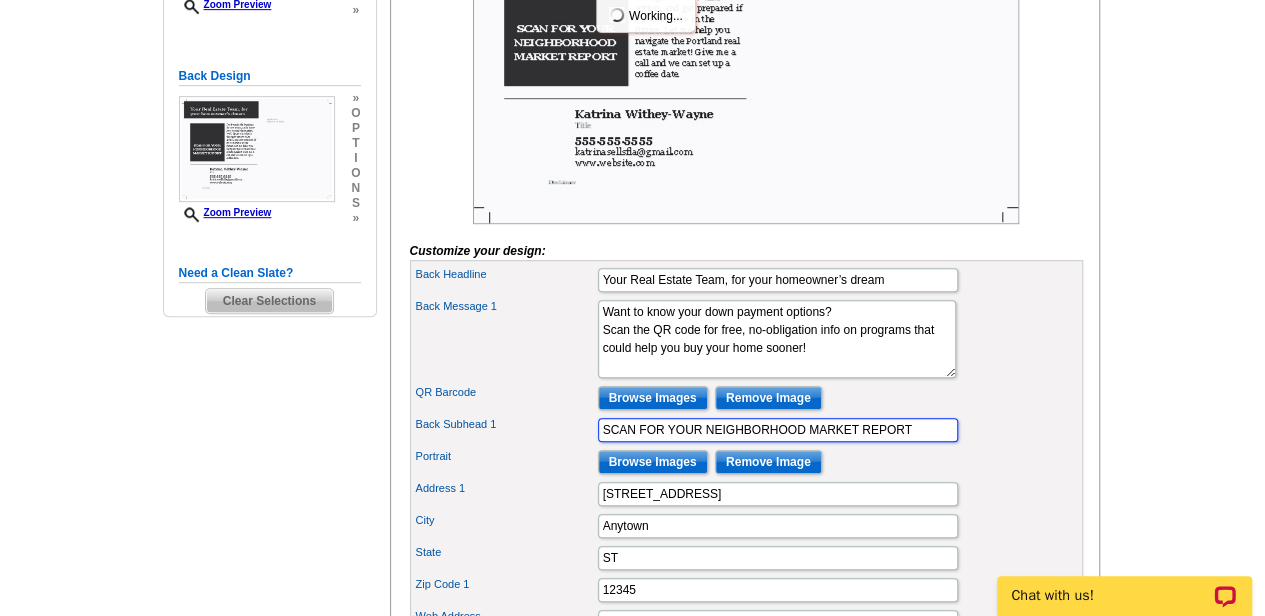 click on "Back Subhead 1
SCAN FOR YOUR NEIGHBORHOOD MARKET REPORT" at bounding box center [746, 430] 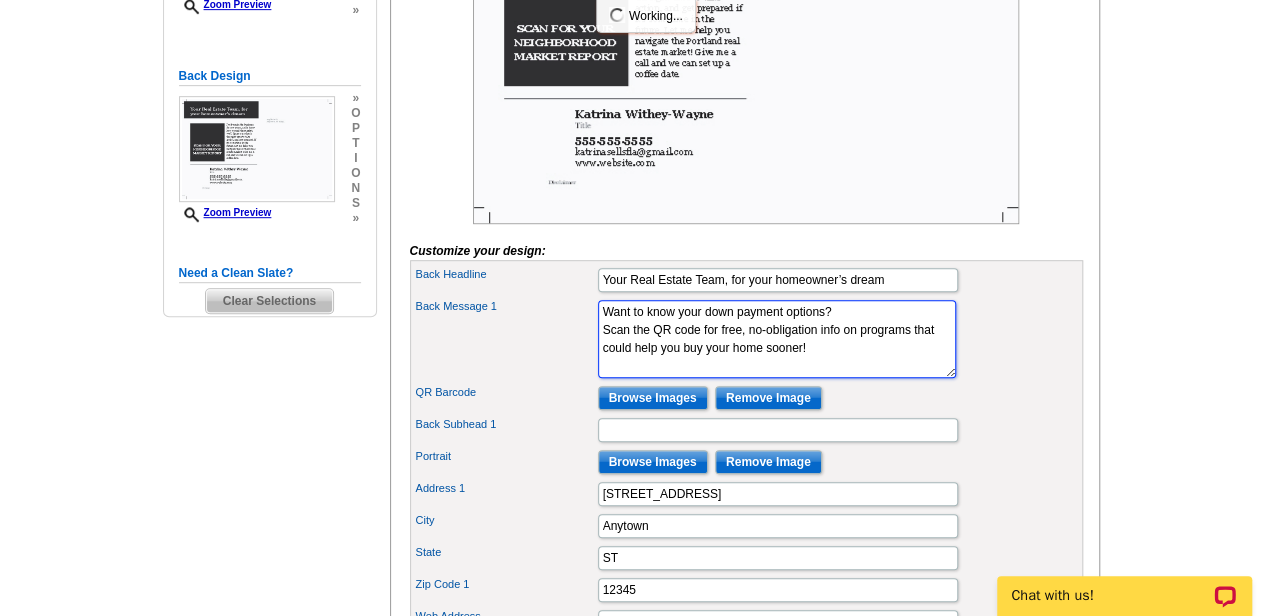 drag, startPoint x: 842, startPoint y: 336, endPoint x: 578, endPoint y: 343, distance: 264.09277 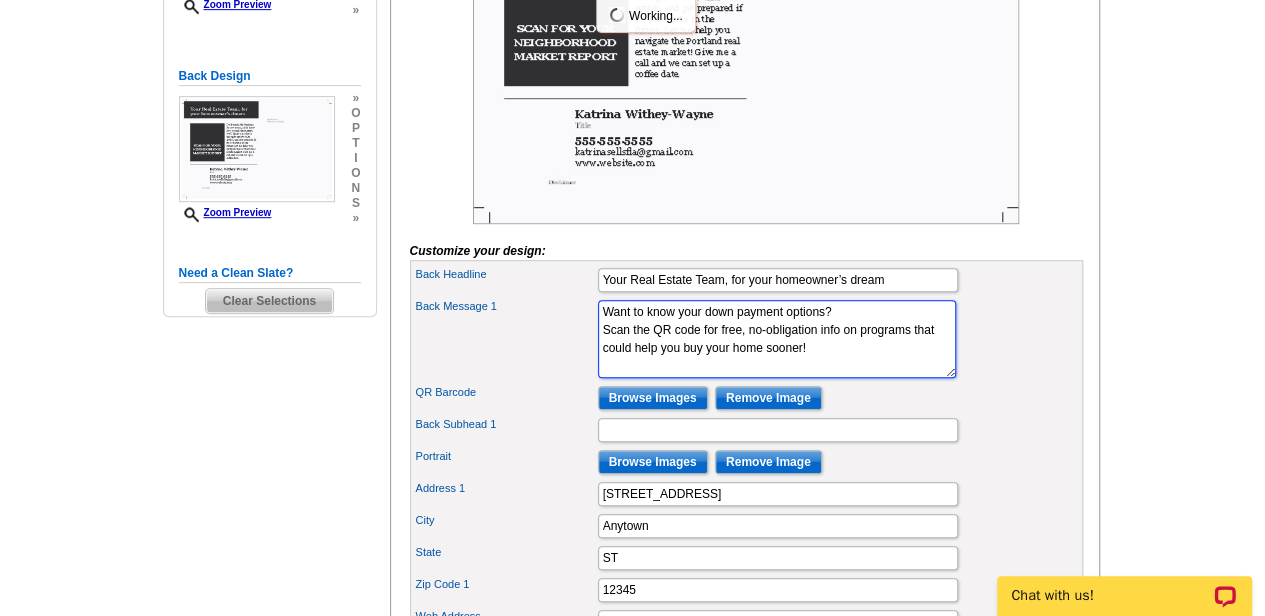 click on "Back Message 1
I’ve been in the business for 10+ years, and I know how to read the market. We’ll figure out when’s the right time to take action, and get prepared if it’s sometime in the future. Let me help you navigate the Portland real estate market! Give me a call and we can set up a coffee date." at bounding box center (746, 339) 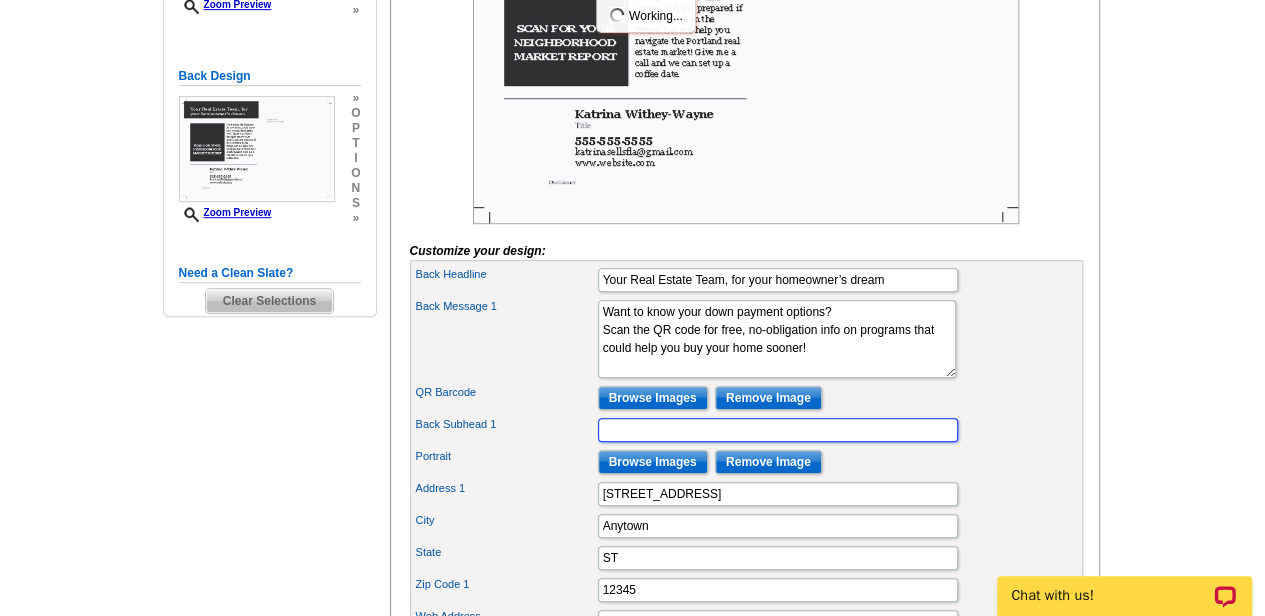 click on "Back Subhead 1" at bounding box center (778, 430) 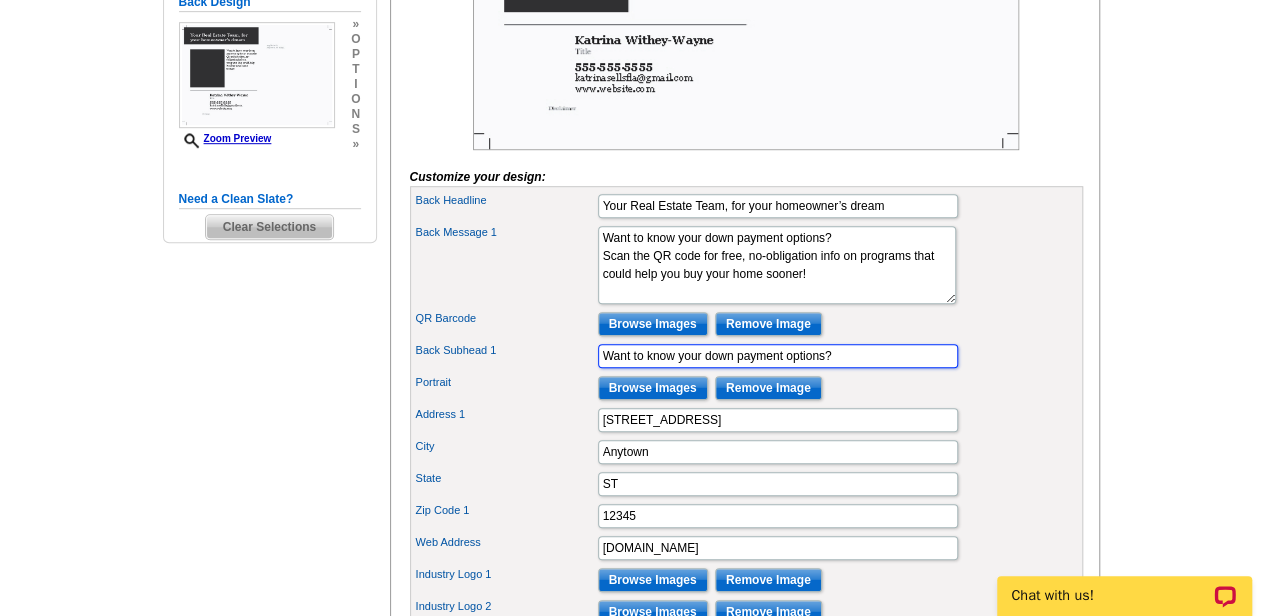 scroll, scrollTop: 558, scrollLeft: 0, axis: vertical 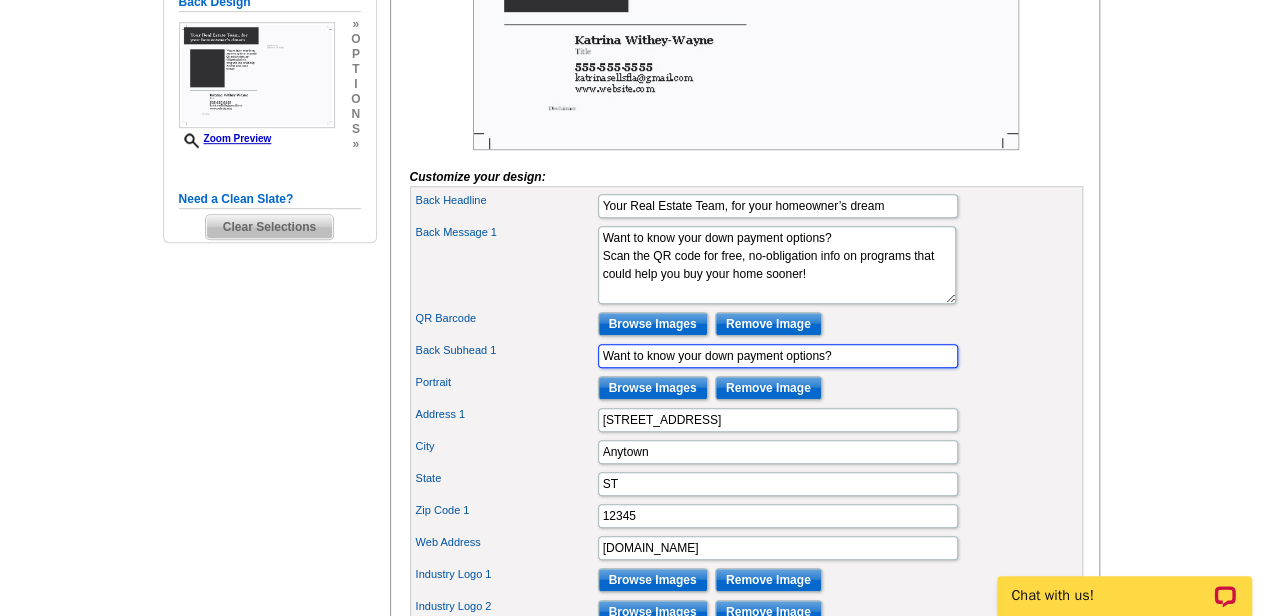 type on "Want to know your down payment options?" 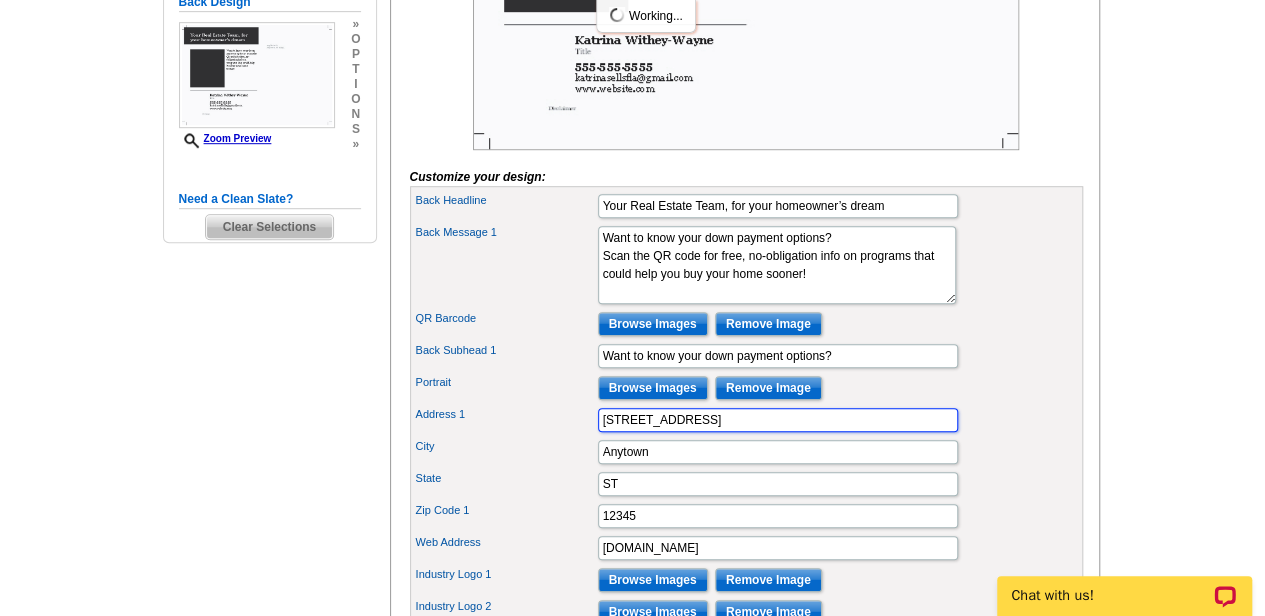 click on "[STREET_ADDRESS]" at bounding box center [778, 420] 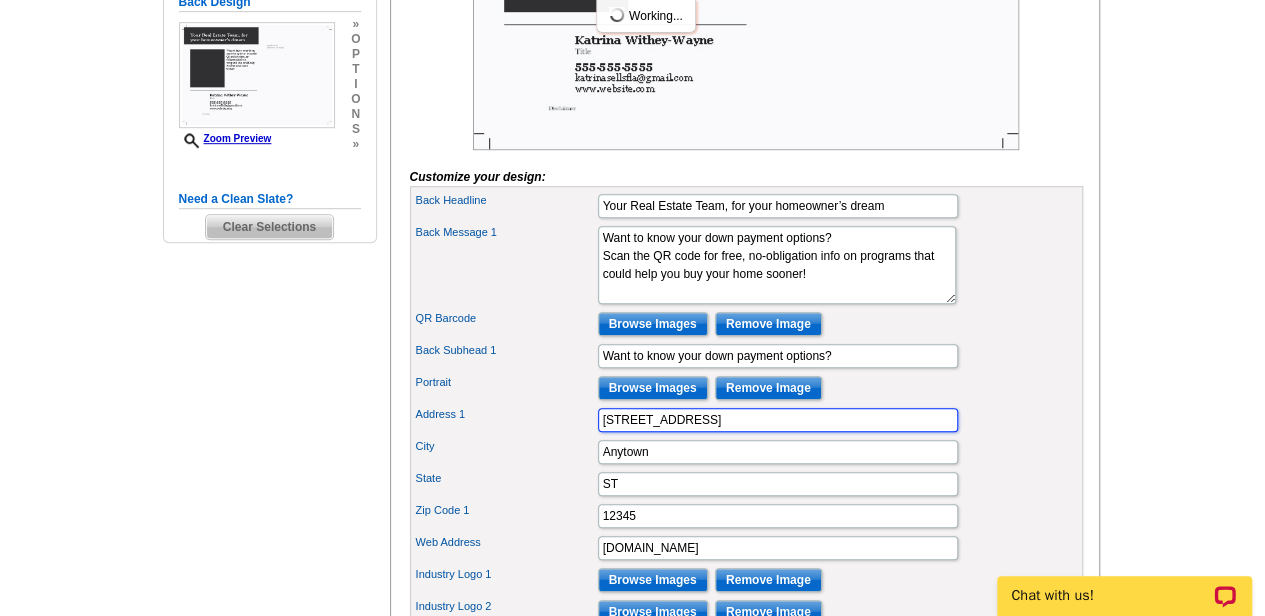 click on "[STREET_ADDRESS]" at bounding box center [778, 420] 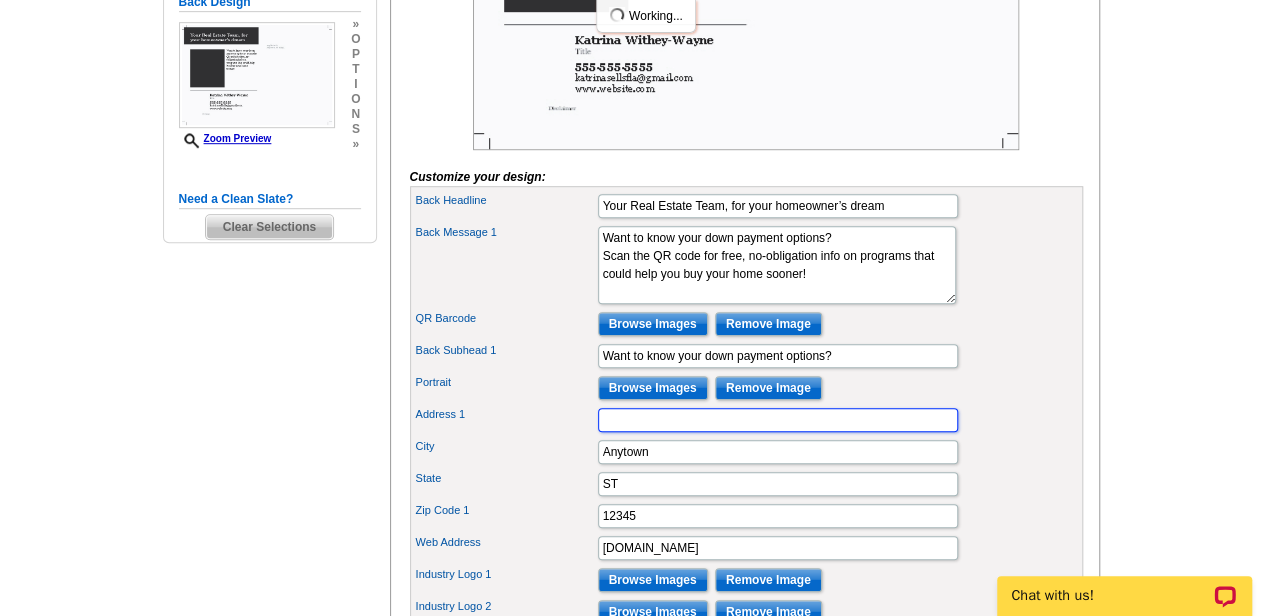 type 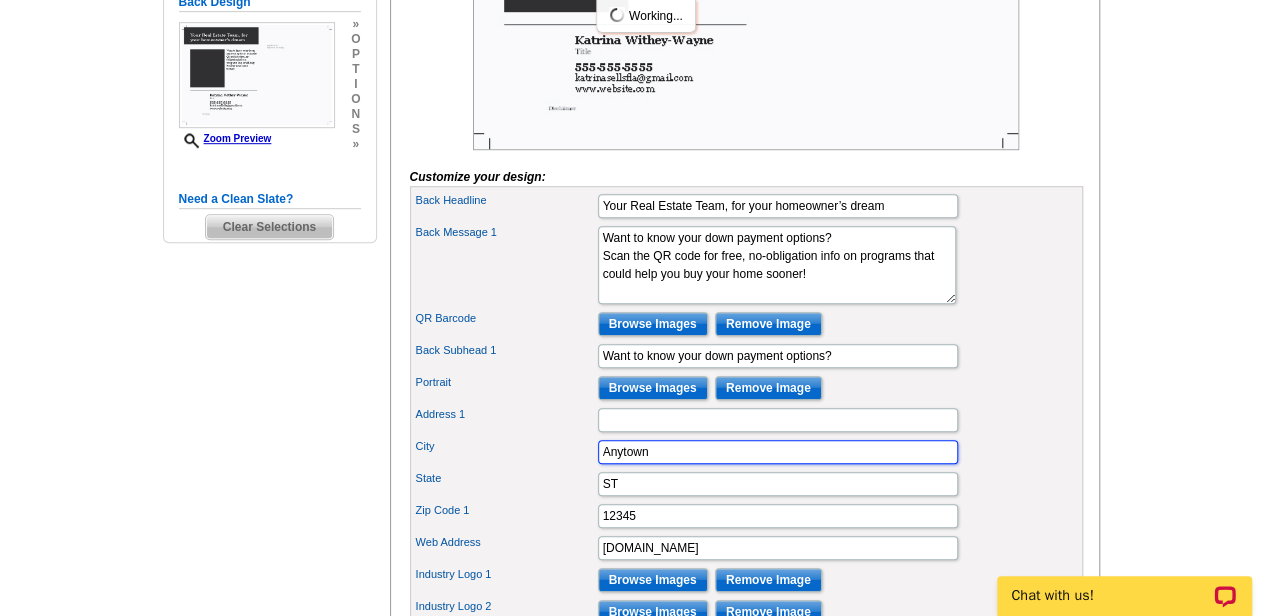 drag, startPoint x: 669, startPoint y: 476, endPoint x: 505, endPoint y: 482, distance: 164.10973 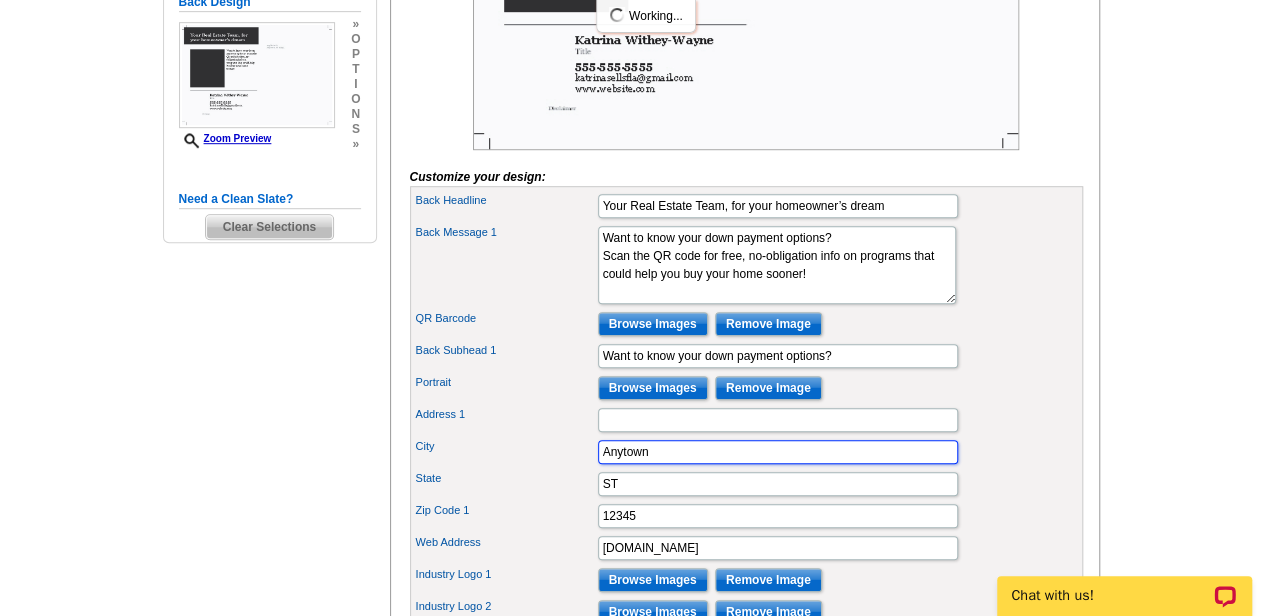 click on "City
[GEOGRAPHIC_DATA]" at bounding box center (746, 452) 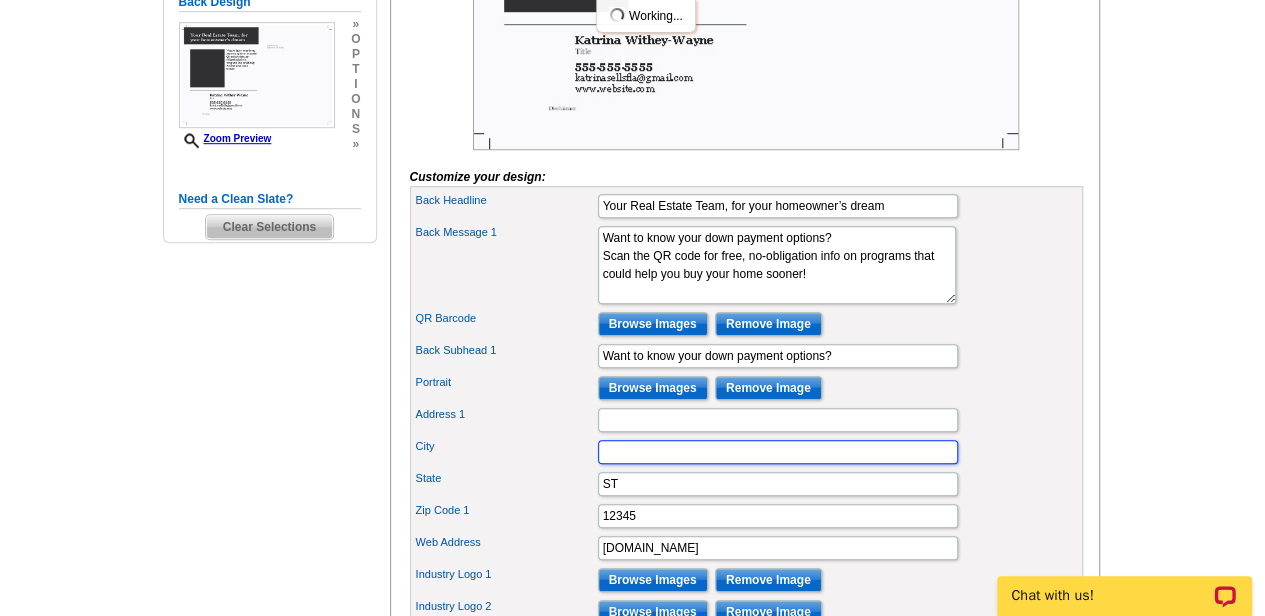 type 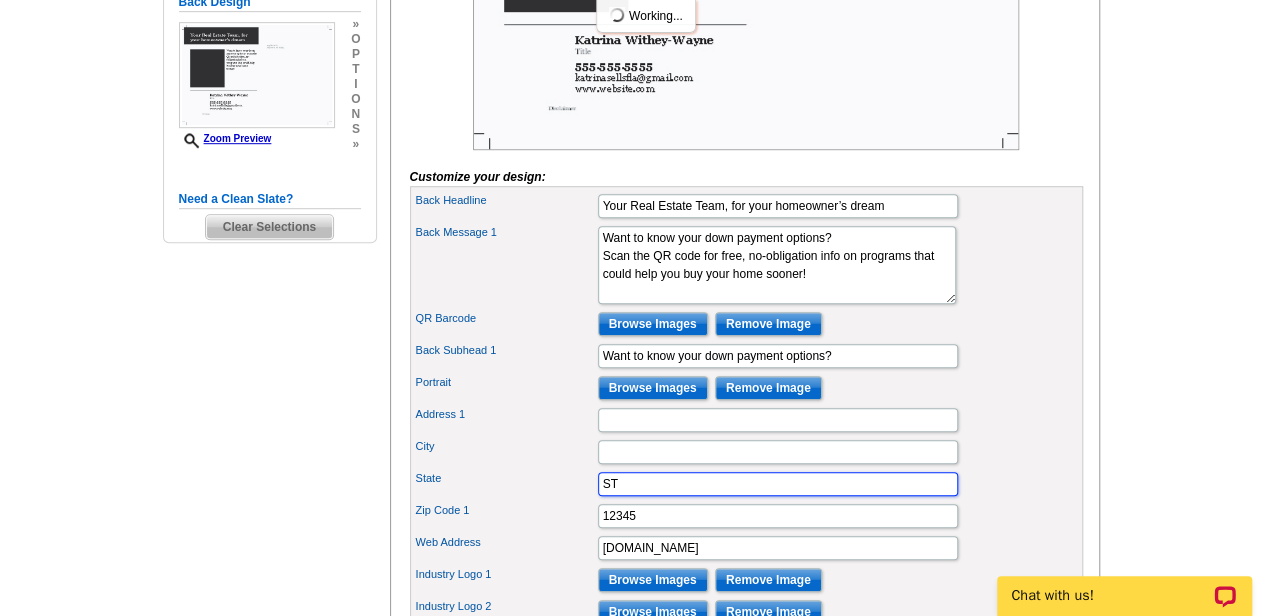 drag, startPoint x: 633, startPoint y: 510, endPoint x: 547, endPoint y: 514, distance: 86.09297 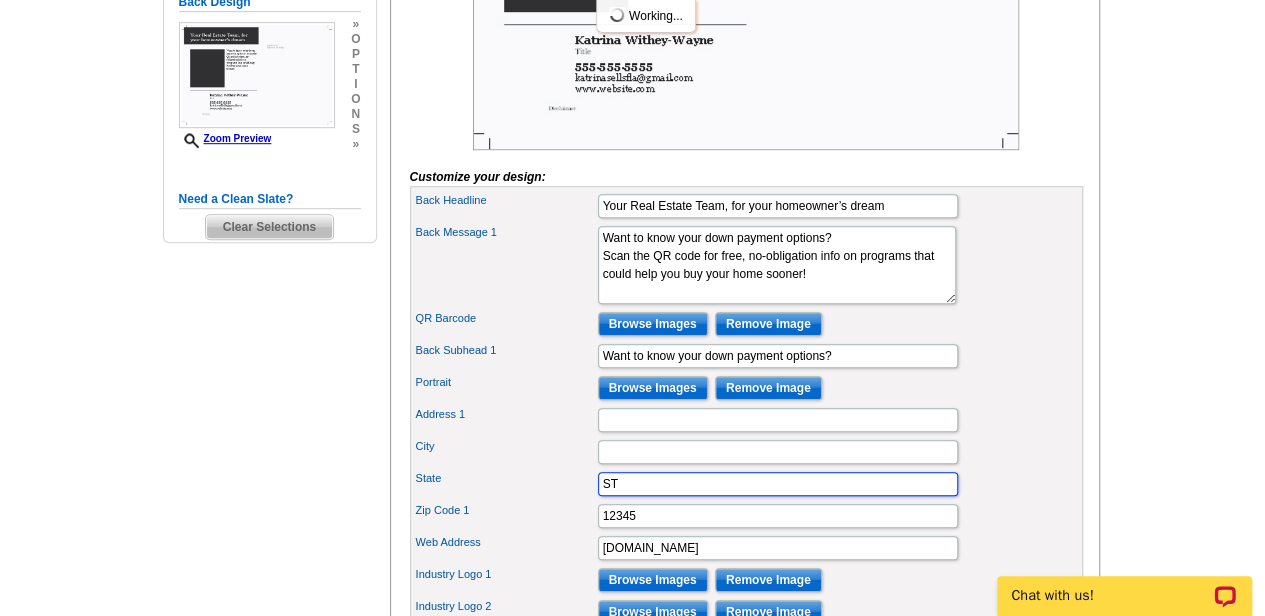 click on "State
ST" at bounding box center [746, 484] 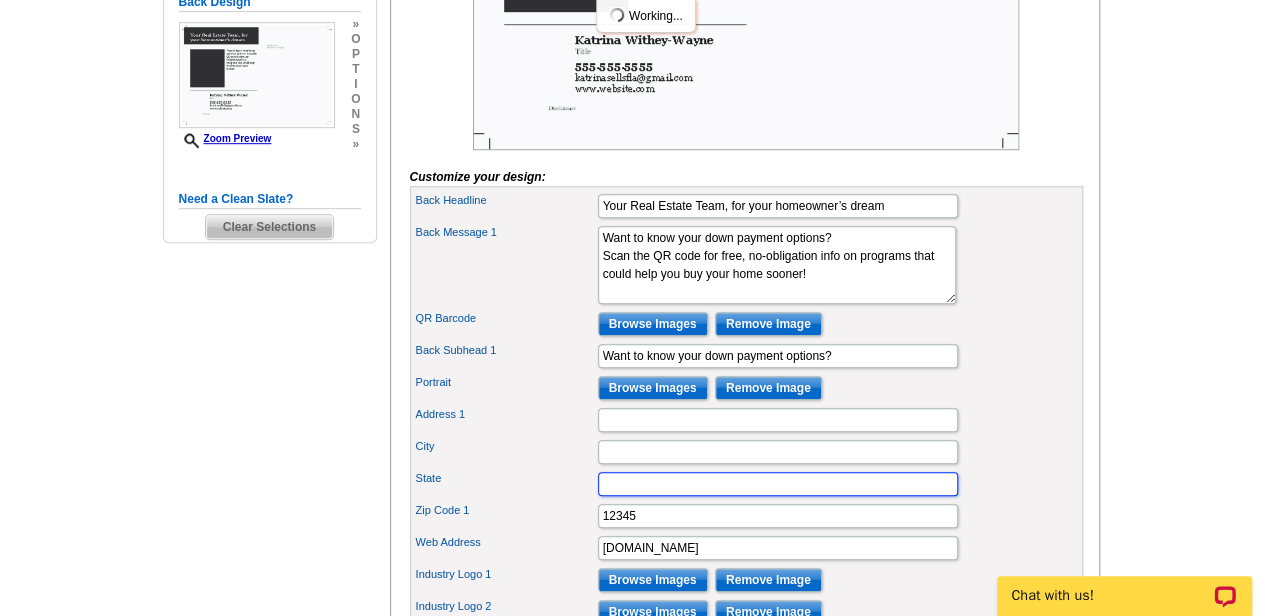 type 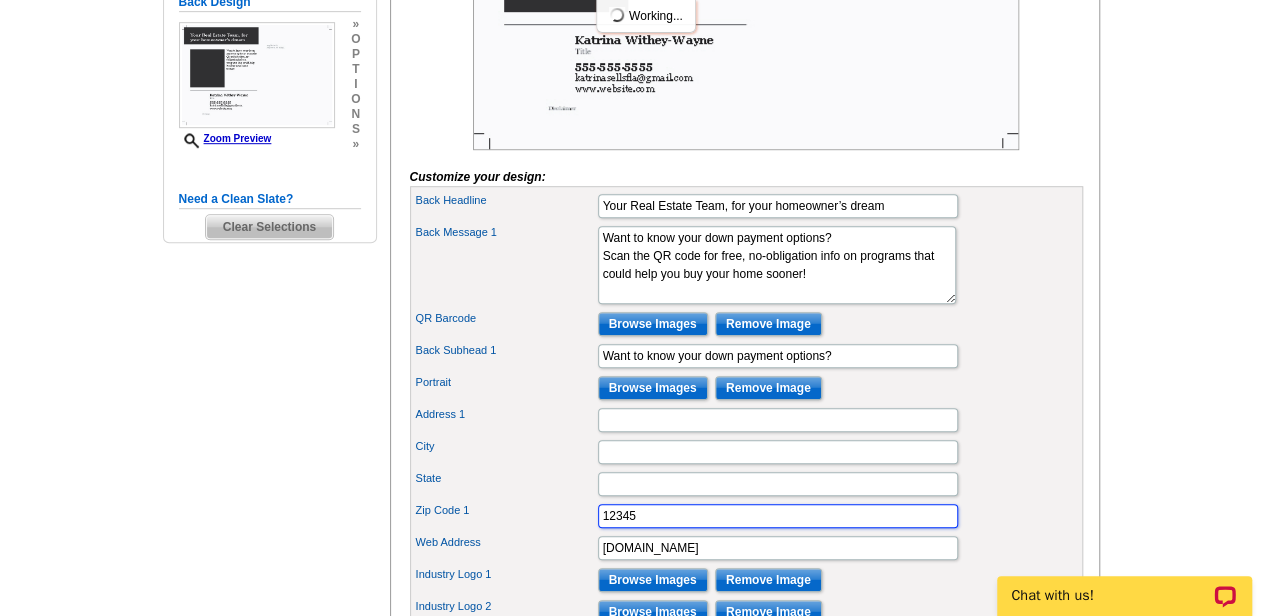click on "12345" at bounding box center (778, 516) 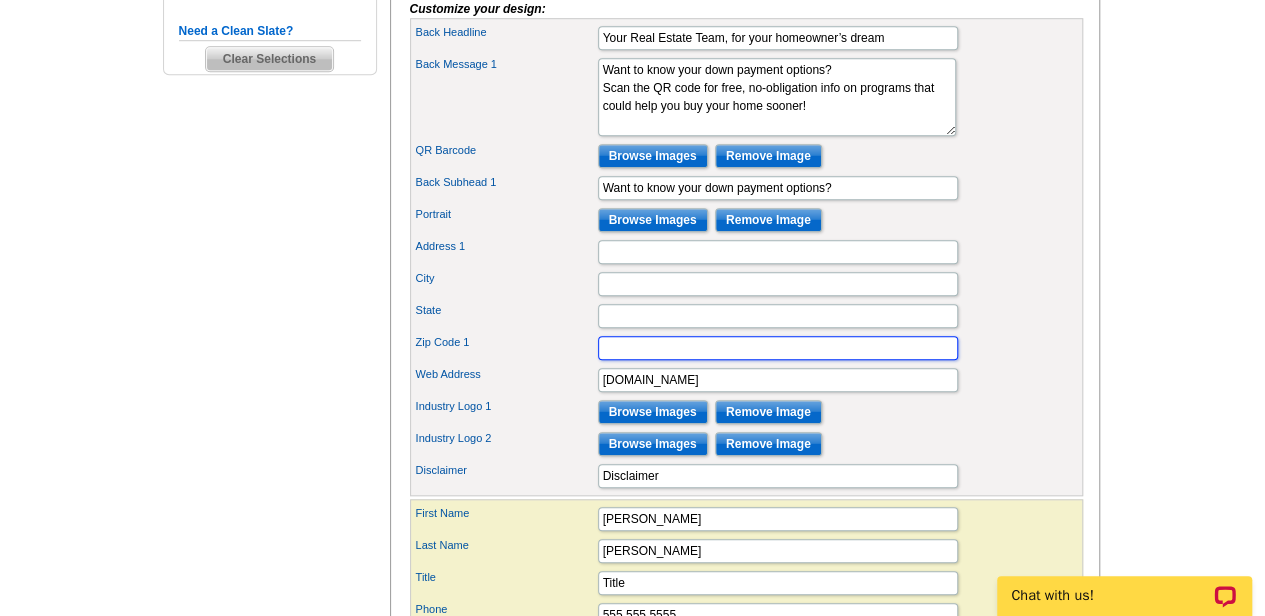 scroll, scrollTop: 726, scrollLeft: 0, axis: vertical 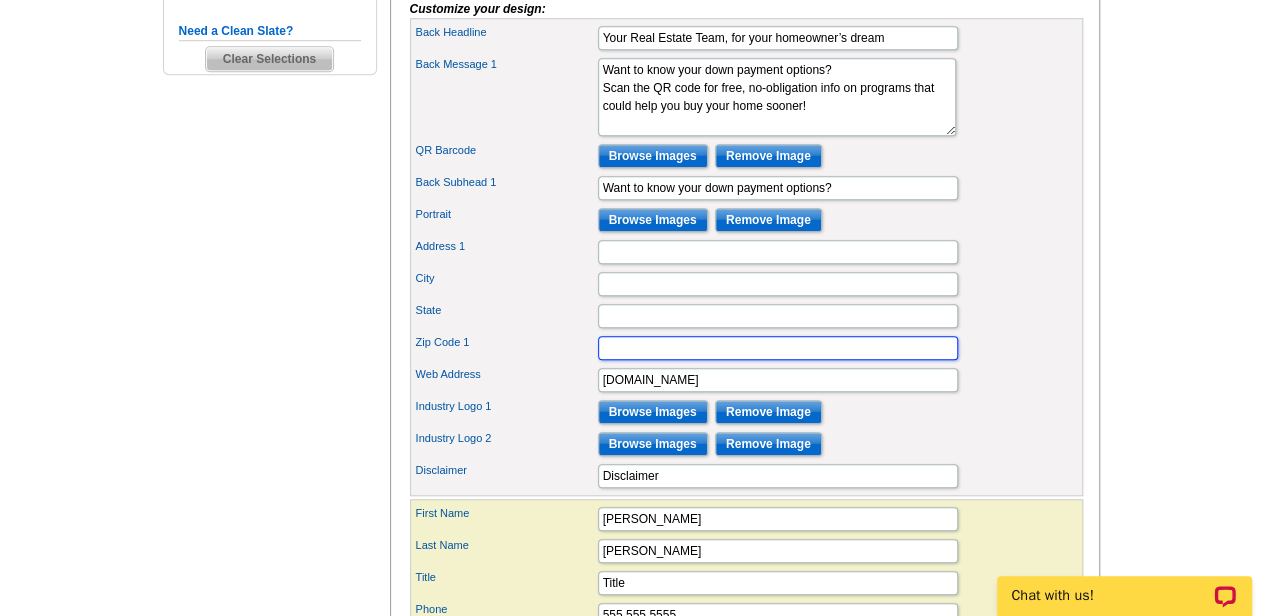 type 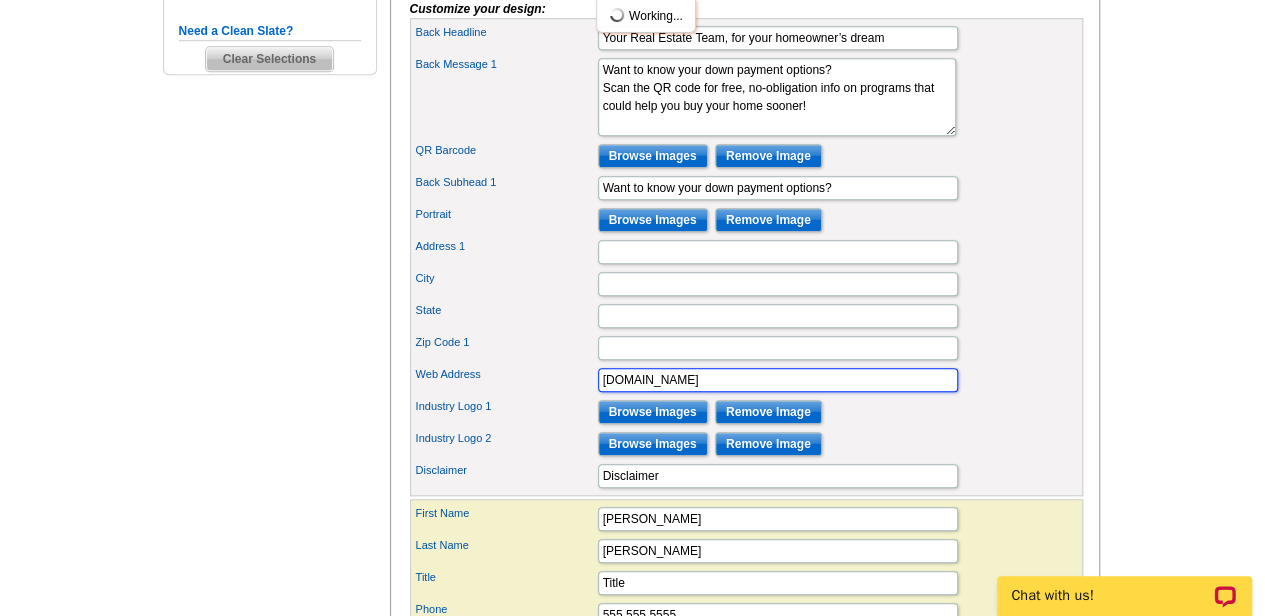 click on "[DOMAIN_NAME]" at bounding box center [778, 380] 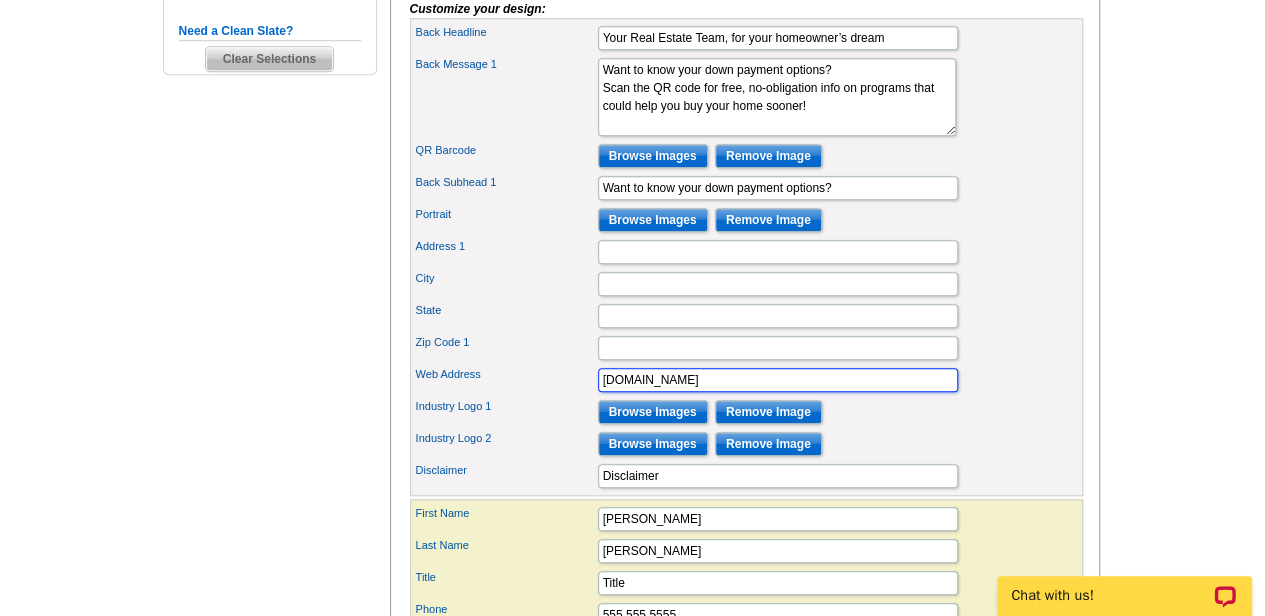 paste on "[URL][DOMAIN_NAME]" 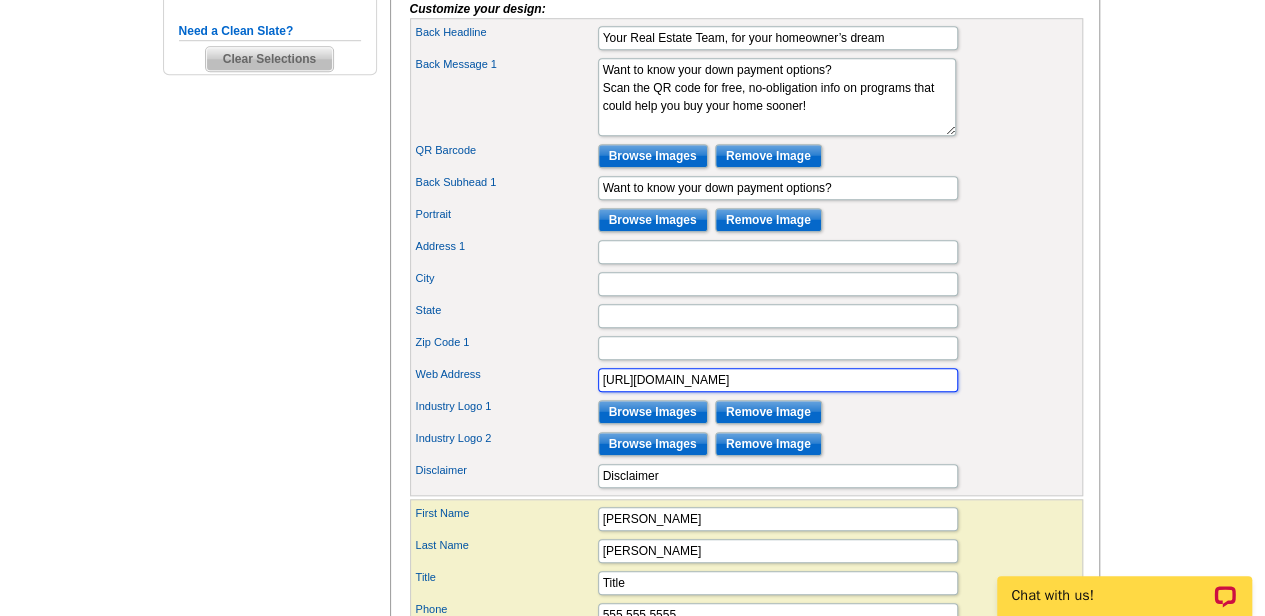 scroll, scrollTop: 0, scrollLeft: 19, axis: horizontal 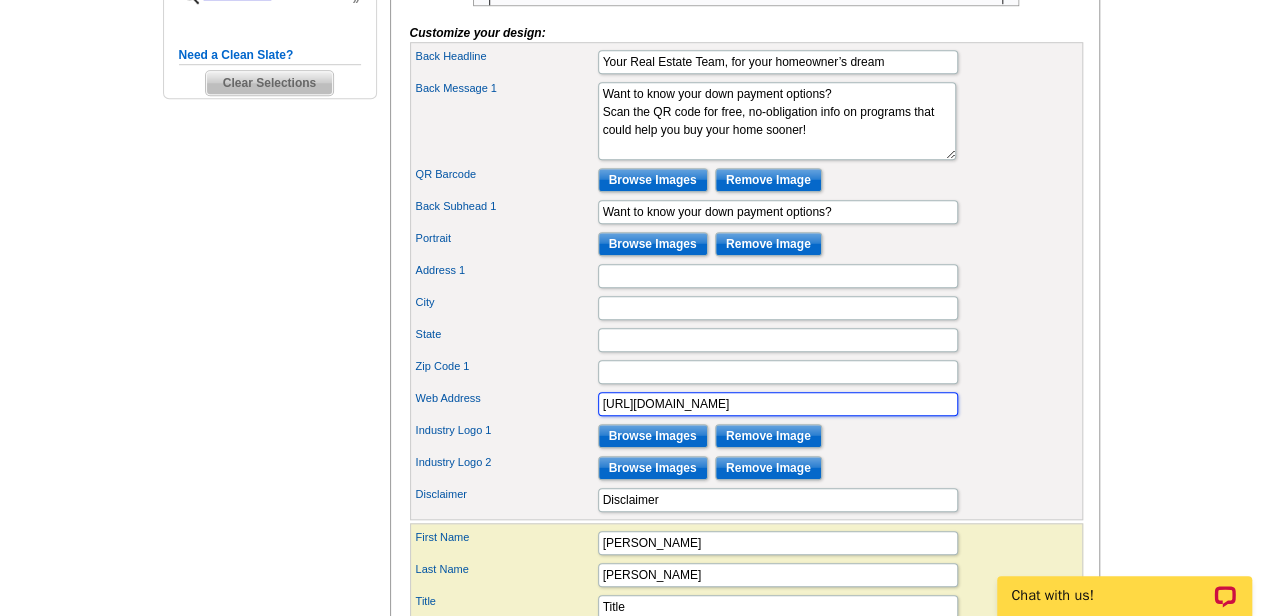 type on "[URL][DOMAIN_NAME]" 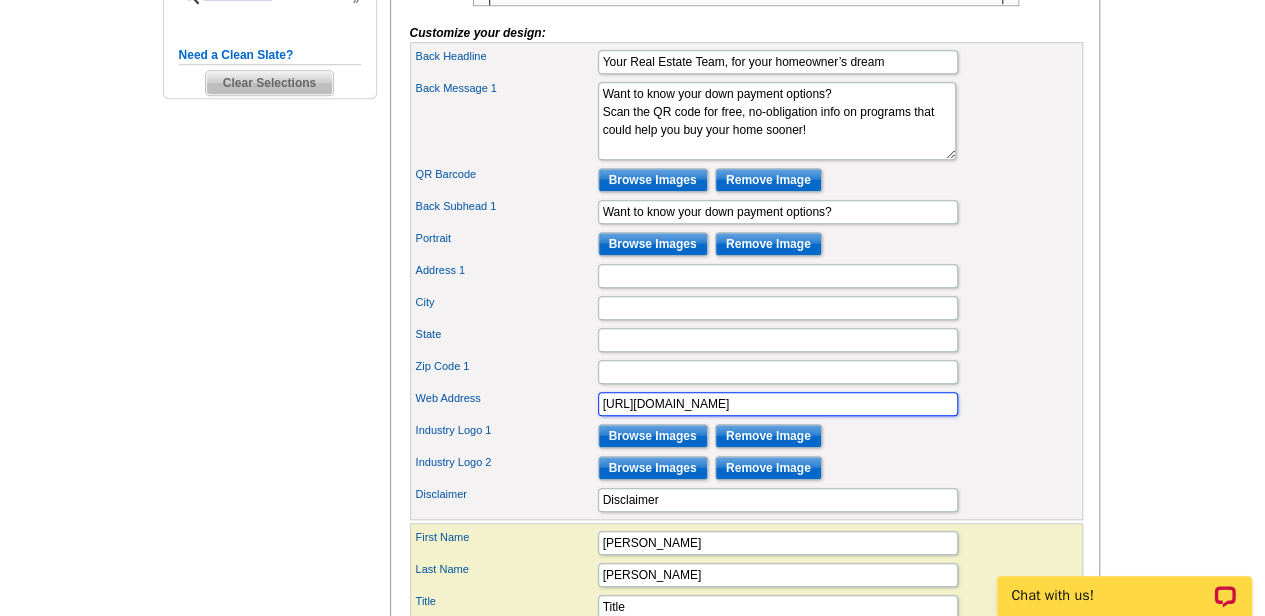 scroll, scrollTop: 0, scrollLeft: 0, axis: both 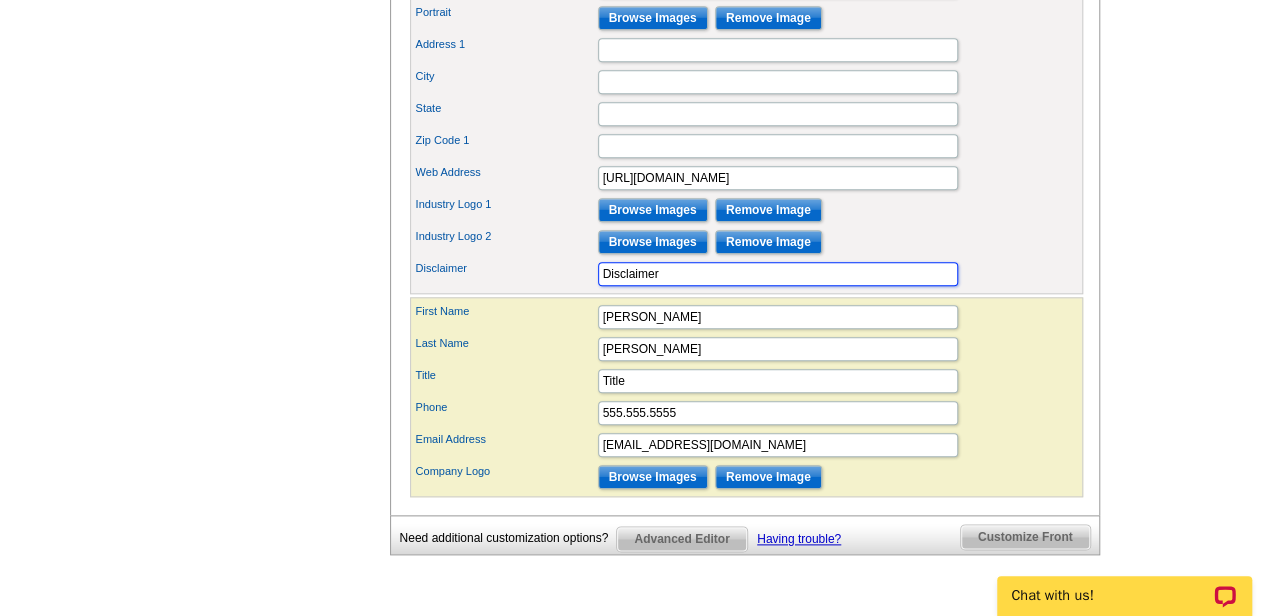 click on "Disclaimer" at bounding box center (778, 274) 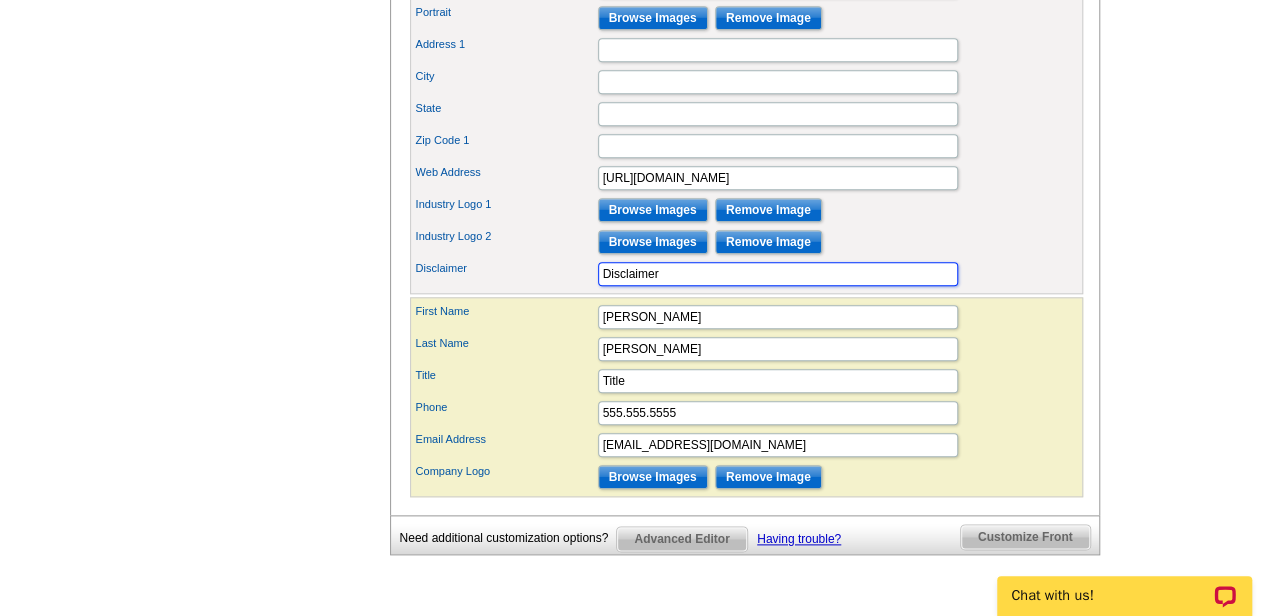 paste on "own payment assistance programs vary by location, income, and eligibility. Not all buyers will qualify. Information provided is for educational purposes only and does not constitute a commitment to lend or guarantee of assistance. Please consult with a licensed mortgage or real estate professional to determine eligibility." 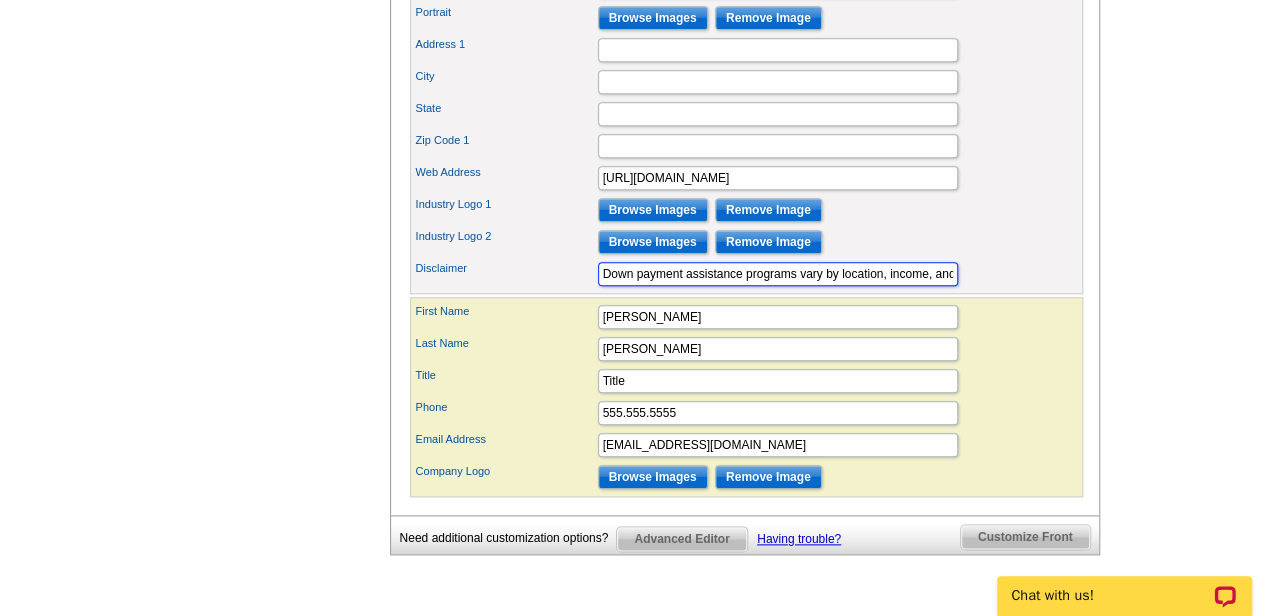 scroll, scrollTop: 0, scrollLeft: 1349, axis: horizontal 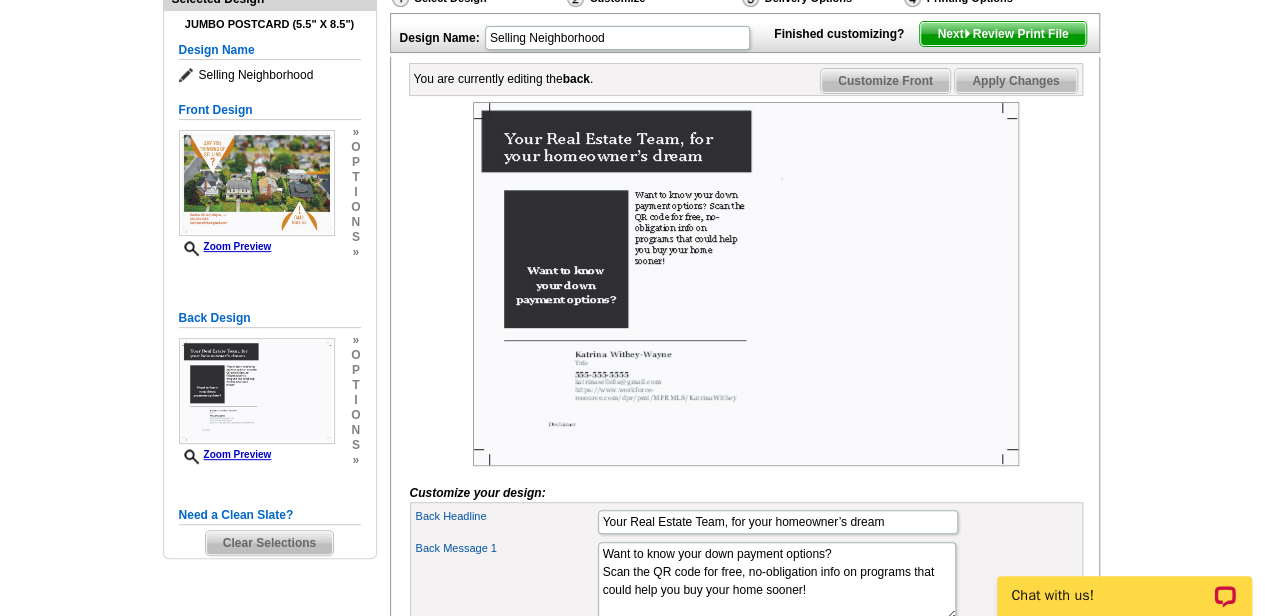 type on "Down payment assistance programs vary by location, income, and eligibility. Not all buyers will qualify. Information provided is for educational purposes only and does not constitute a commitment to lend or guarantee of assistance. Please consult with a licensed mortgage or real estate professional to determine eligibility." 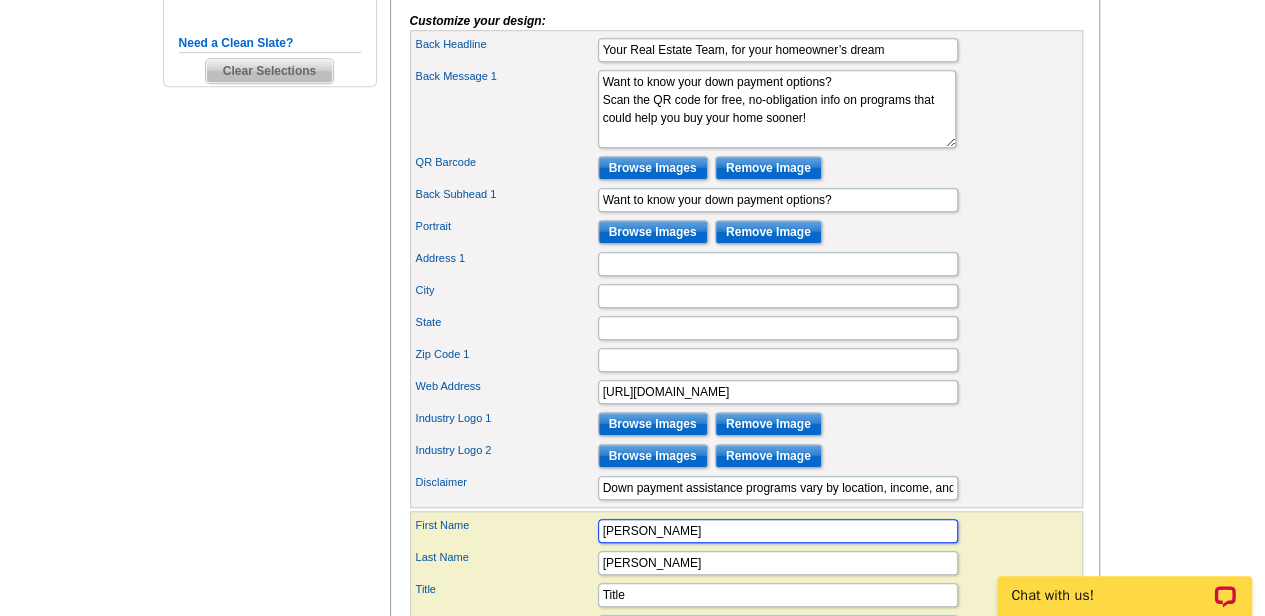 scroll, scrollTop: 715, scrollLeft: 0, axis: vertical 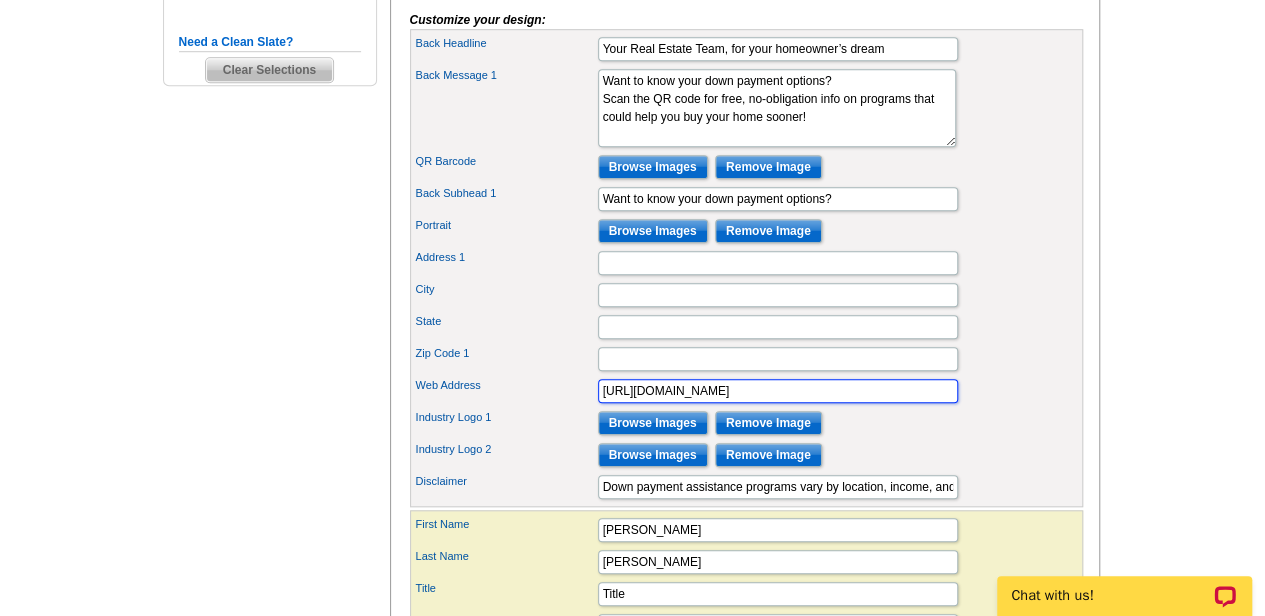 click on "[URL][DOMAIN_NAME]" at bounding box center [778, 391] 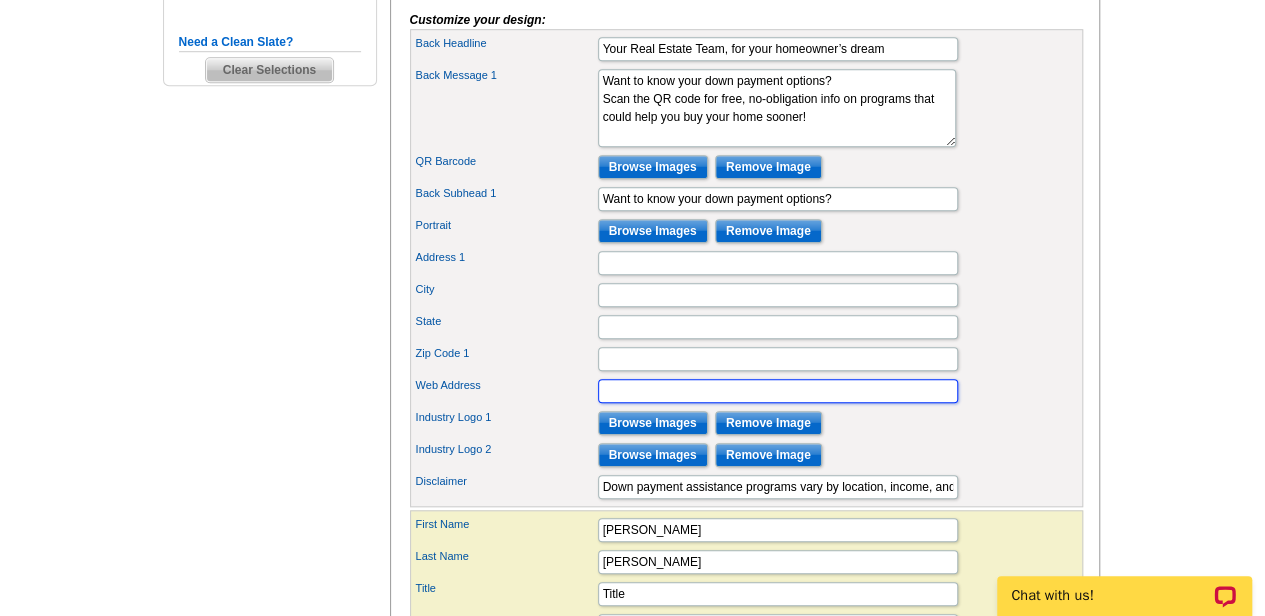 scroll, scrollTop: 0, scrollLeft: 0, axis: both 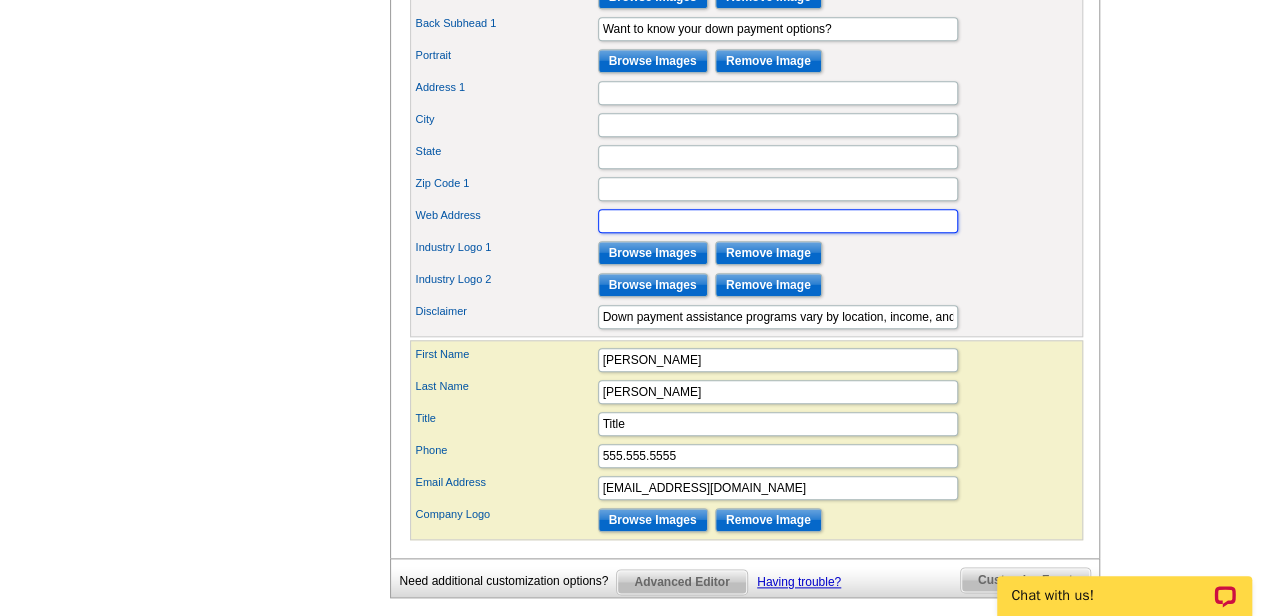 type 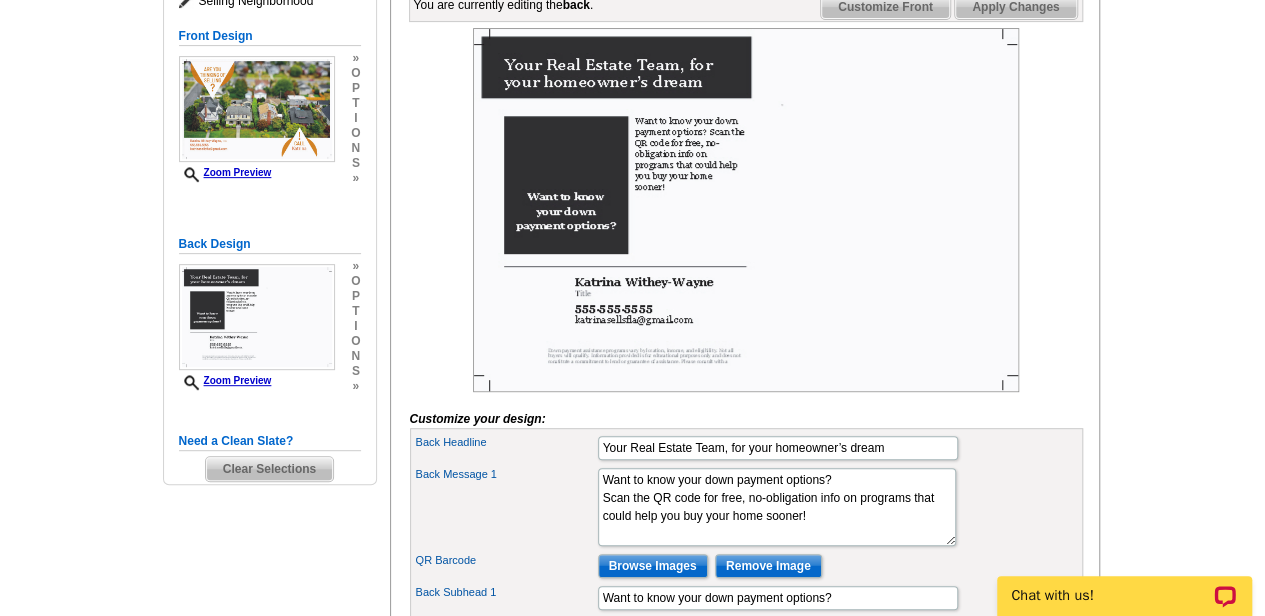 scroll, scrollTop: 316, scrollLeft: 0, axis: vertical 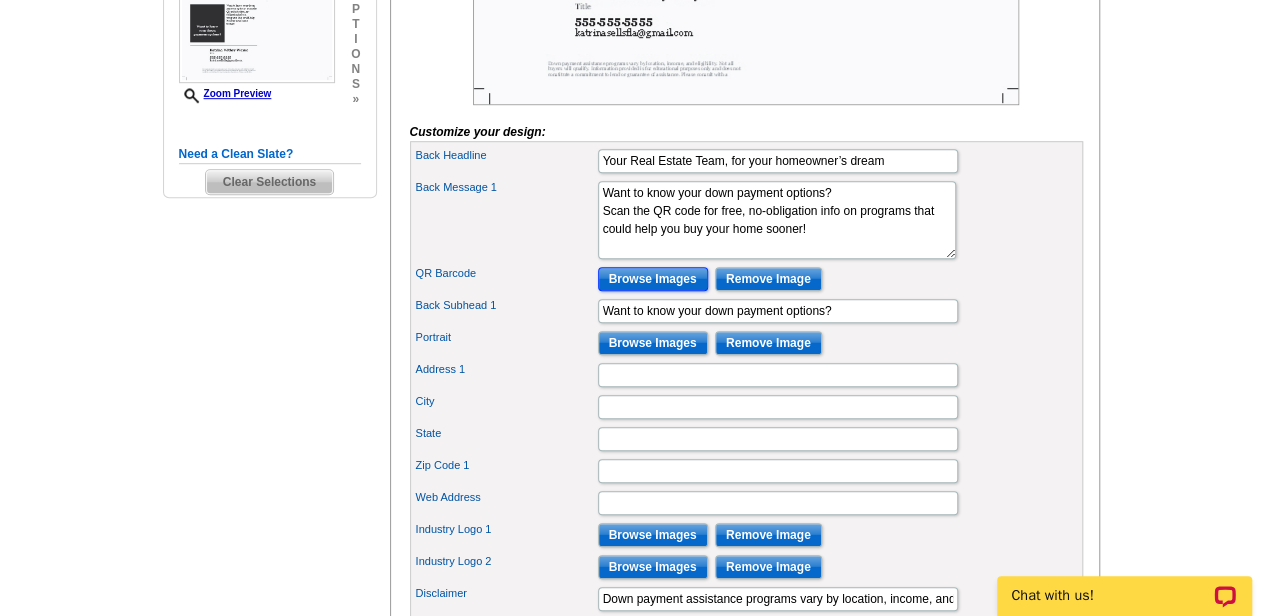 click on "Browse Images" at bounding box center (653, 279) 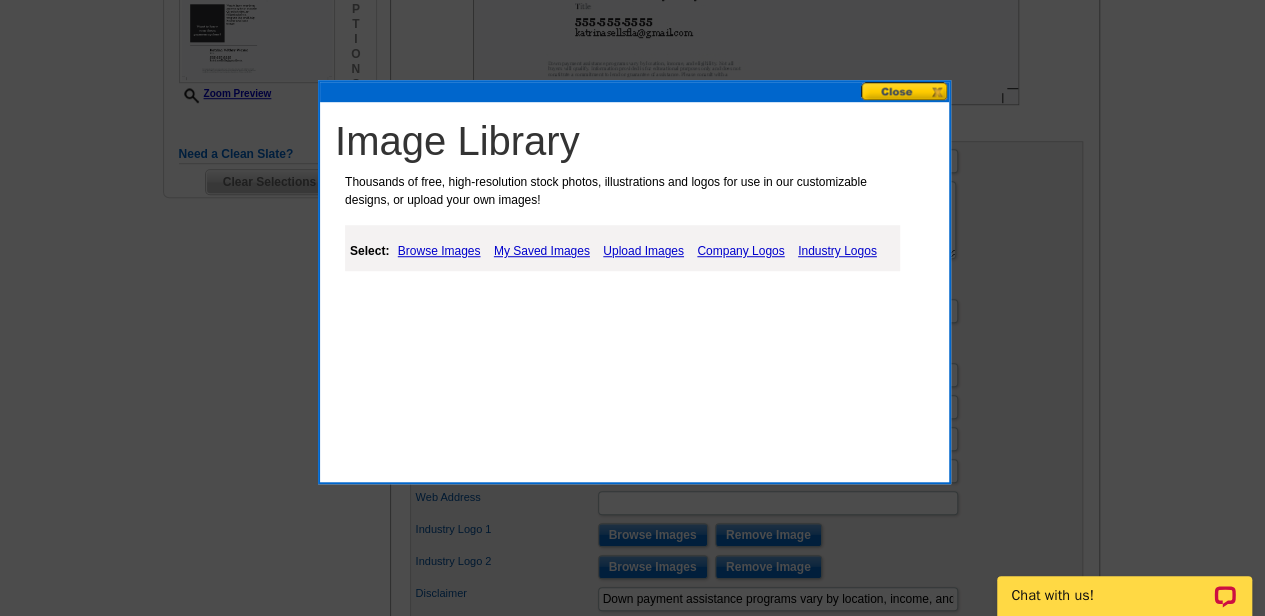click on "Browse Images" at bounding box center [439, 251] 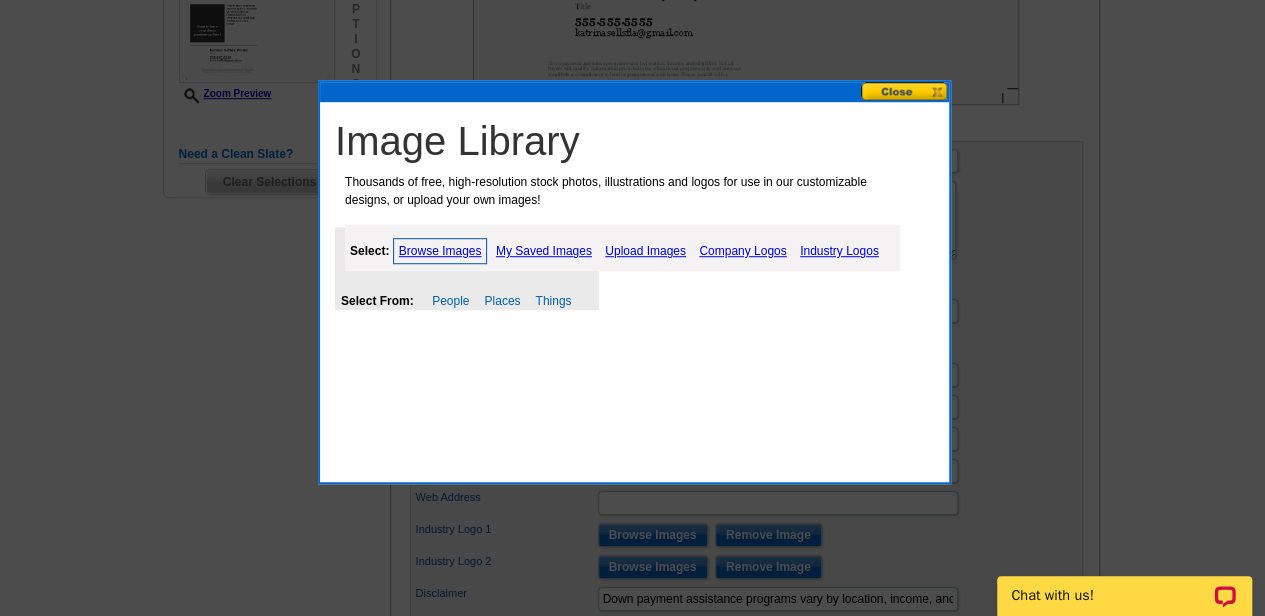 click on "My Saved Images" at bounding box center [544, 251] 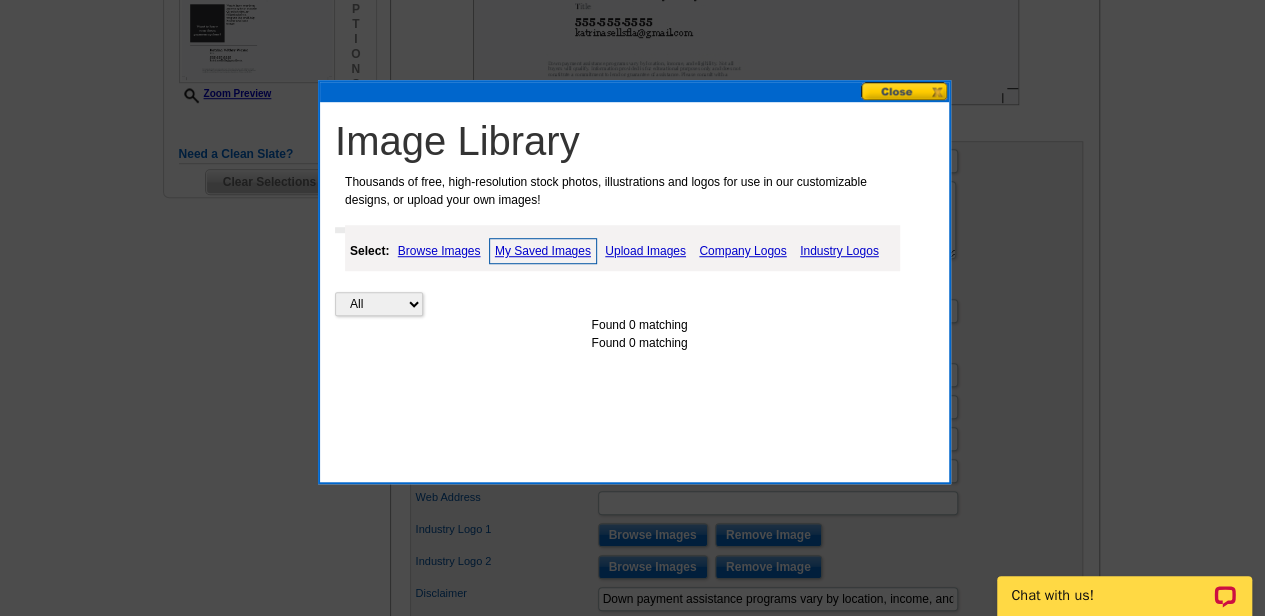 click on "Upload Images" at bounding box center [645, 251] 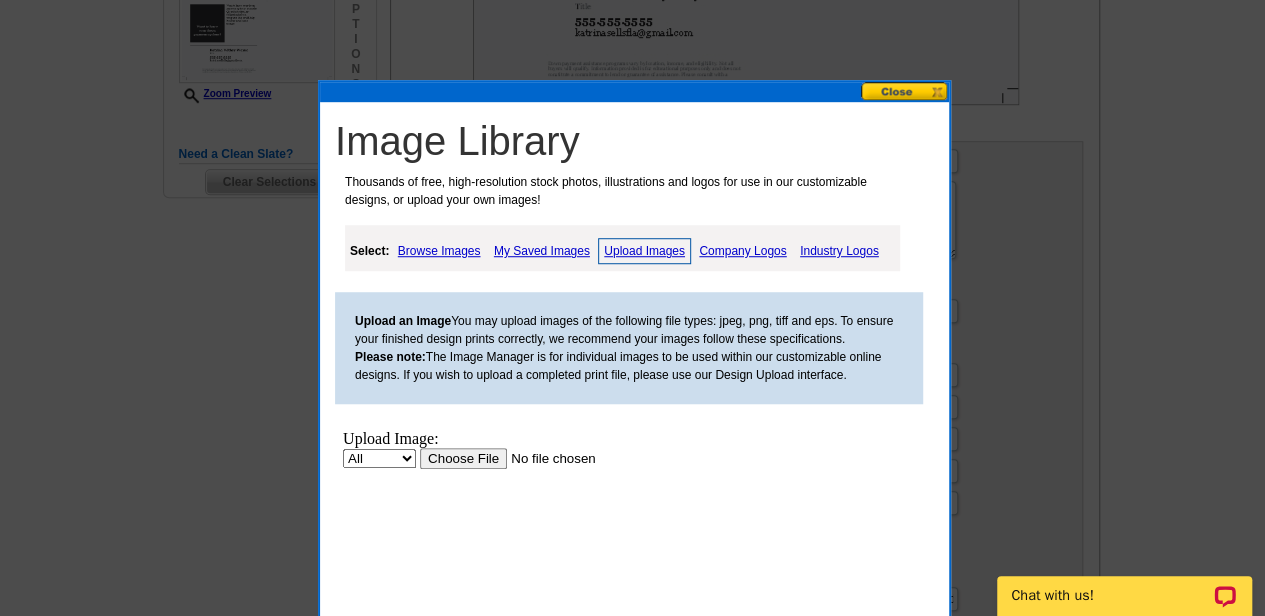 scroll, scrollTop: 0, scrollLeft: 0, axis: both 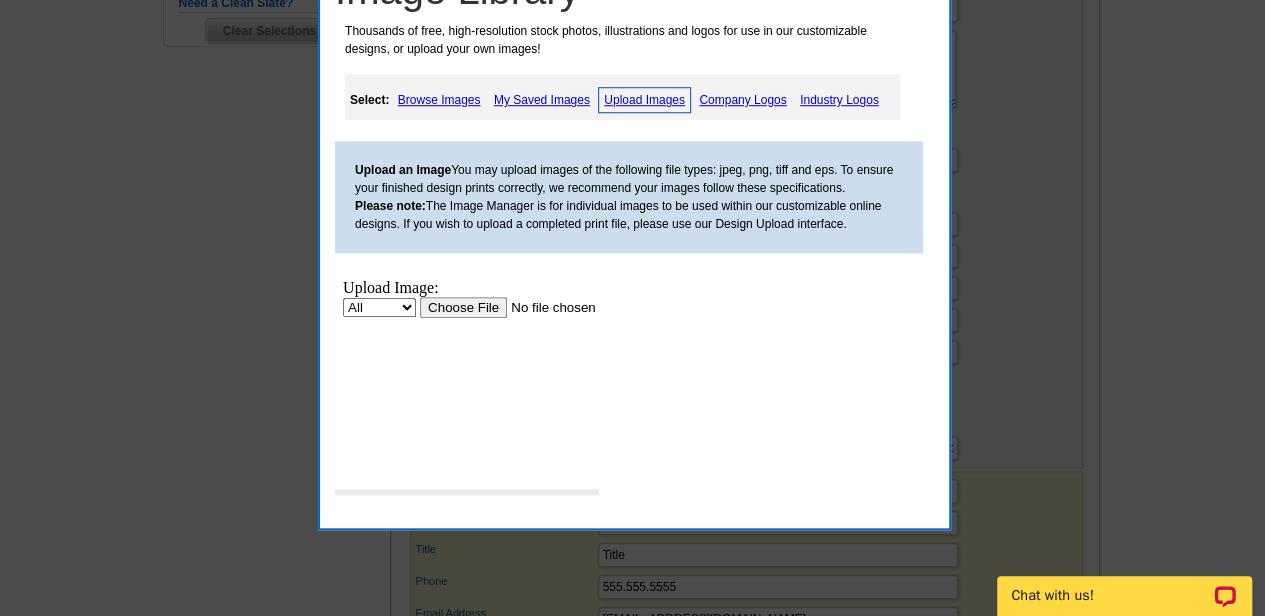click at bounding box center (546, 307) 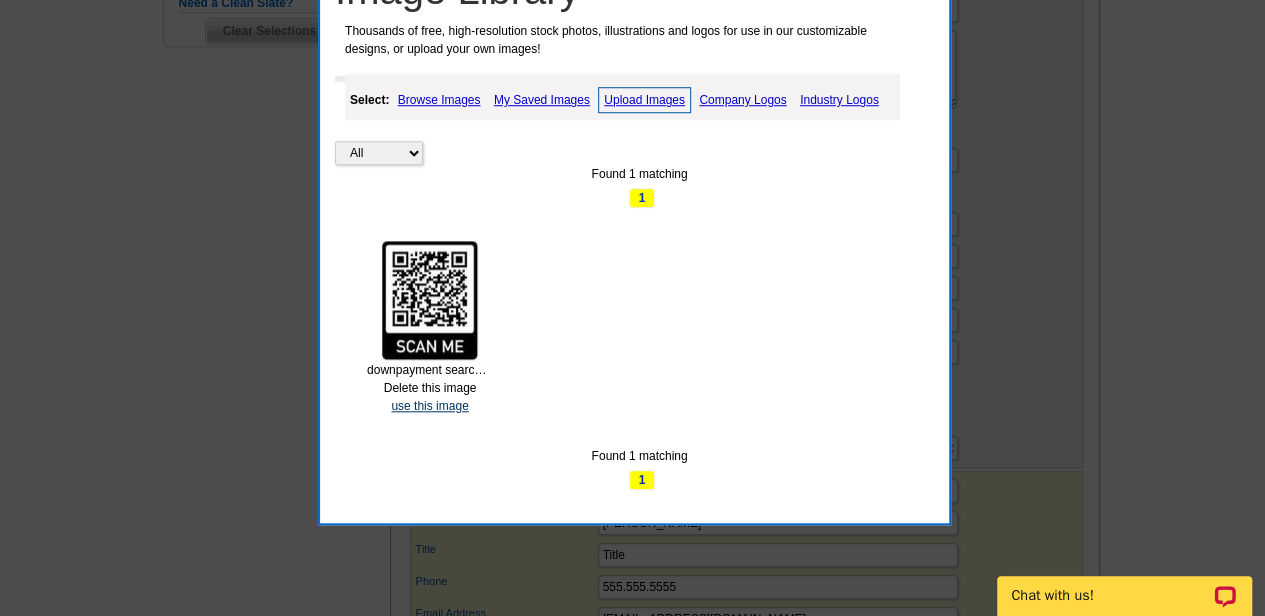 click on "use this image" at bounding box center (429, 406) 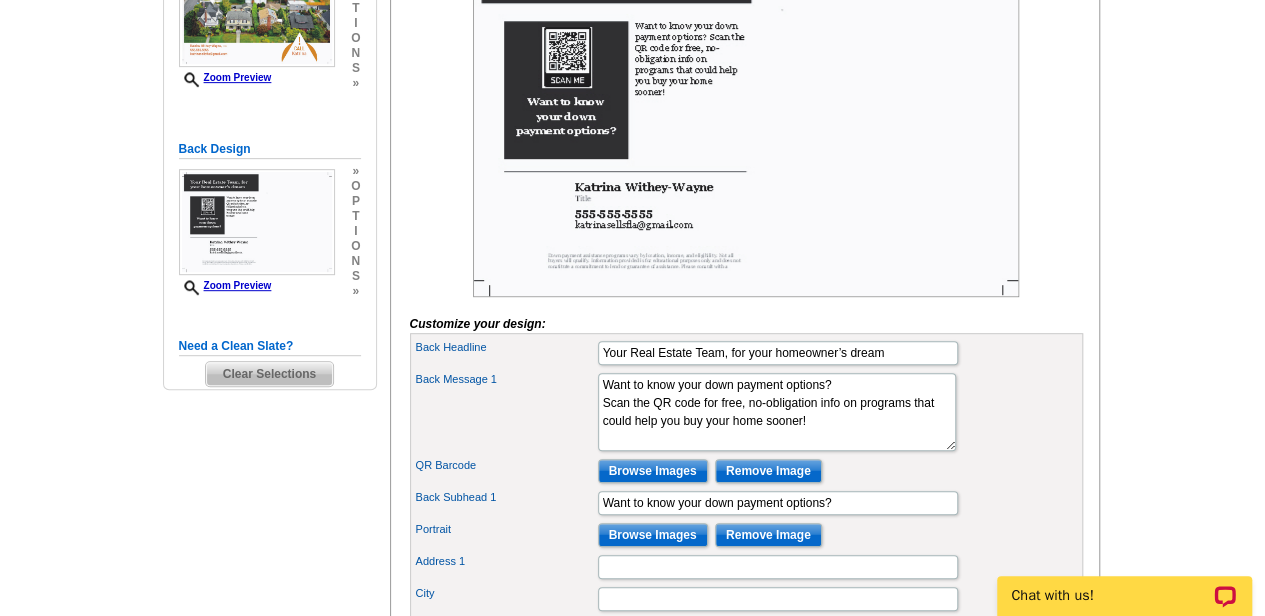 scroll, scrollTop: 412, scrollLeft: 0, axis: vertical 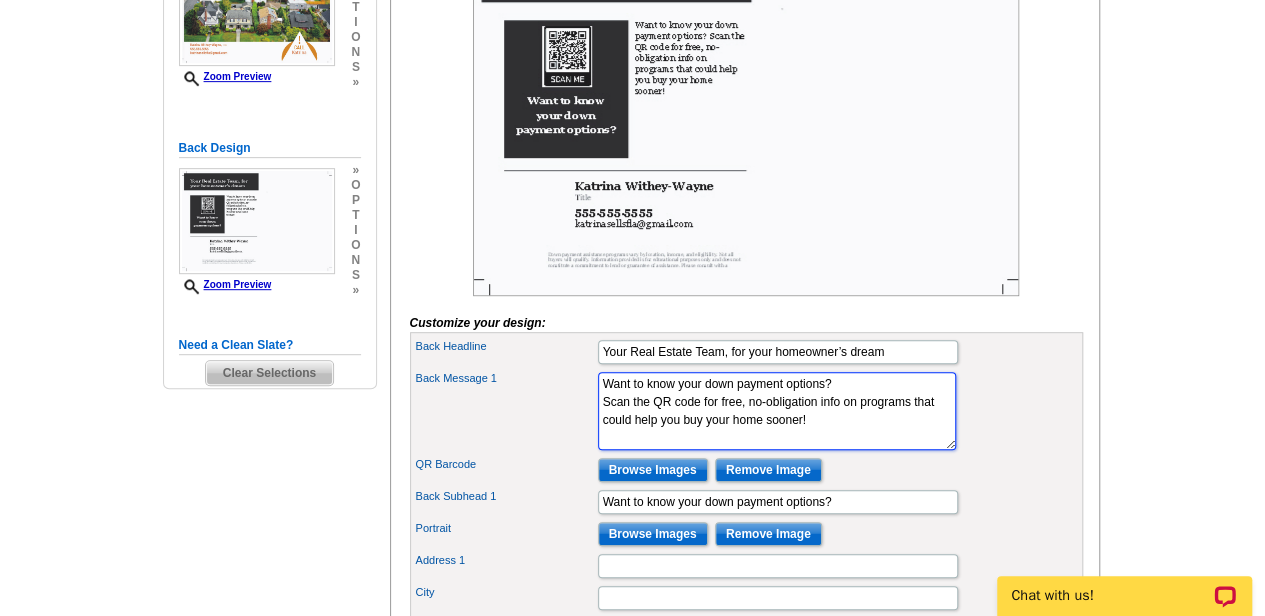 drag, startPoint x: 838, startPoint y: 411, endPoint x: 593, endPoint y: 404, distance: 245.09998 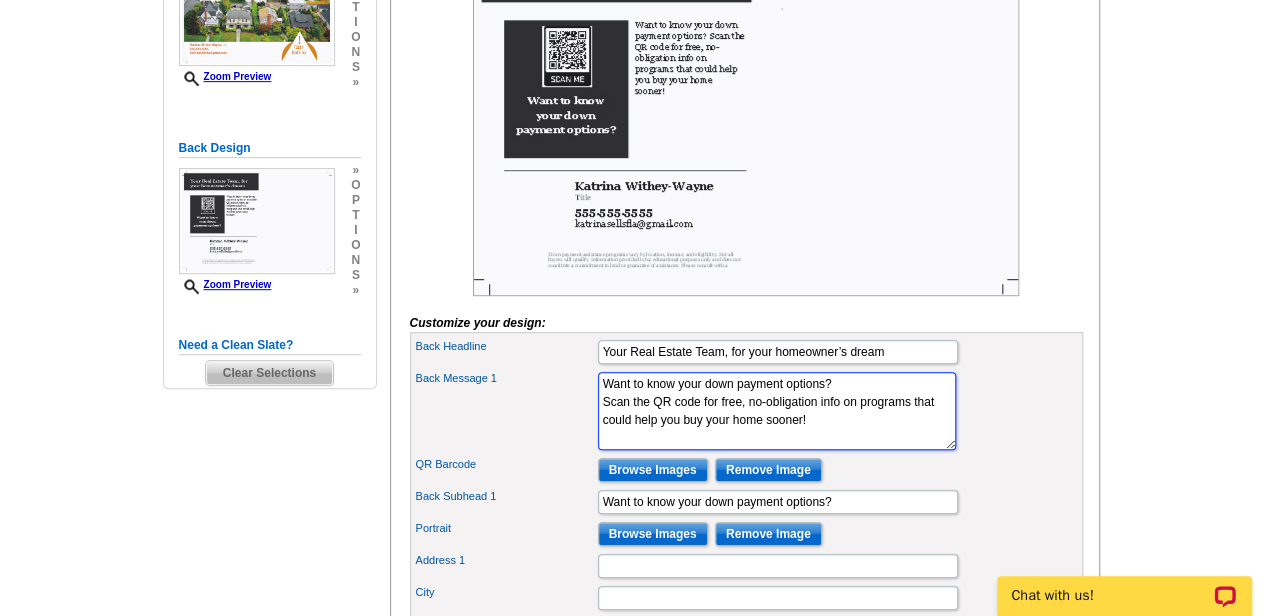 click on "Back Message 1
I’ve been in the business for 10+ years, and I know how to read the market. We’ll figure out when’s the right time to take action, and get prepared if it’s sometime in the future. Let me help you navigate the Portland real estate market! Give me a call and we can set up a coffee date." at bounding box center (746, 411) 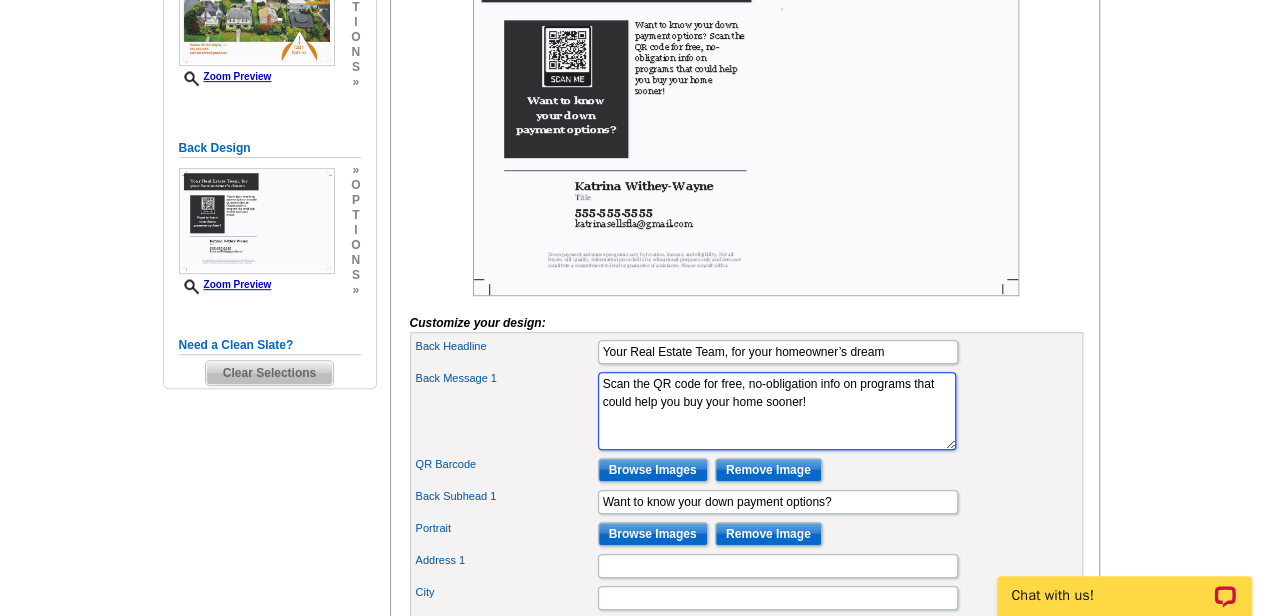 click on "I’ve been in the business for 10+ years, and I know how to read the market. We’ll figure out when’s the right time to take action, and get prepared if it’s sometime in the future. Let me help you navigate the Portland real estate market! Give me a call and we can set up a coffee date." at bounding box center [777, 411] 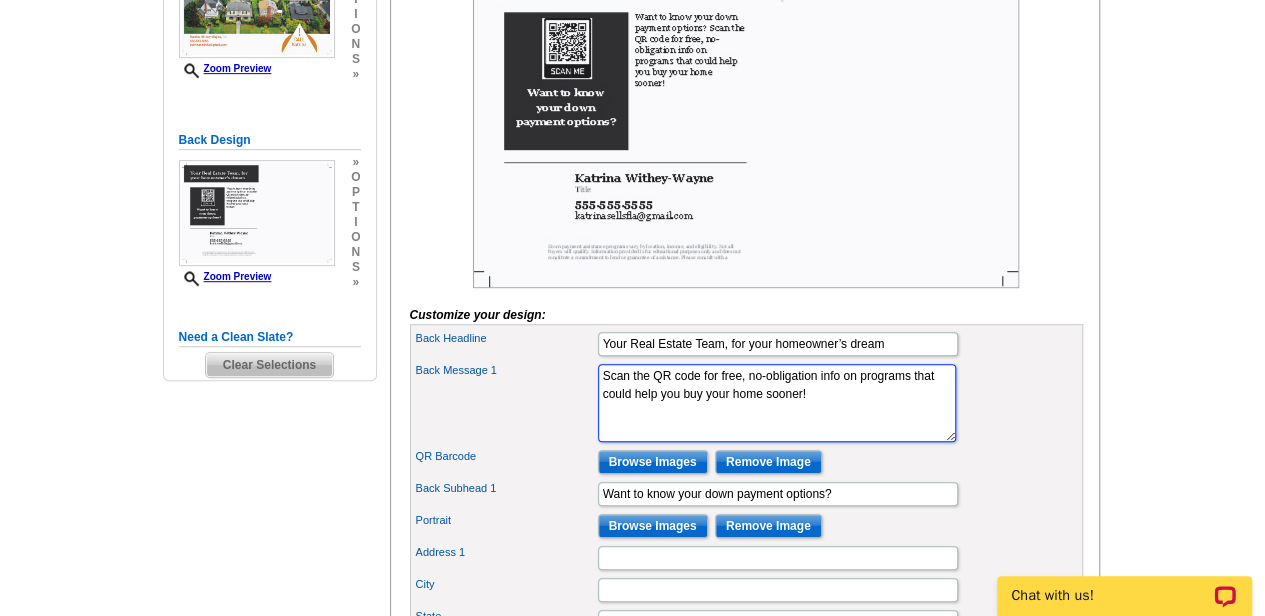 scroll, scrollTop: 423, scrollLeft: 0, axis: vertical 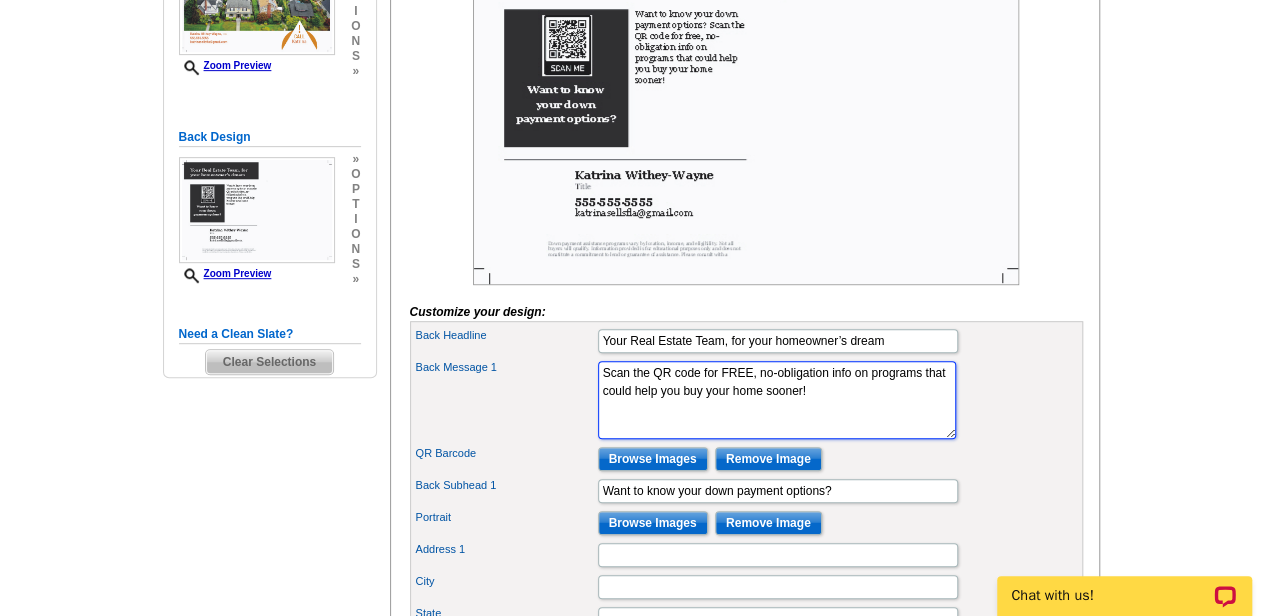 drag, startPoint x: 760, startPoint y: 402, endPoint x: 830, endPoint y: 396, distance: 70.256676 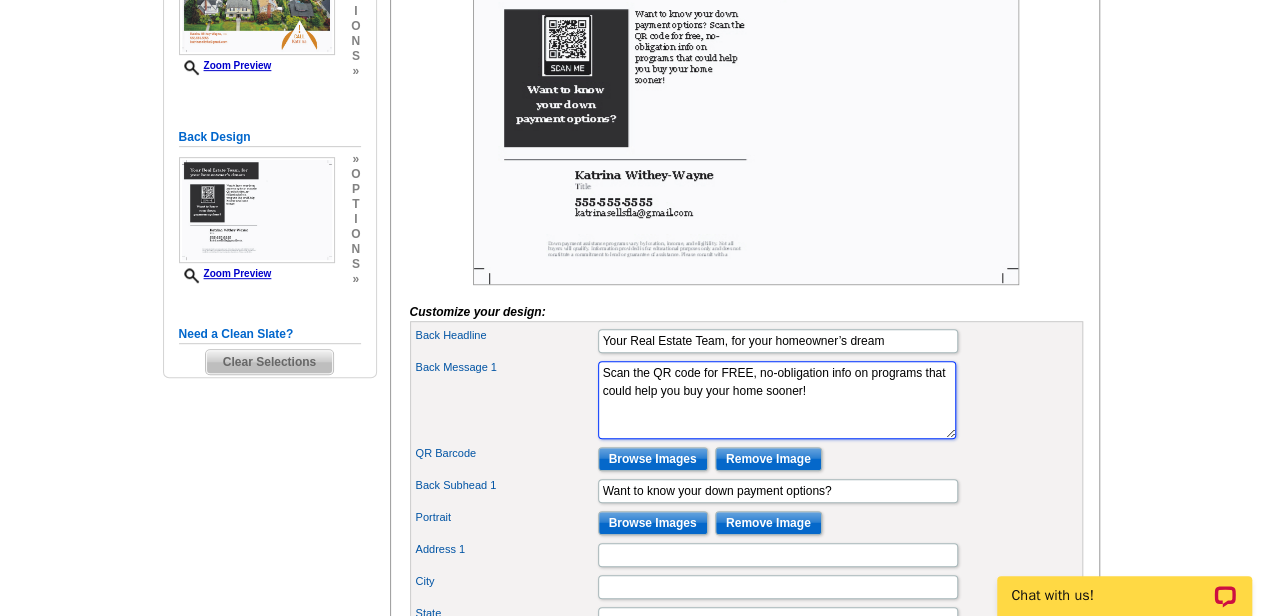click on "I’ve been in the business for 10+ years, and I know how to read the market. We’ll figure out when’s the right time to take action, and get prepared if it’s sometime in the future. Let me help you navigate the Portland real estate market! Give me a call and we can set up a coffee date." at bounding box center [777, 400] 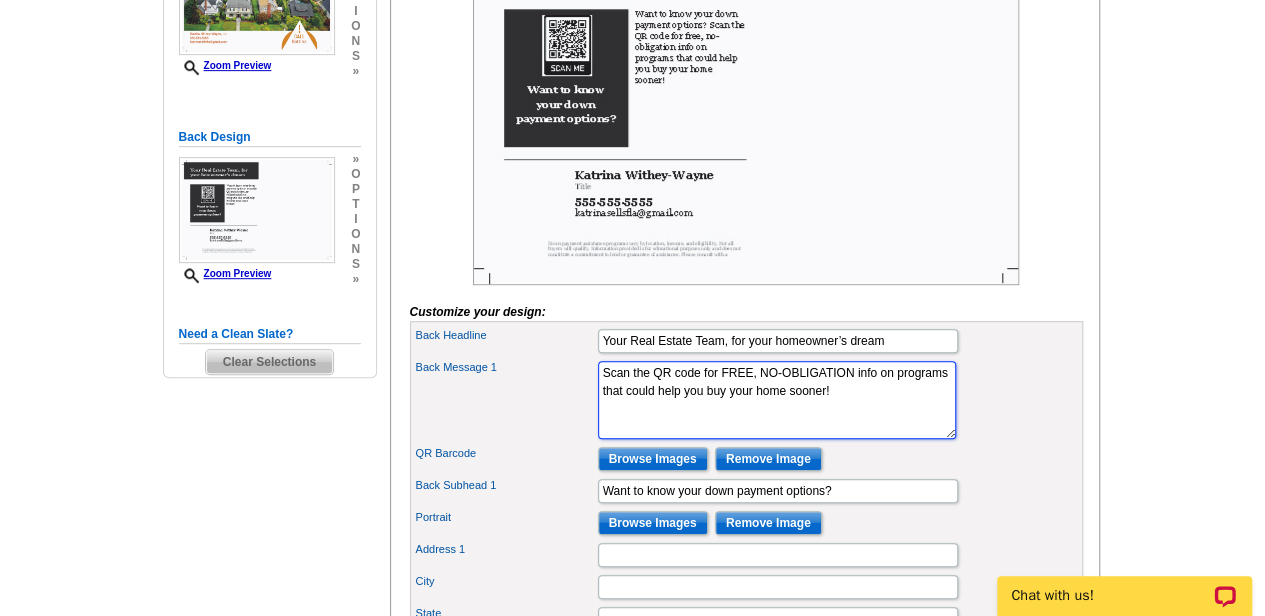 click on "I’ve been in the business for 10+ years, and I know how to read the market. We’ll figure out when’s the right time to take action, and get prepared if it’s sometime in the future. Let me help you navigate the Portland real estate market! Give me a call and we can set up a coffee date." at bounding box center (777, 400) 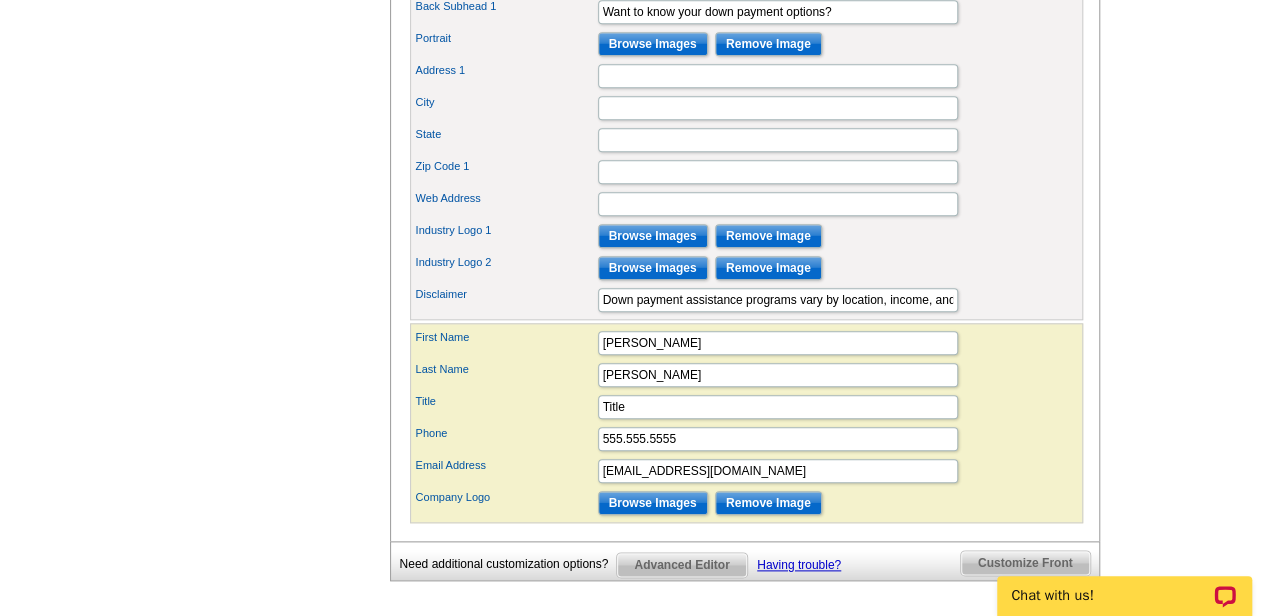 scroll, scrollTop: 904, scrollLeft: 0, axis: vertical 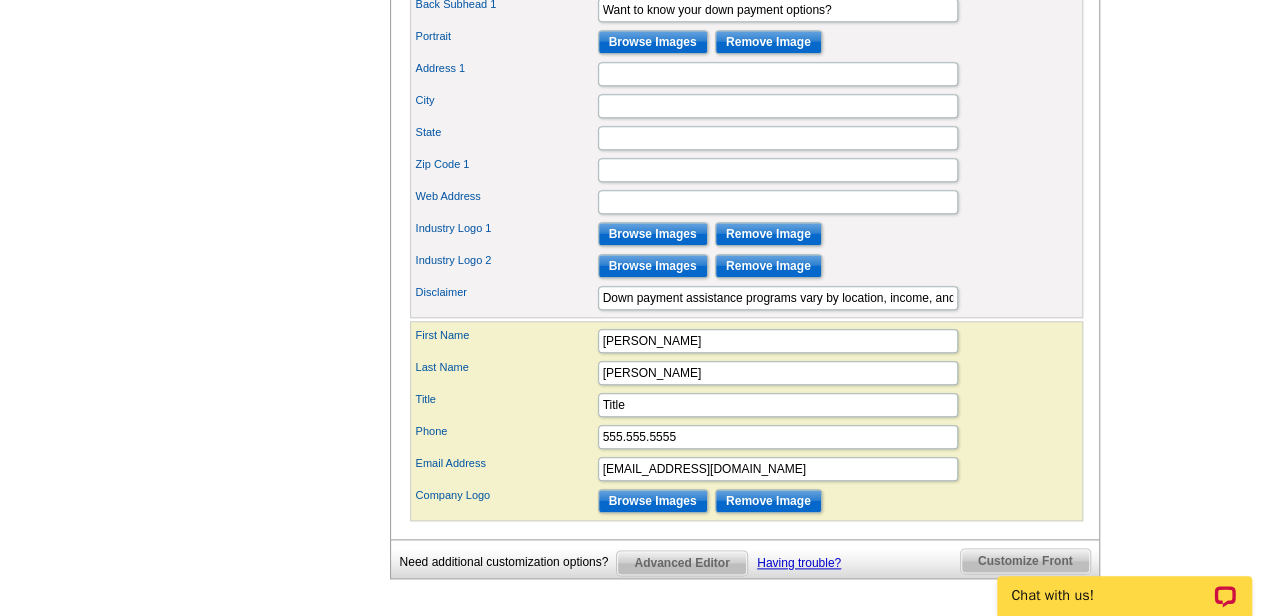 type on "Scan the QR code for FREE, NO-OBLIGATION info on programs that could help you buy your home sooner!" 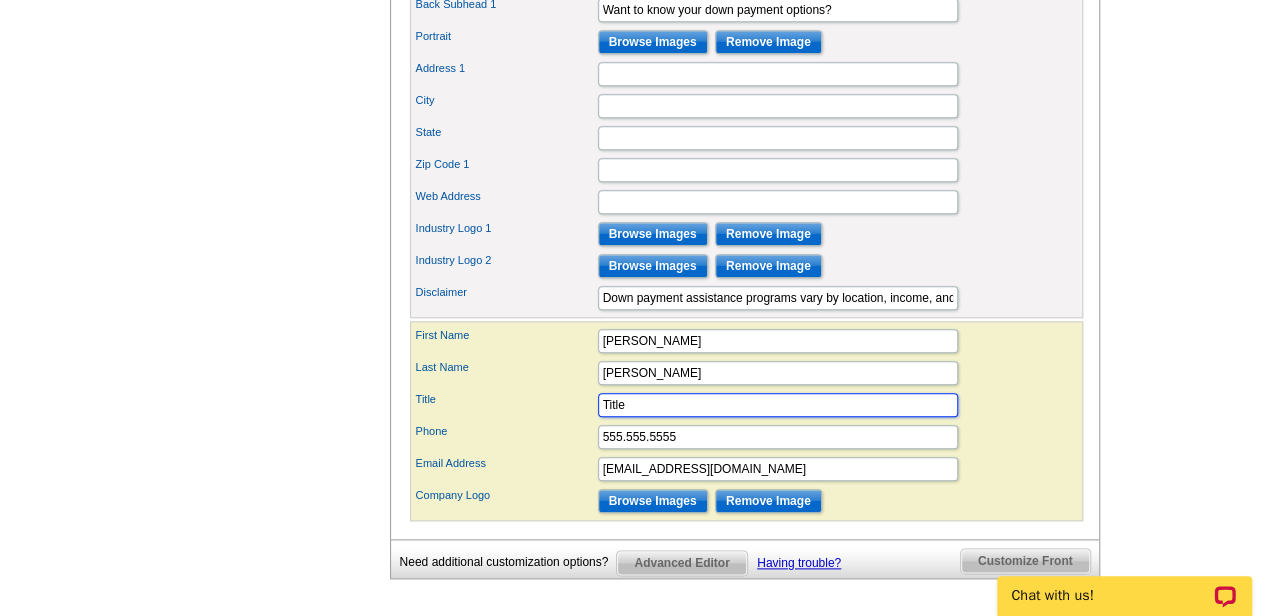 click on "Title" at bounding box center [778, 405] 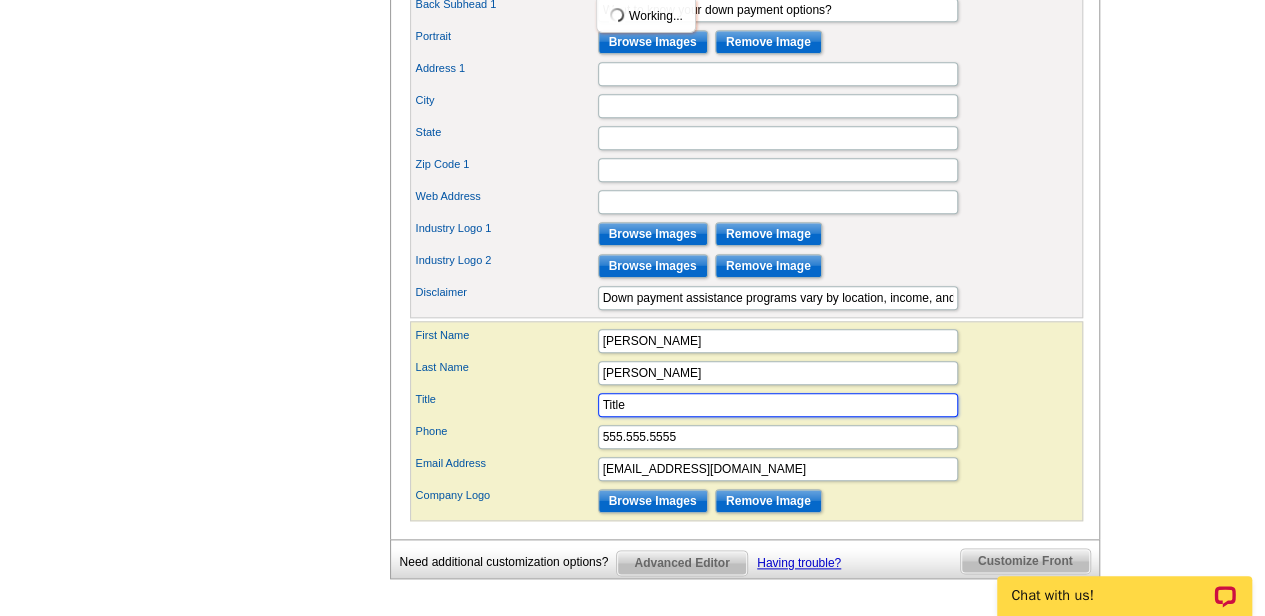 click on "Title" at bounding box center (778, 405) 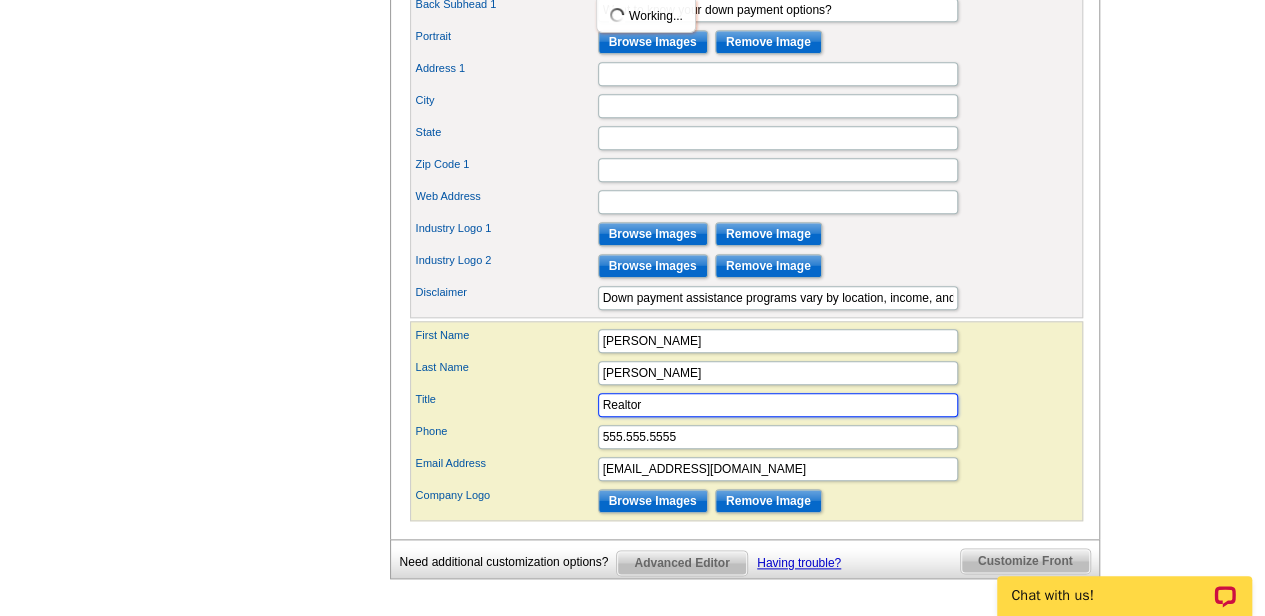 type on "Realtor" 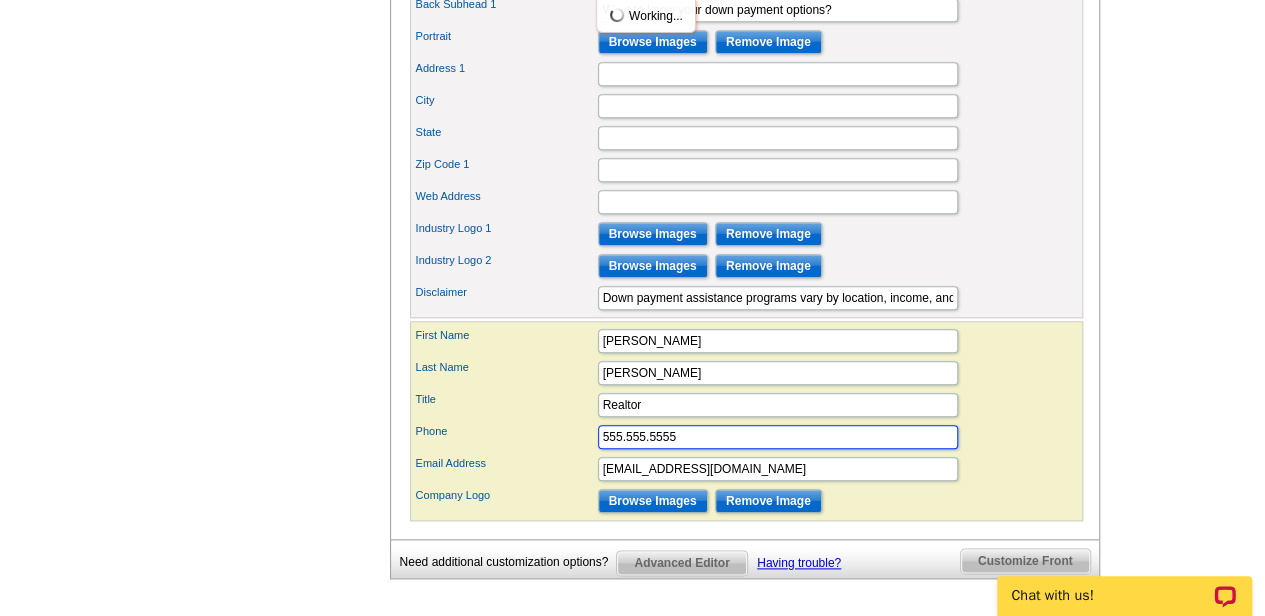 click on "555.555.5555" at bounding box center [778, 437] 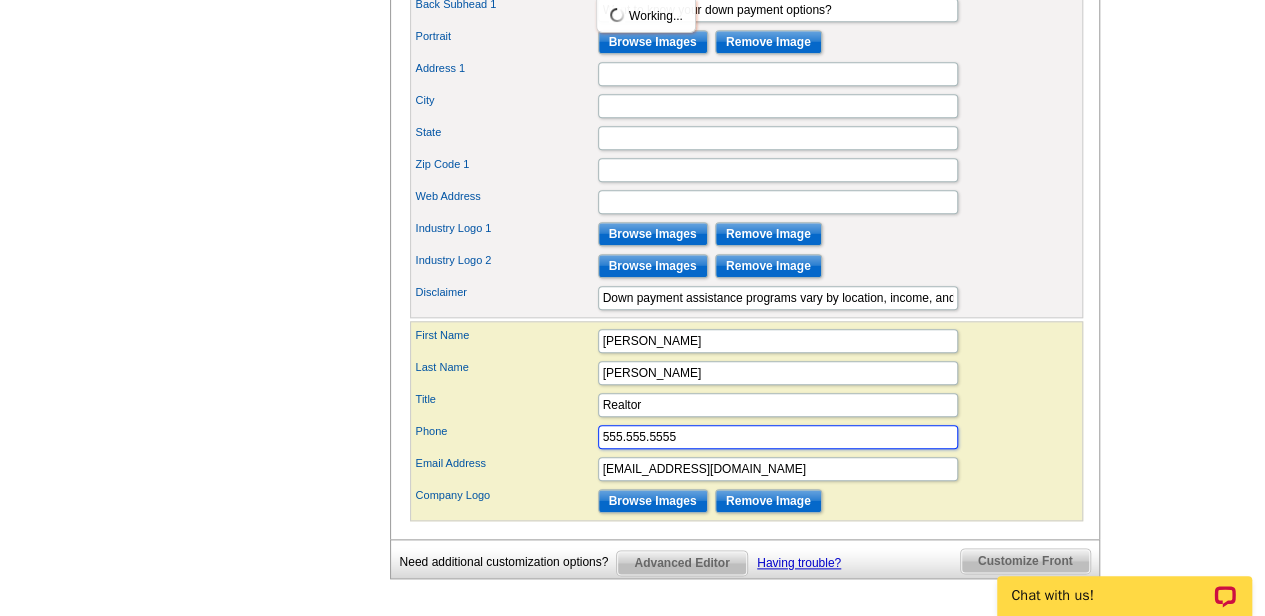 click on "555.555.5555" at bounding box center (778, 437) 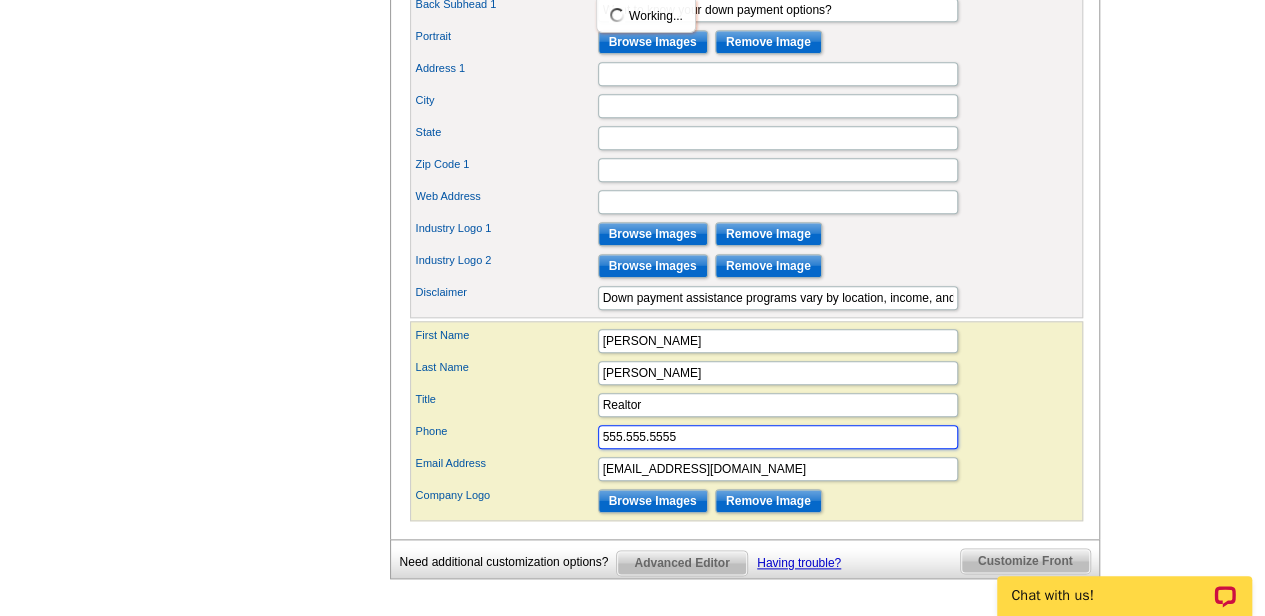 click on "555.555.5555" at bounding box center [778, 437] 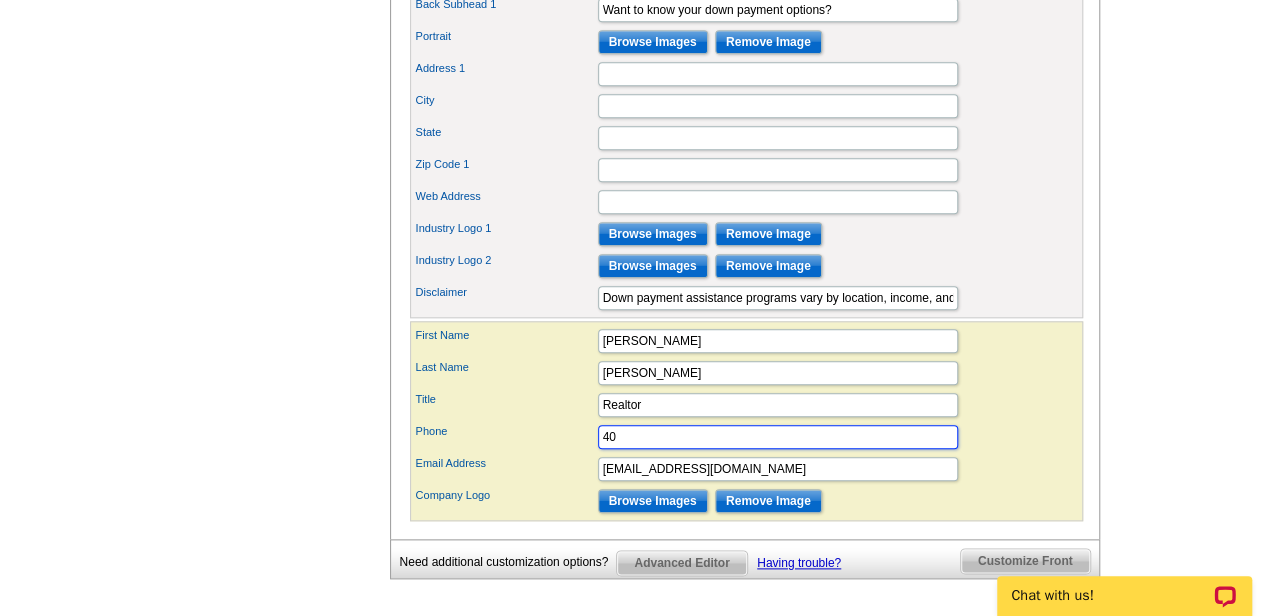 type on "4" 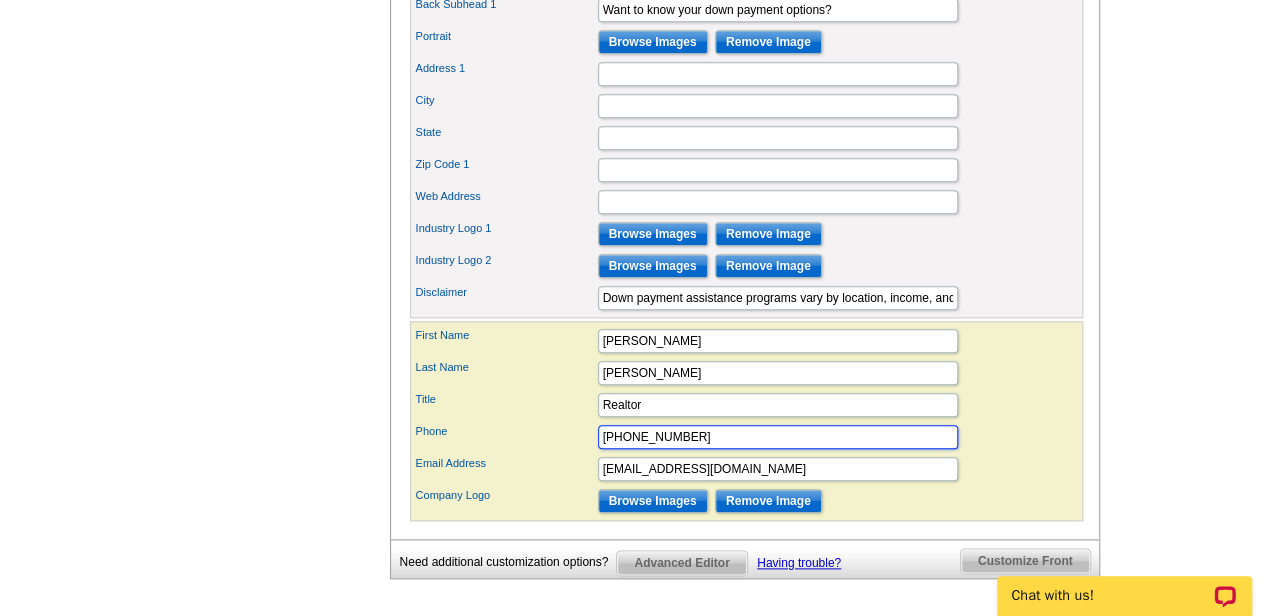 type on "[PHONE_NUMBER]" 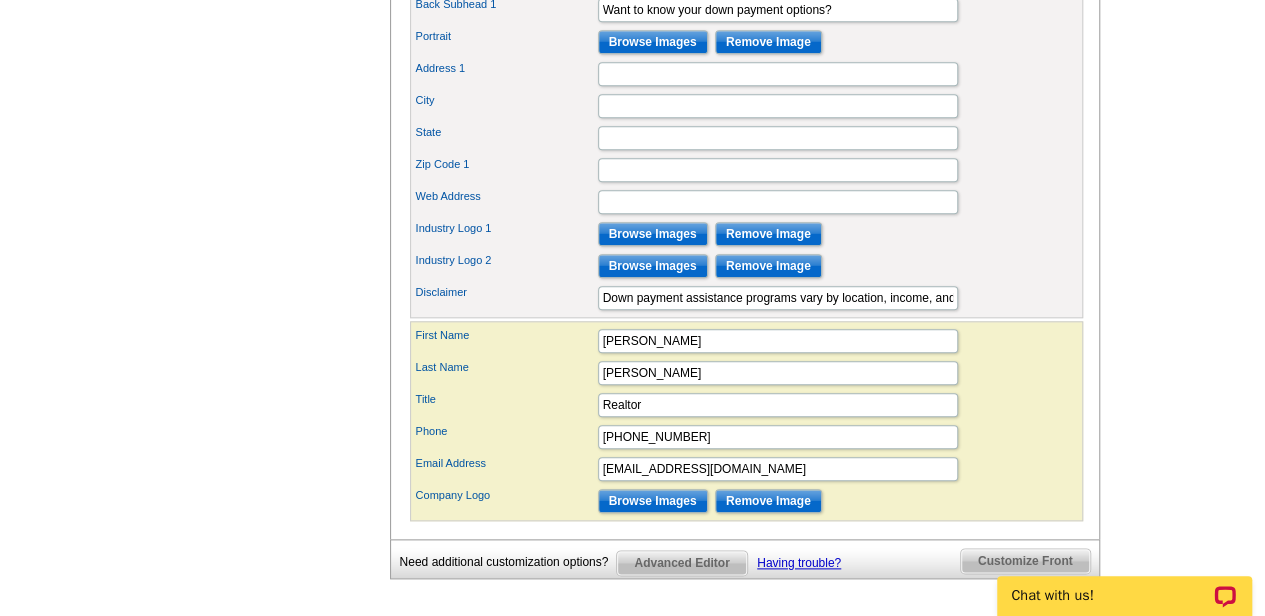 click on "Phone
[PHONE_NUMBER]" at bounding box center [746, 437] 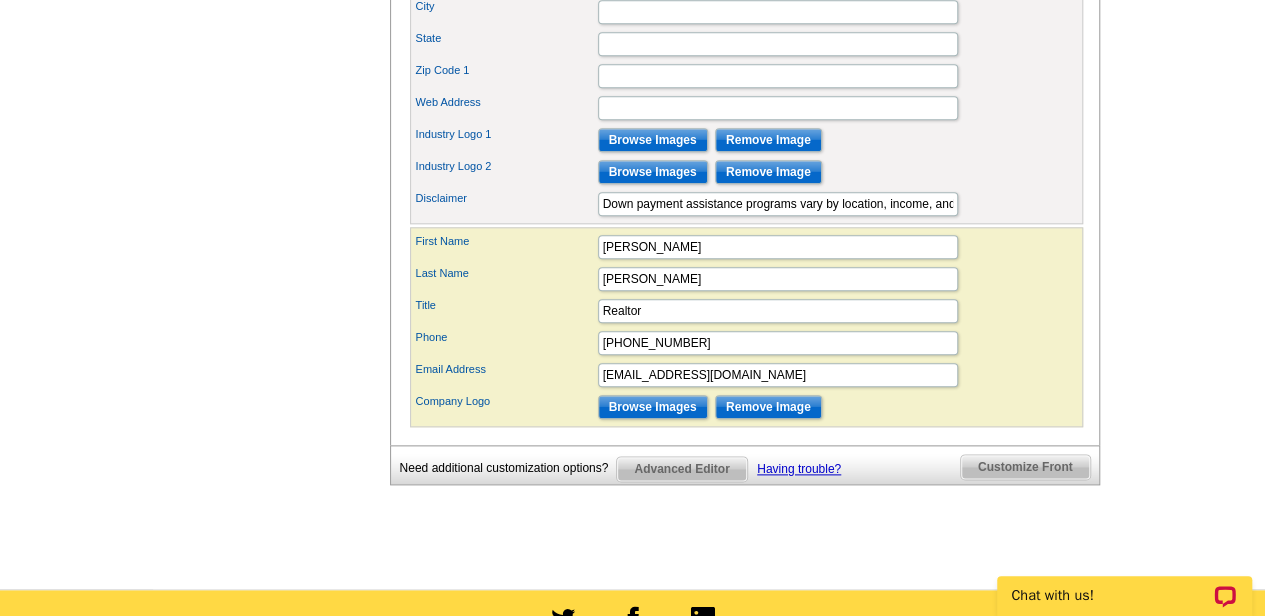 scroll, scrollTop: 1033, scrollLeft: 0, axis: vertical 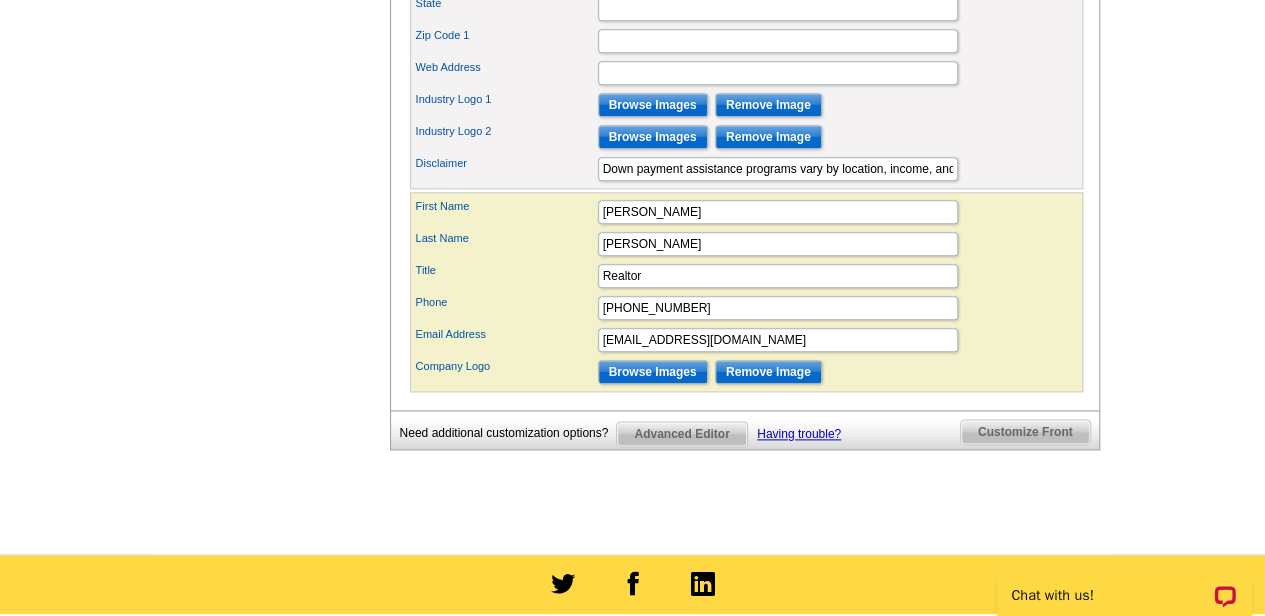 click on "Advanced Editor" at bounding box center [681, 434] 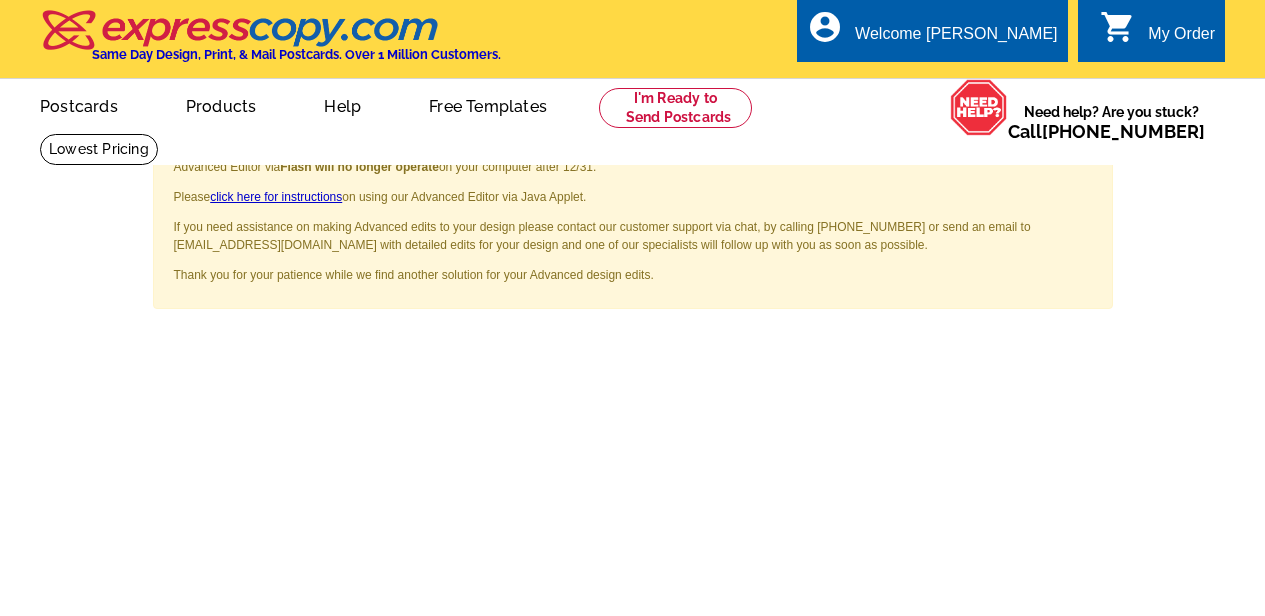 scroll, scrollTop: 0, scrollLeft: 0, axis: both 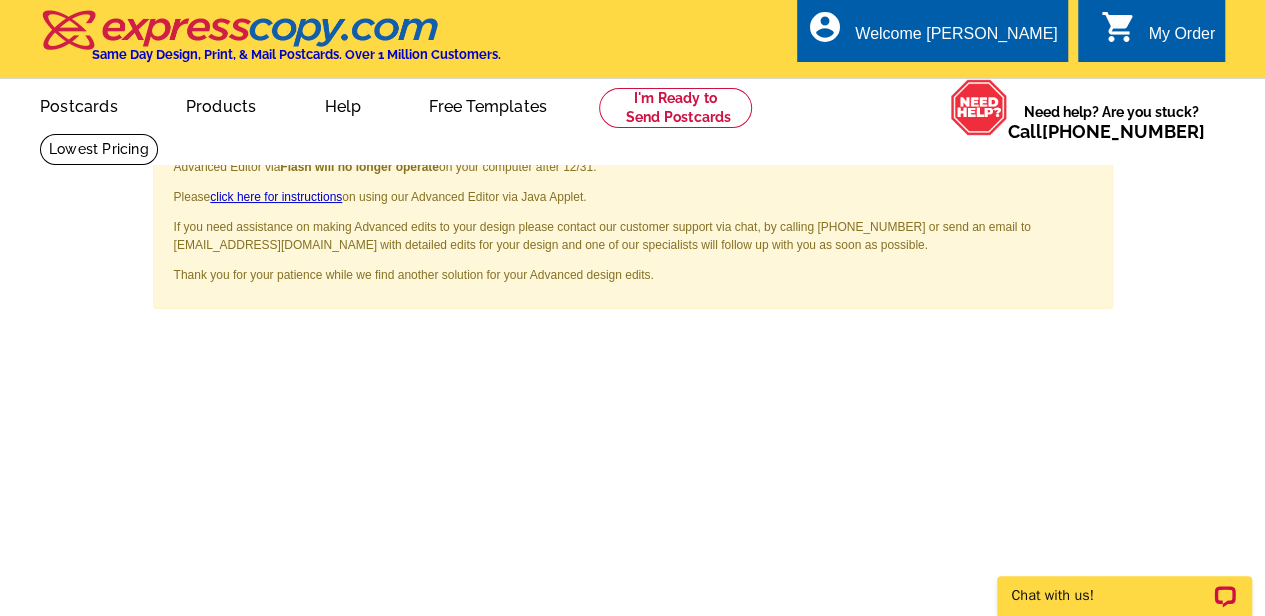 click on "×" at bounding box center (1084, 157) 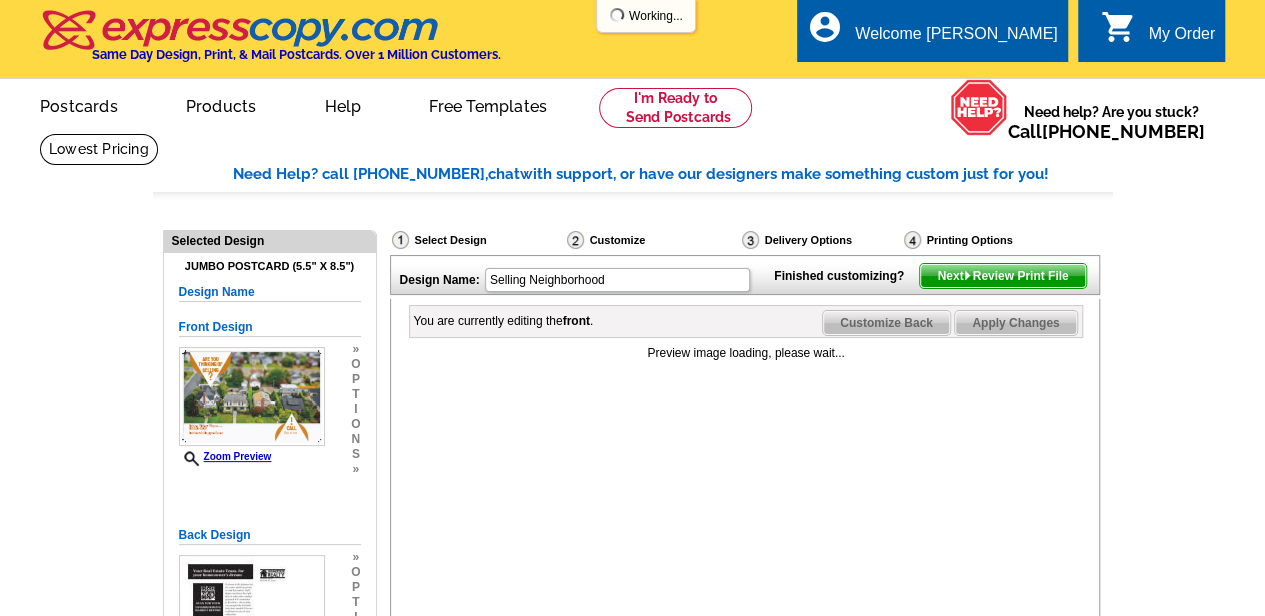 scroll, scrollTop: 951, scrollLeft: 0, axis: vertical 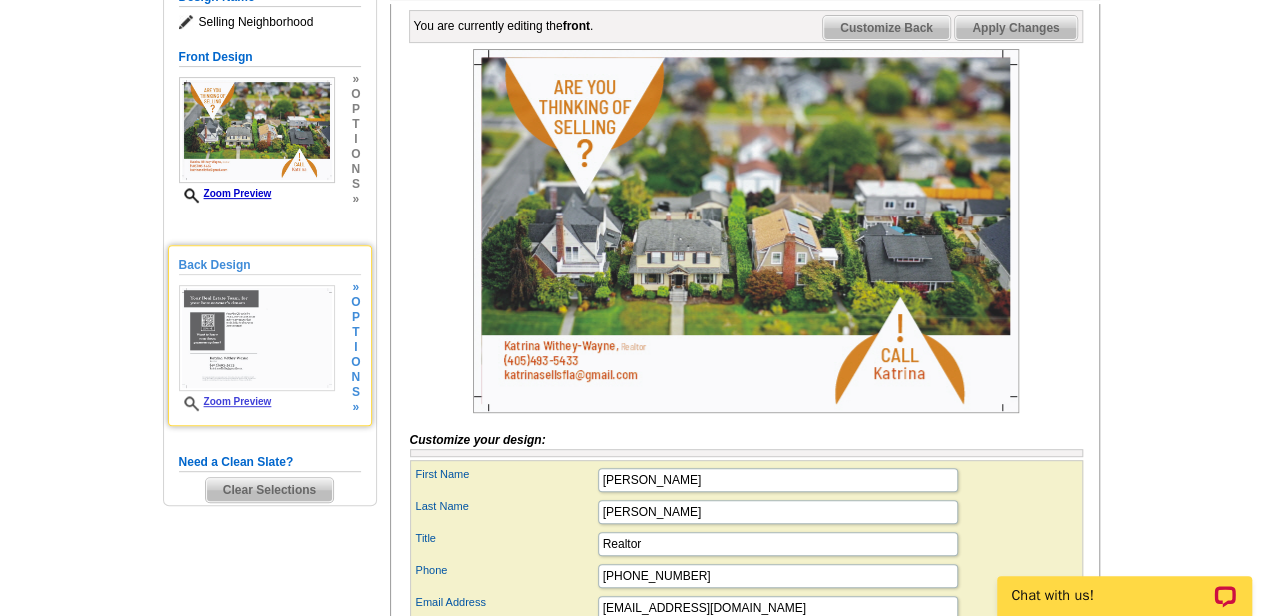 click at bounding box center (257, 338) 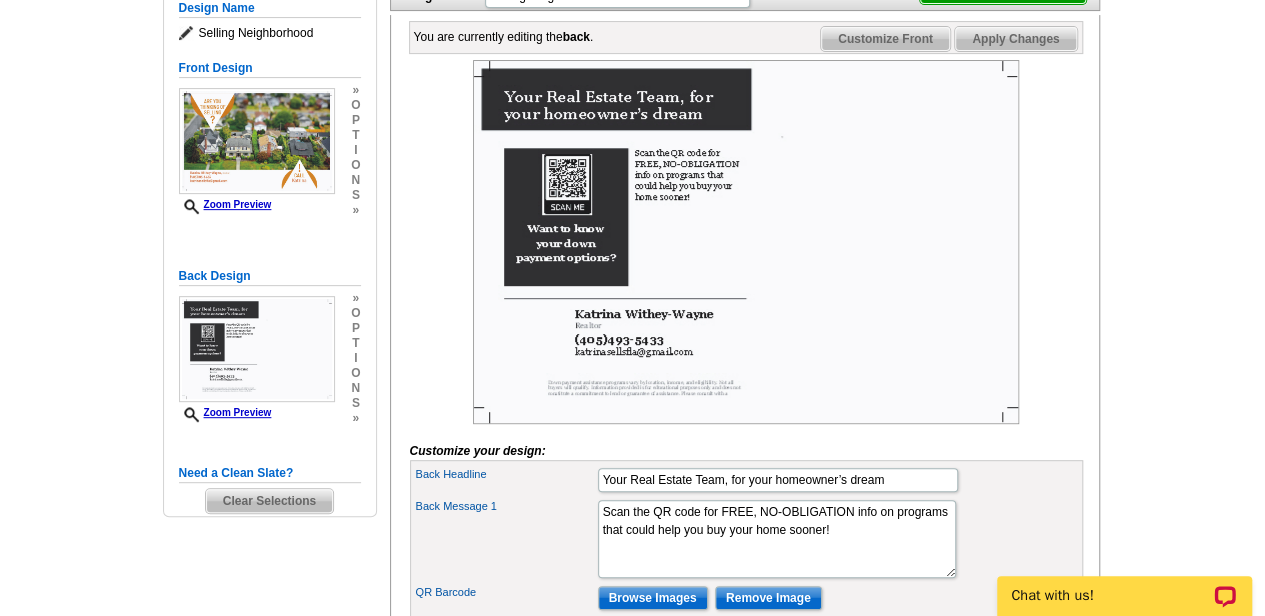 scroll, scrollTop: 282, scrollLeft: 0, axis: vertical 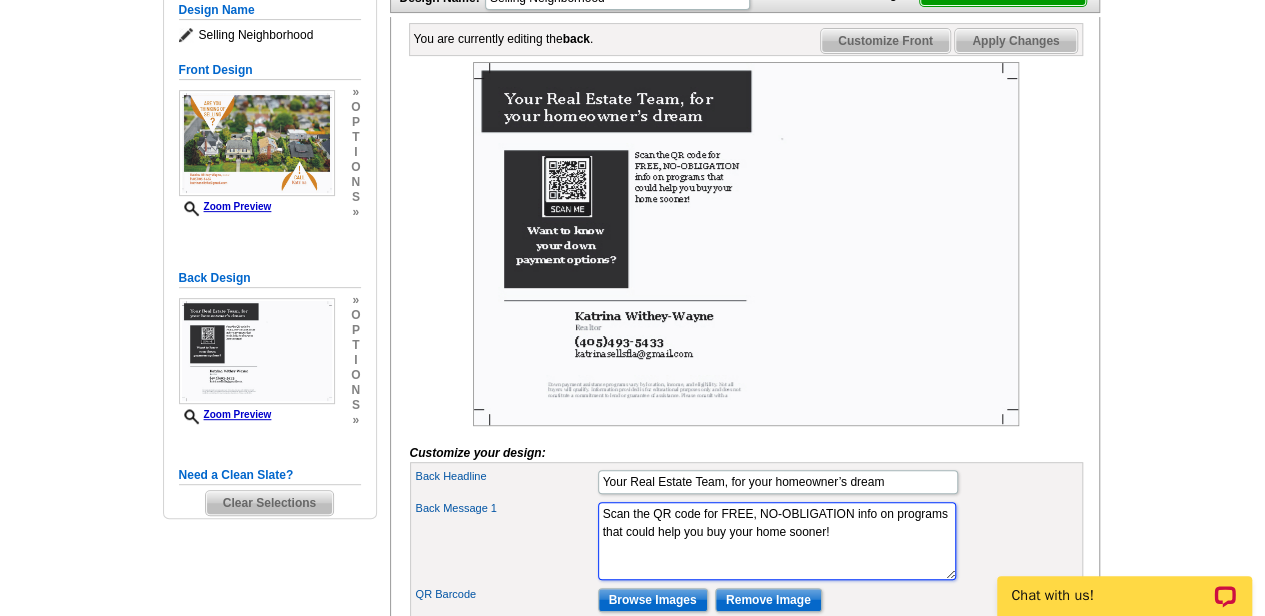 click on "I’ve been in the business for 10+ years, and I know how to read the market. We’ll figure out when’s the right time to take action, and get prepared if it’s sometime in the future. Let me help you navigate the Portland real estate market! Give me a call and we can set up a coffee date." at bounding box center [777, 541] 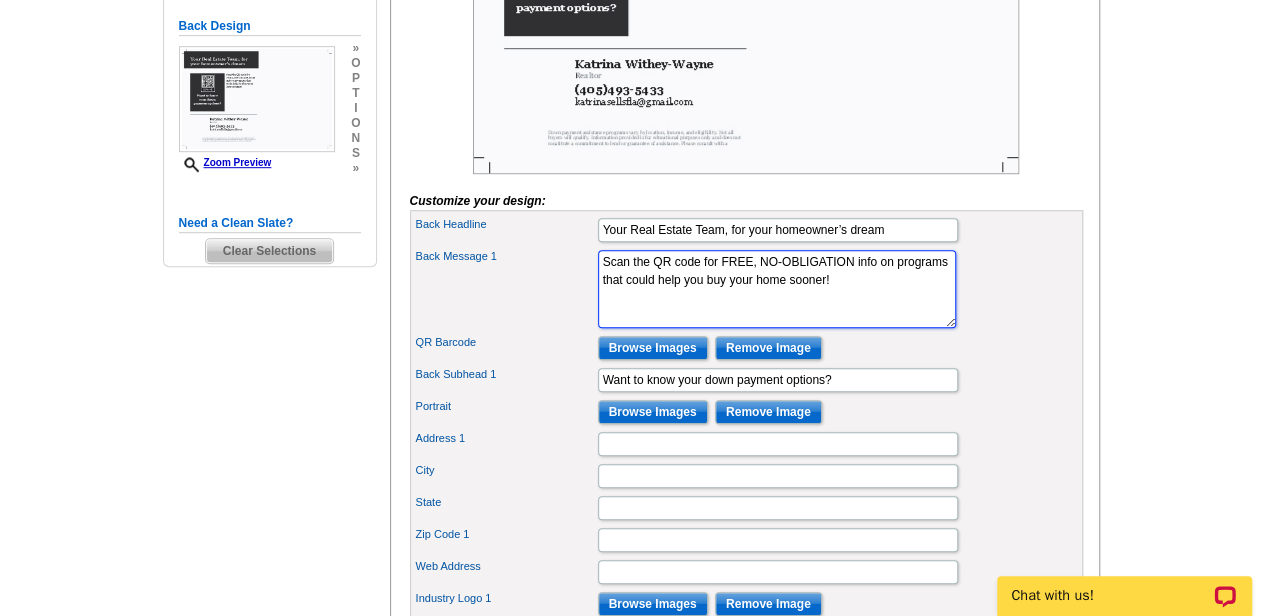 scroll, scrollTop: 534, scrollLeft: 0, axis: vertical 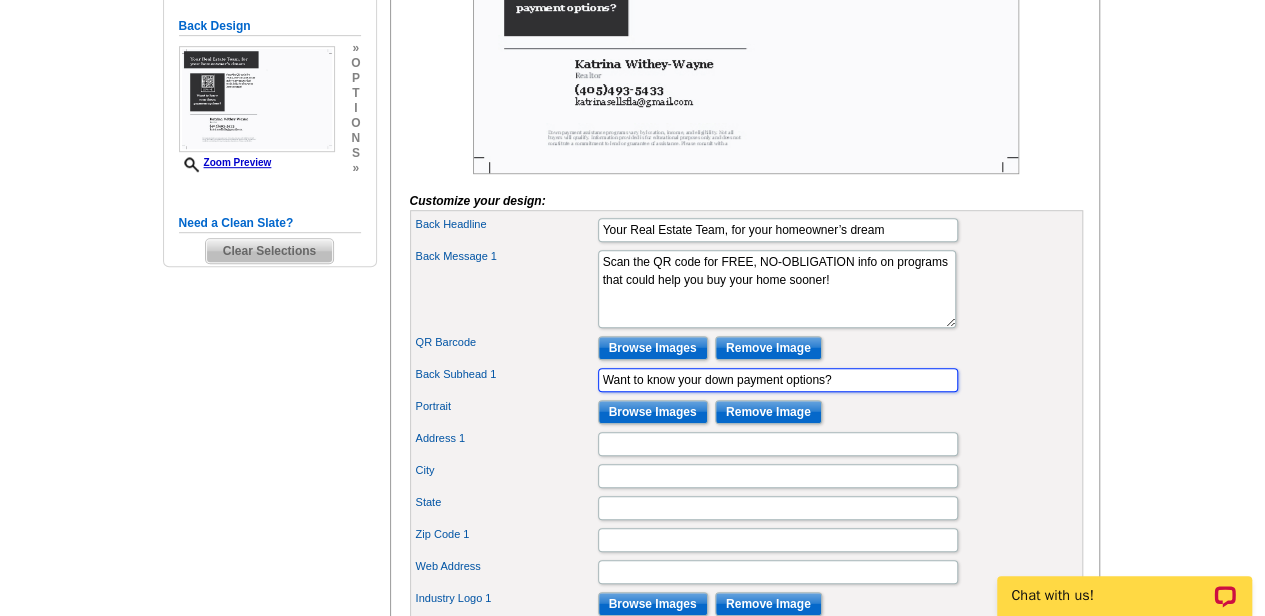 click on "Want to know your down payment options?" at bounding box center [778, 380] 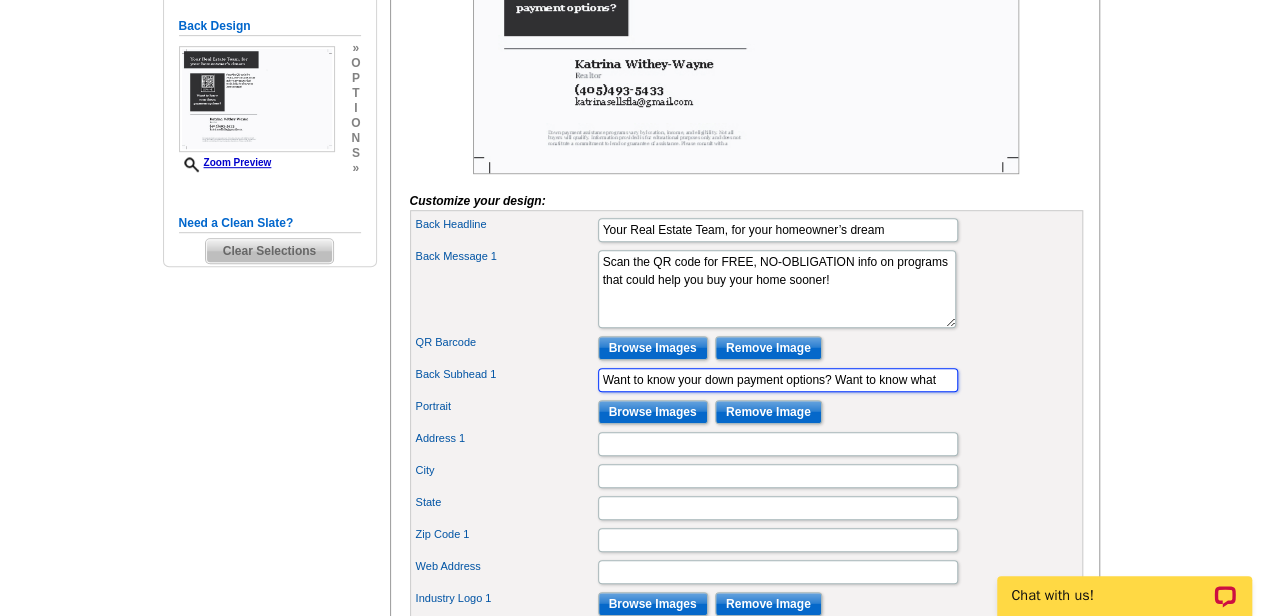 scroll, scrollTop: 0, scrollLeft: 0, axis: both 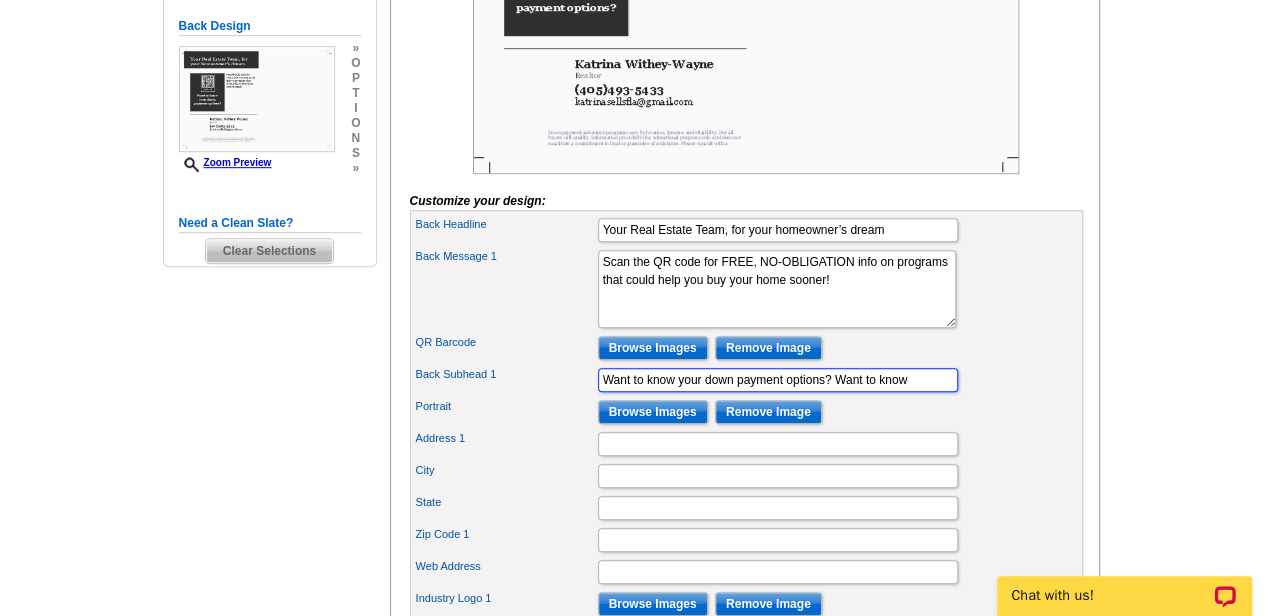 type on "Want to know your down payment options? Want to know" 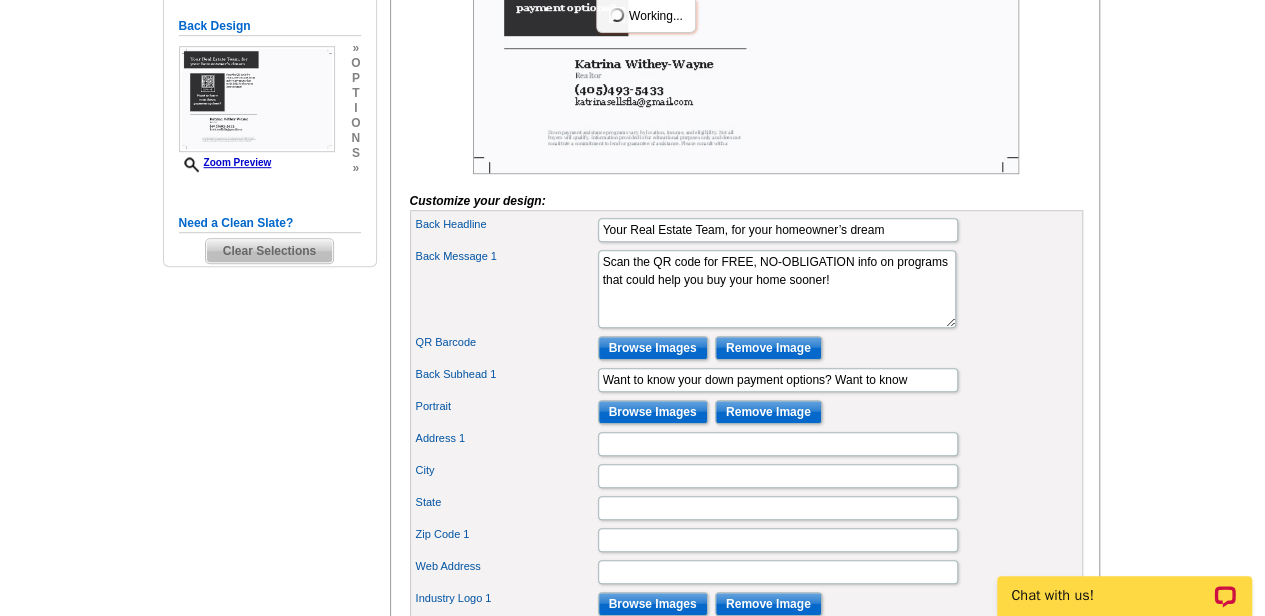 scroll, scrollTop: 0, scrollLeft: 0, axis: both 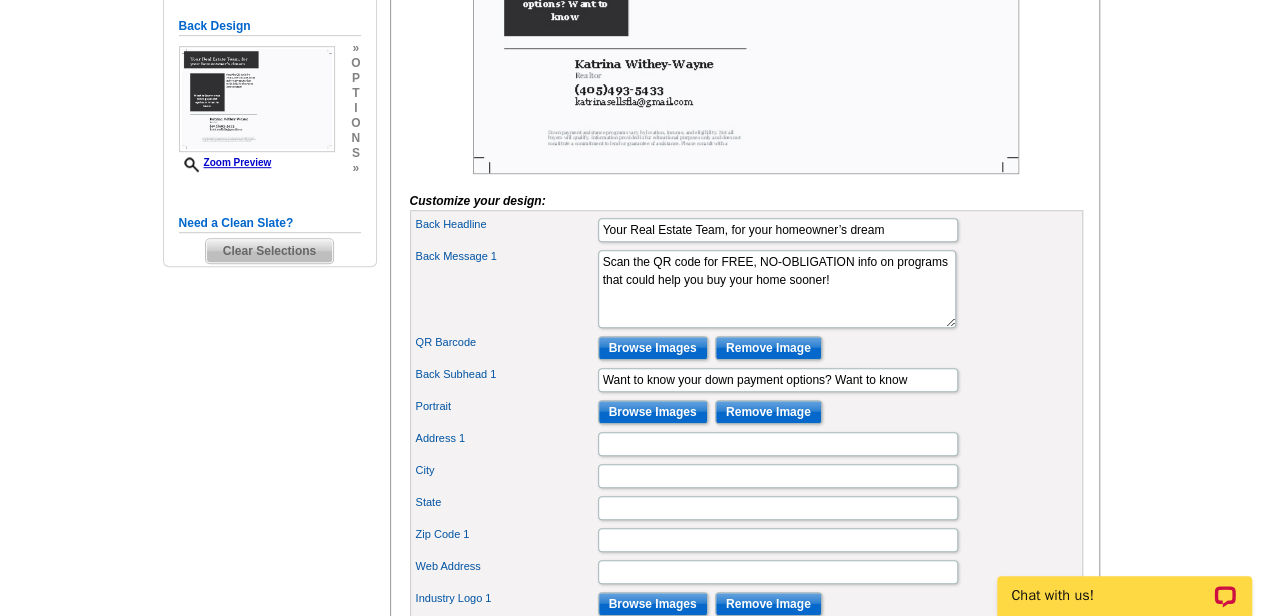 click on "Need Help? call 800-260-5887,  chat  with support, or have our designers make something custom just for you!
Got it, no need for the selection guide next time.
Show Results
Selected Design
Jumbo Postcard (5.5" x 8.5")
Design Name
Selling Neighborhood
Front Design
Zoom Preview
»
o
p
t
i
o
n
s
»" at bounding box center (633, 332) 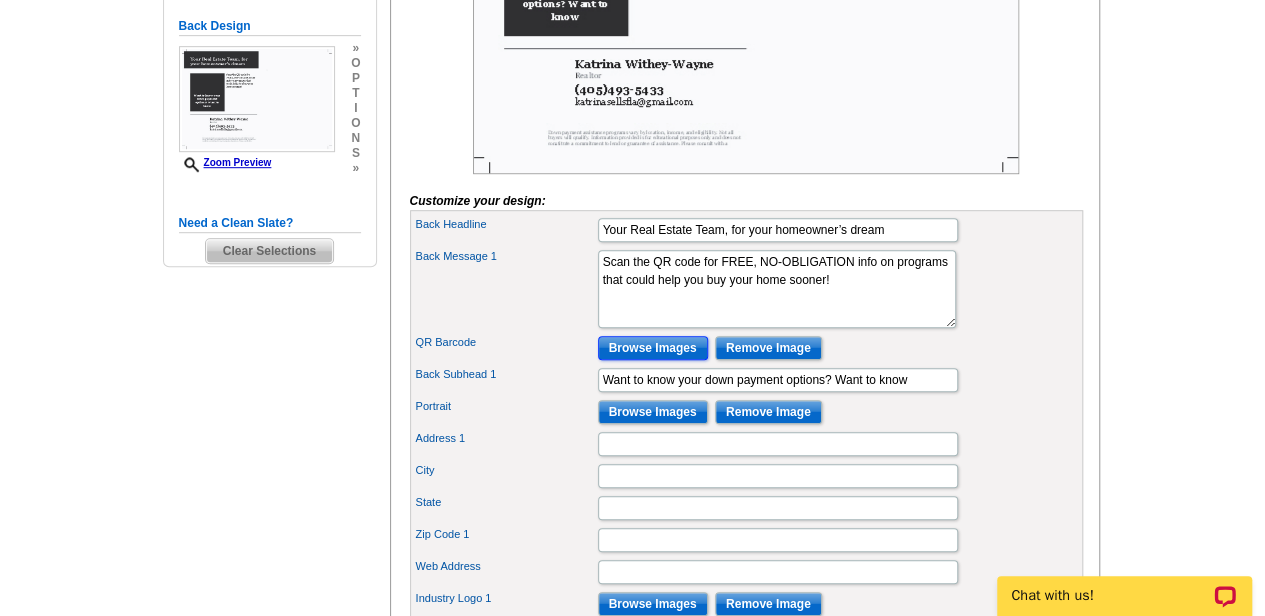 click on "Browse Images" at bounding box center [653, 348] 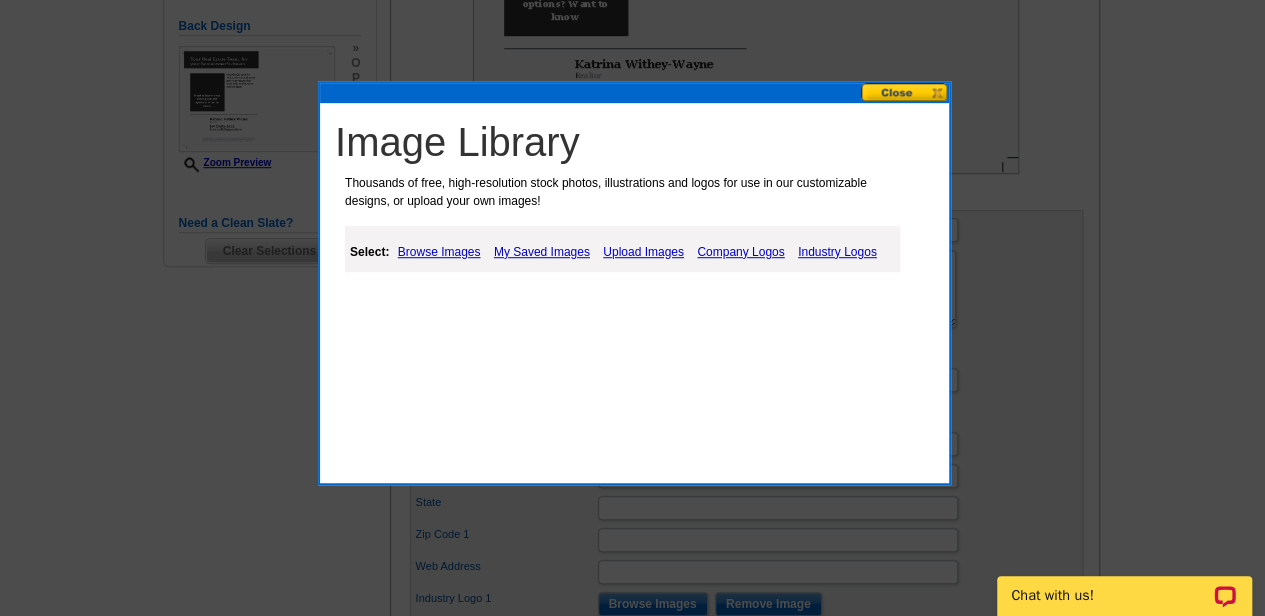 click on "Upload Images" at bounding box center (643, 252) 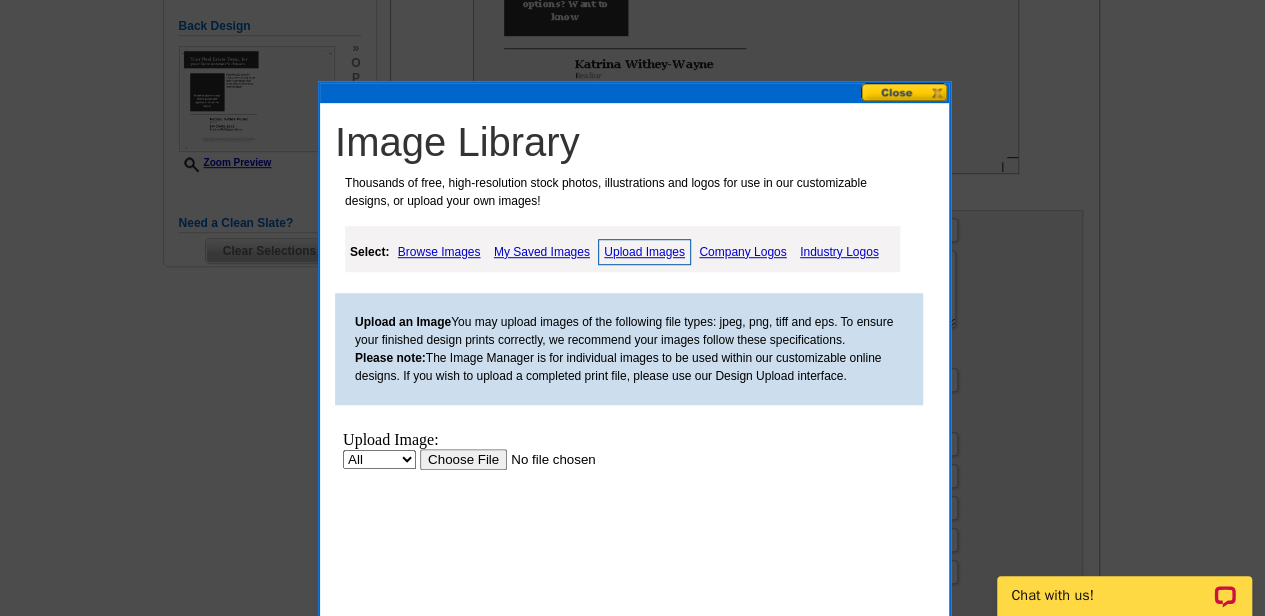 scroll, scrollTop: 0, scrollLeft: 0, axis: both 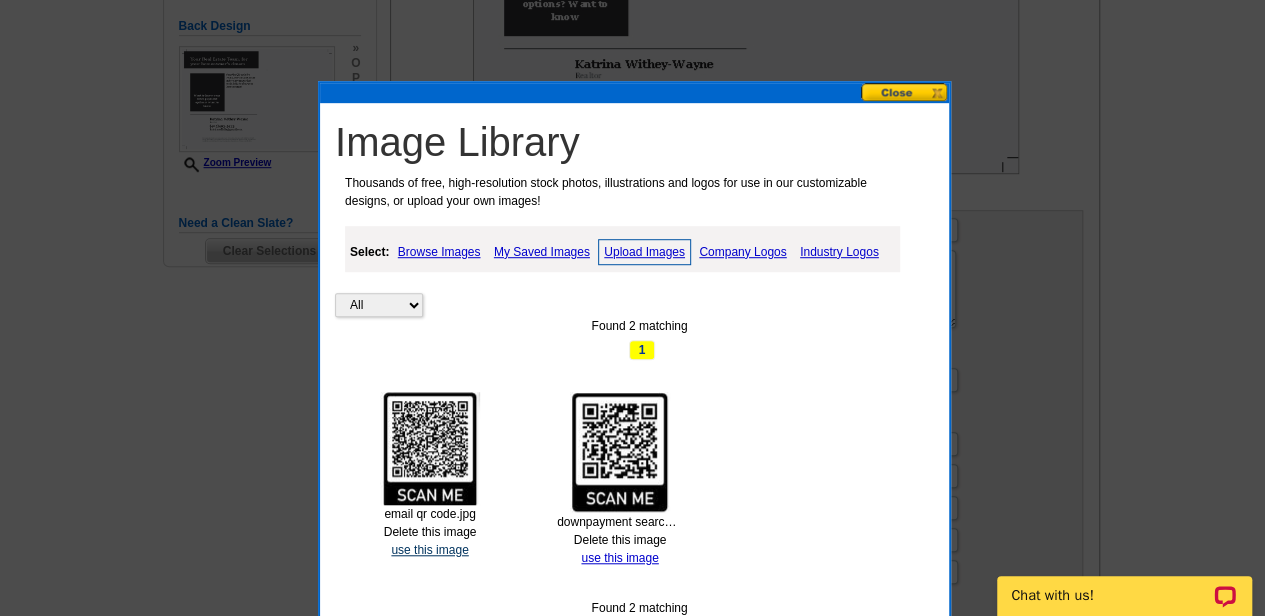 click on "use this image" at bounding box center [429, 550] 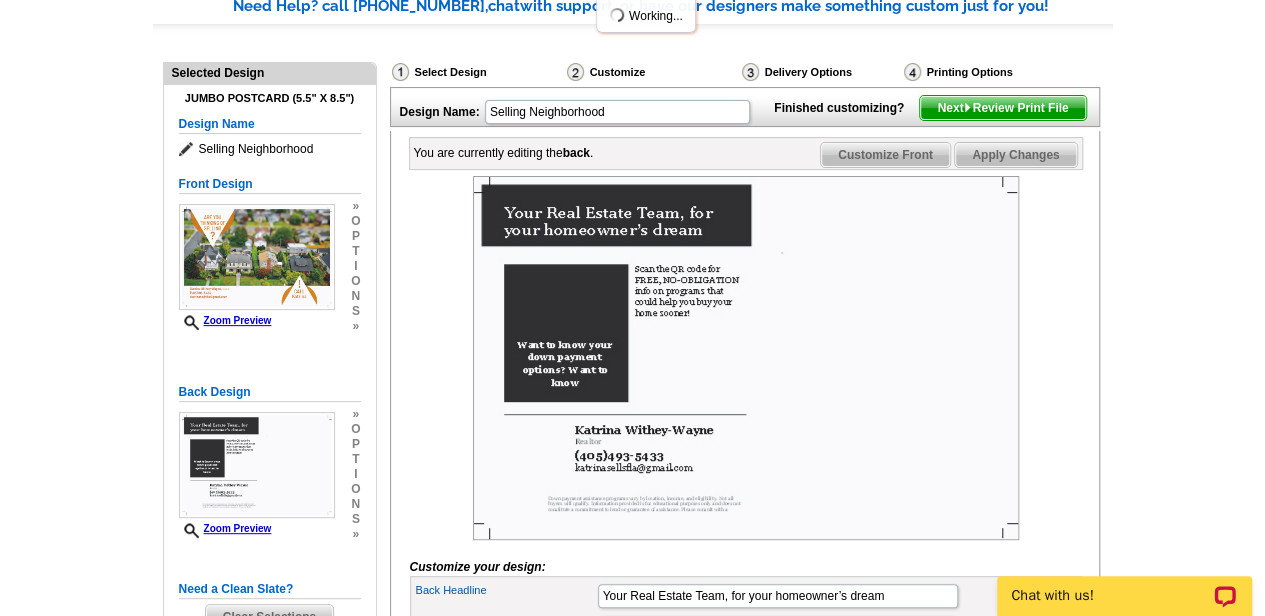 scroll, scrollTop: 168, scrollLeft: 0, axis: vertical 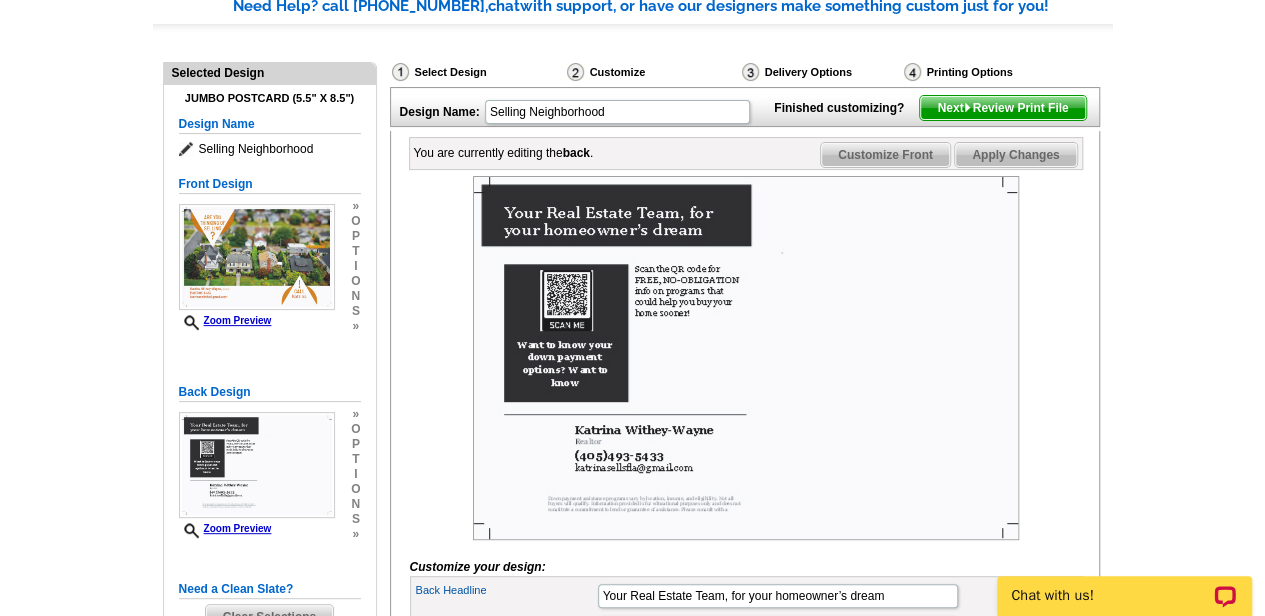 click at bounding box center (746, 358) 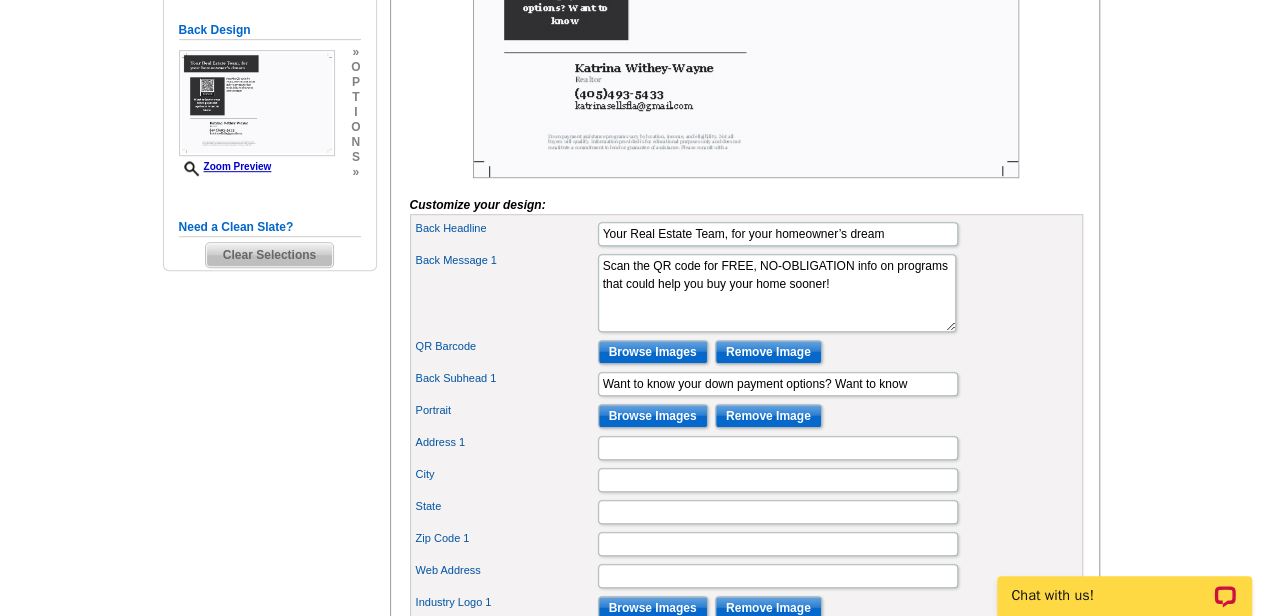 scroll, scrollTop: 531, scrollLeft: 0, axis: vertical 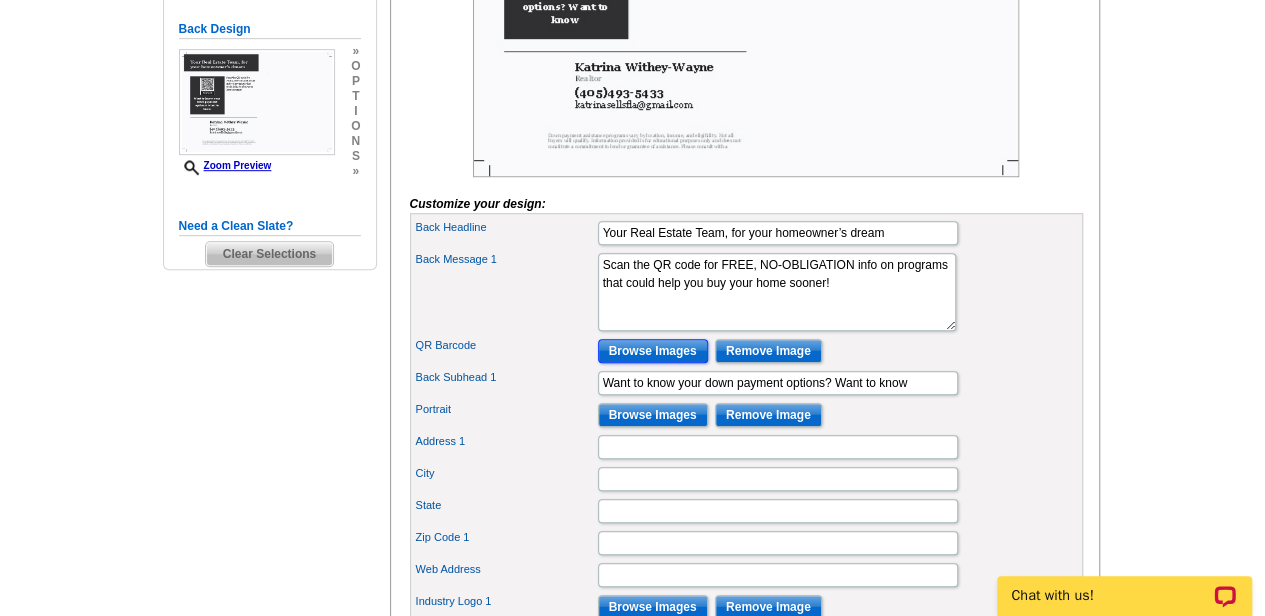 click on "Browse Images" at bounding box center [653, 351] 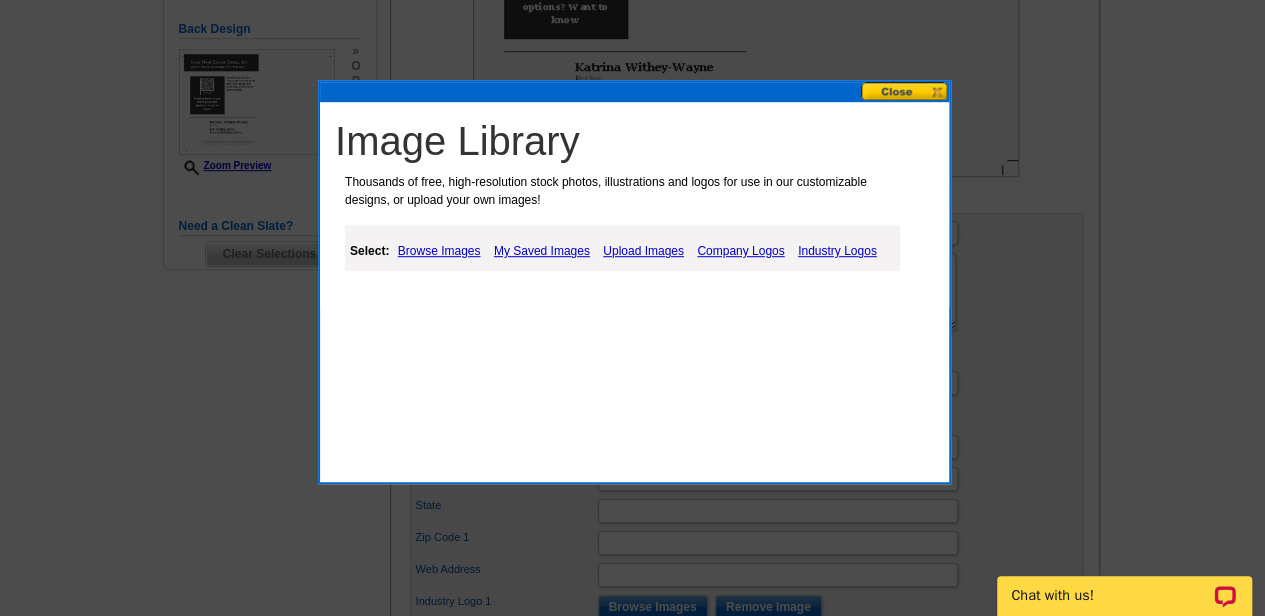 click at bounding box center [905, 91] 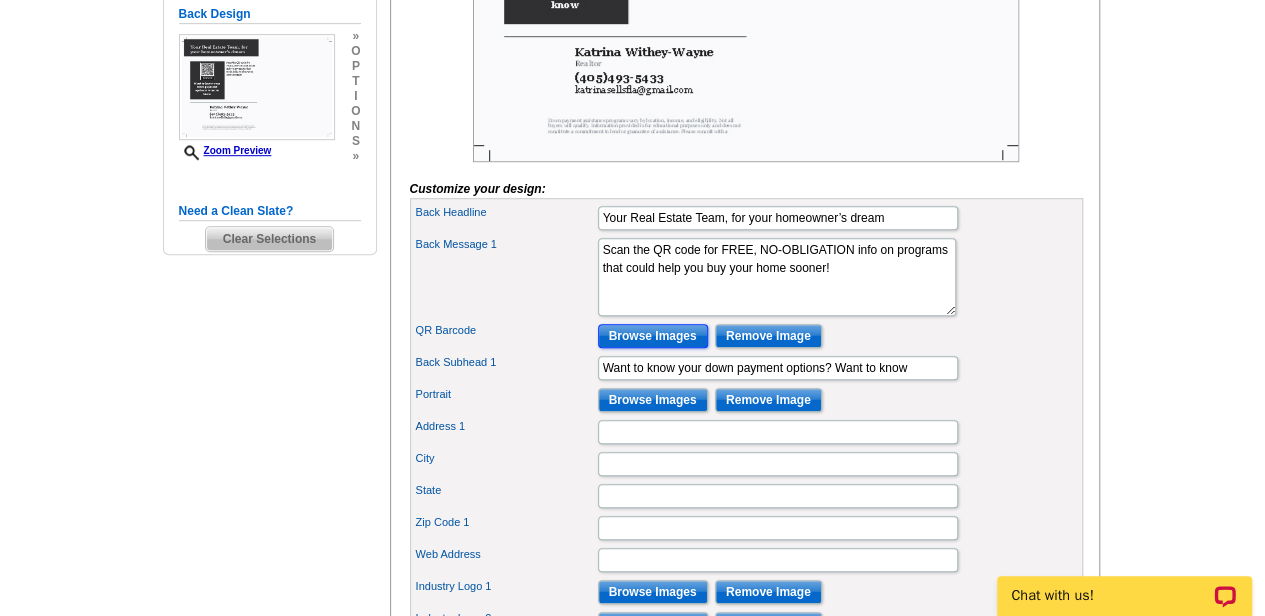 scroll, scrollTop: 547, scrollLeft: 0, axis: vertical 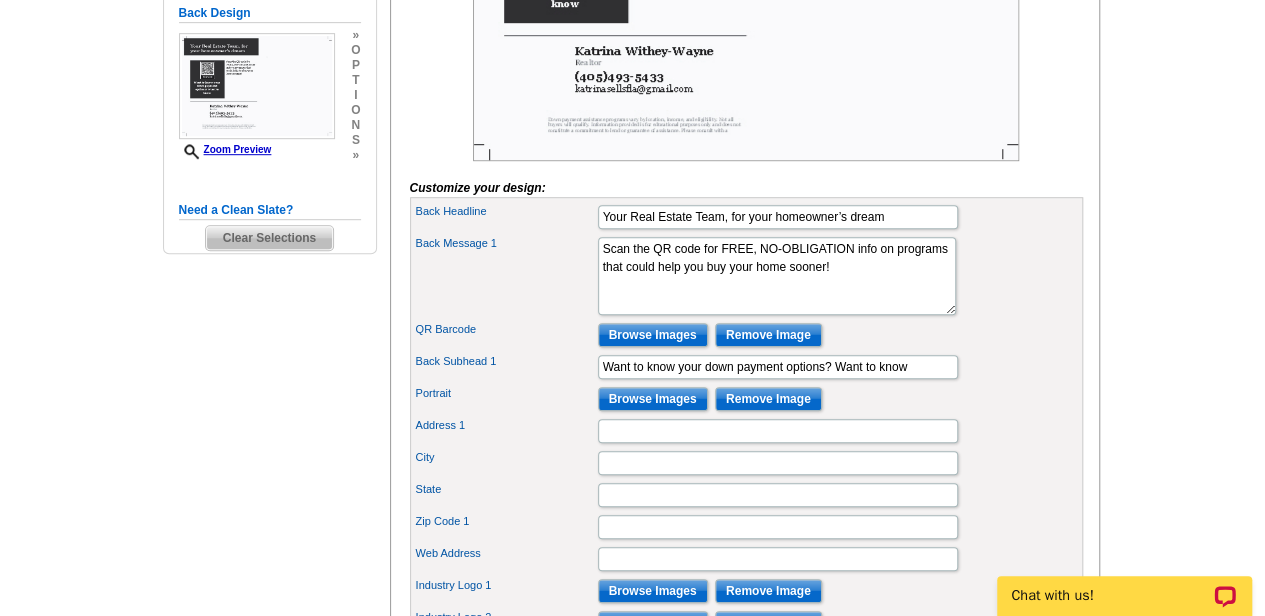 click on "Back Message 1
I’ve been in the business for 10+ years, and I know how to read the market. We’ll figure out when’s the right time to take action, and get prepared if it’s sometime in the future. Let me help you navigate the Portland real estate market! Give me a call and we can set up a coffee date." at bounding box center (746, 276) 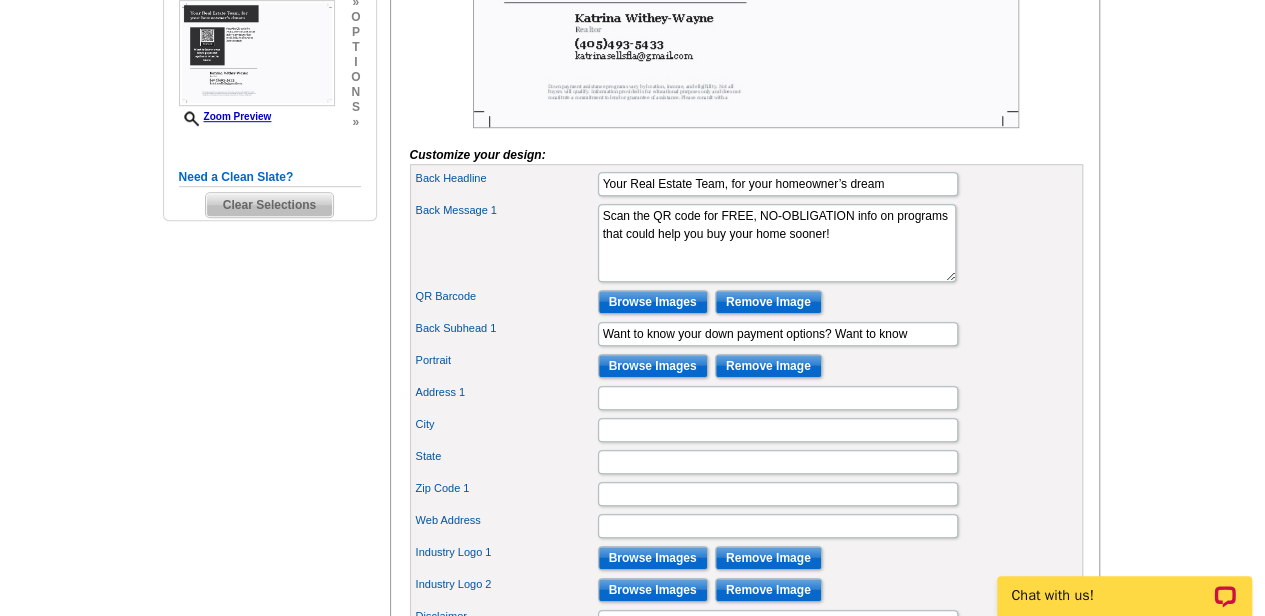 scroll, scrollTop: 599, scrollLeft: 0, axis: vertical 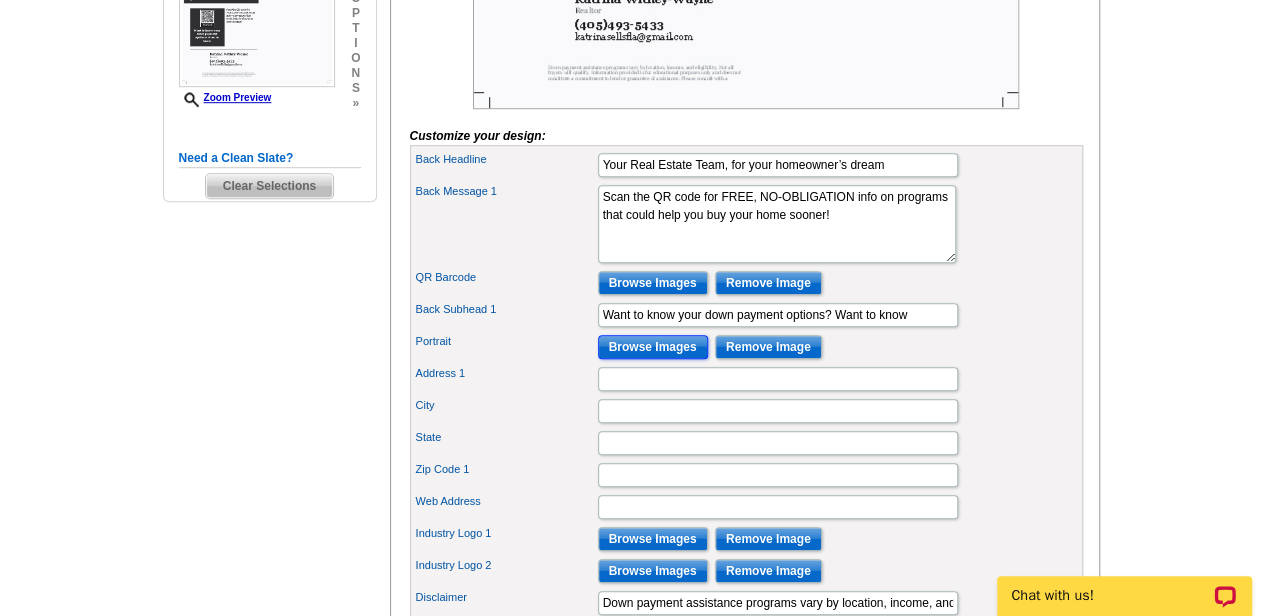 click on "Browse Images" at bounding box center [653, 347] 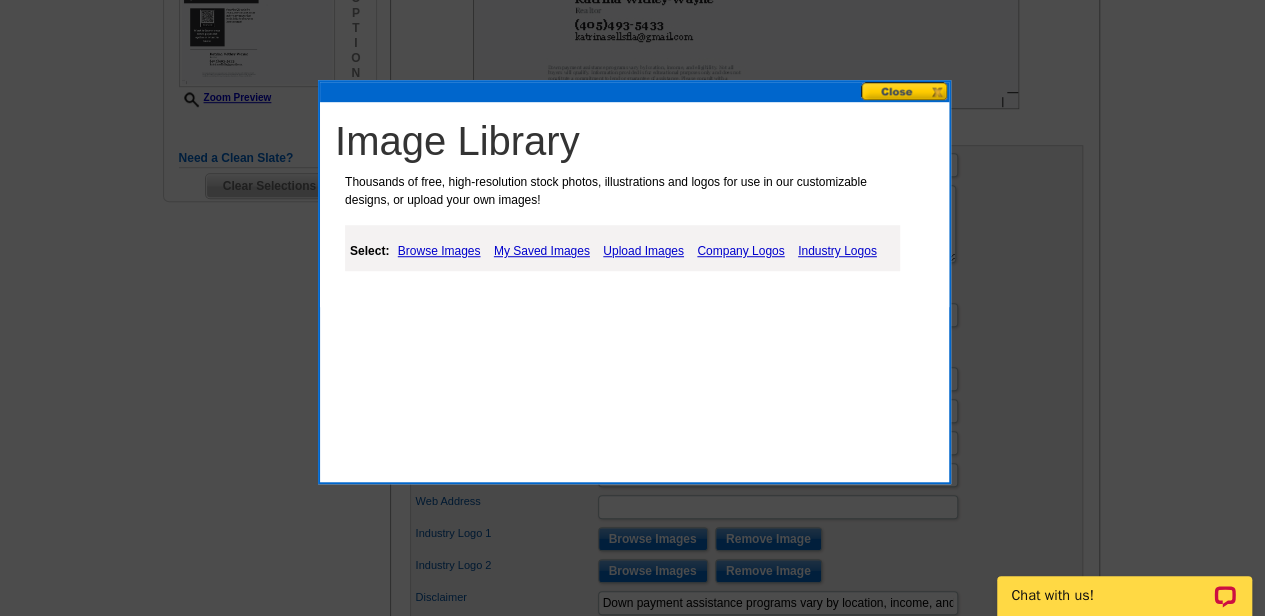 click on "Browse Images" at bounding box center [439, 251] 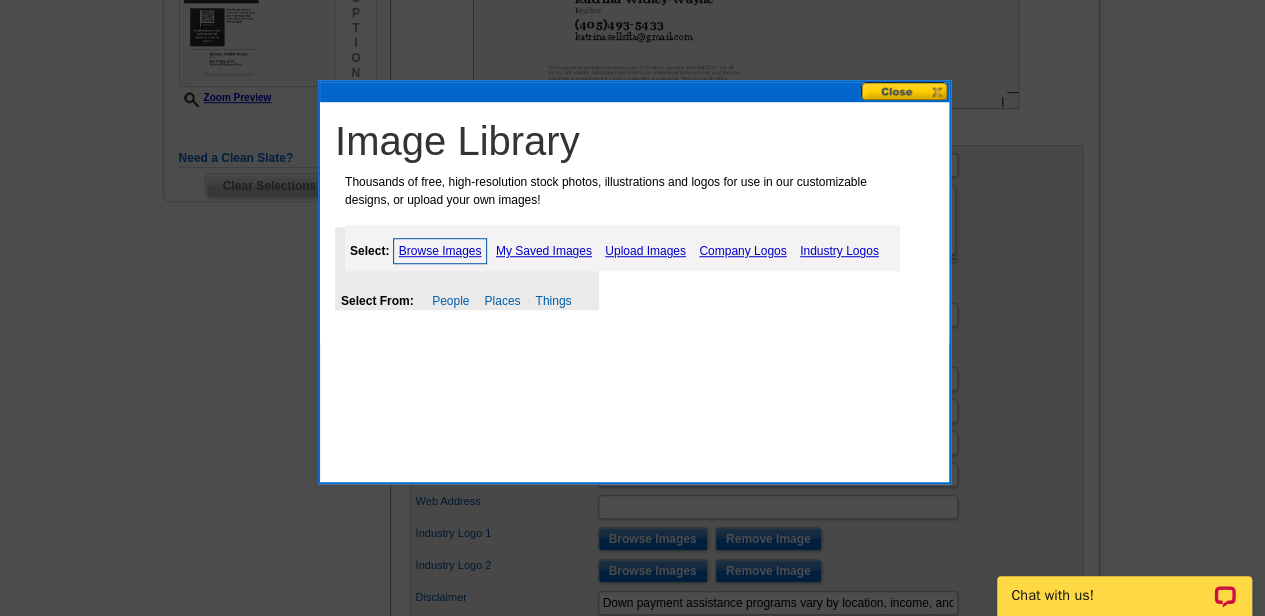 click on "My Saved Images" at bounding box center (544, 251) 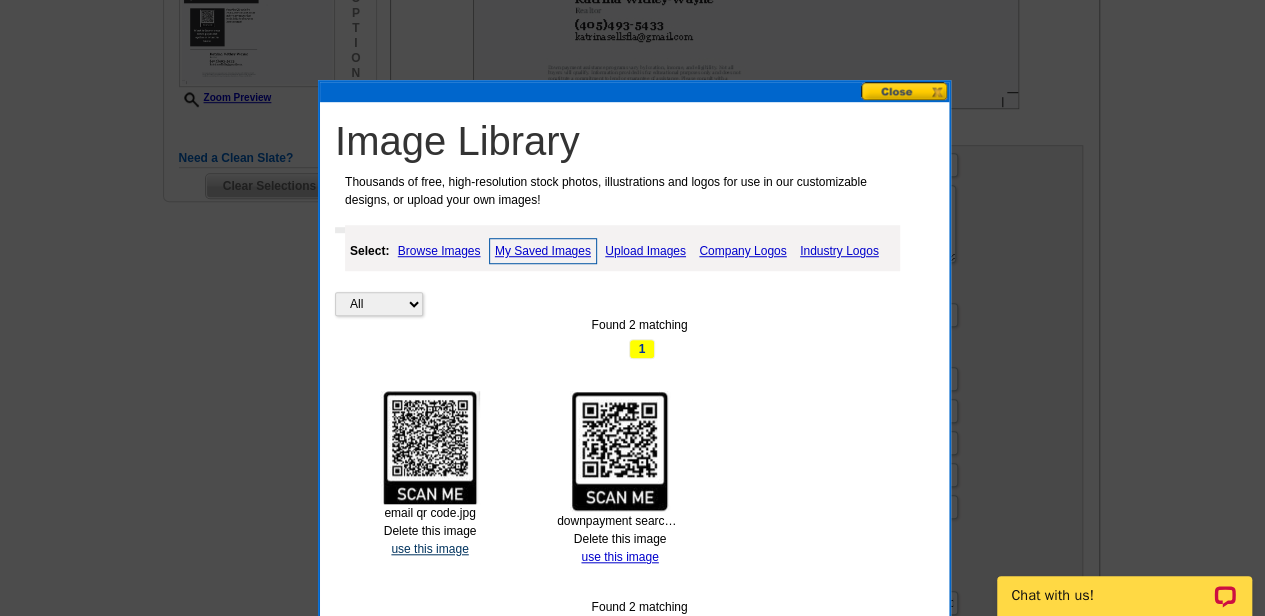 click on "use this image" at bounding box center [429, 549] 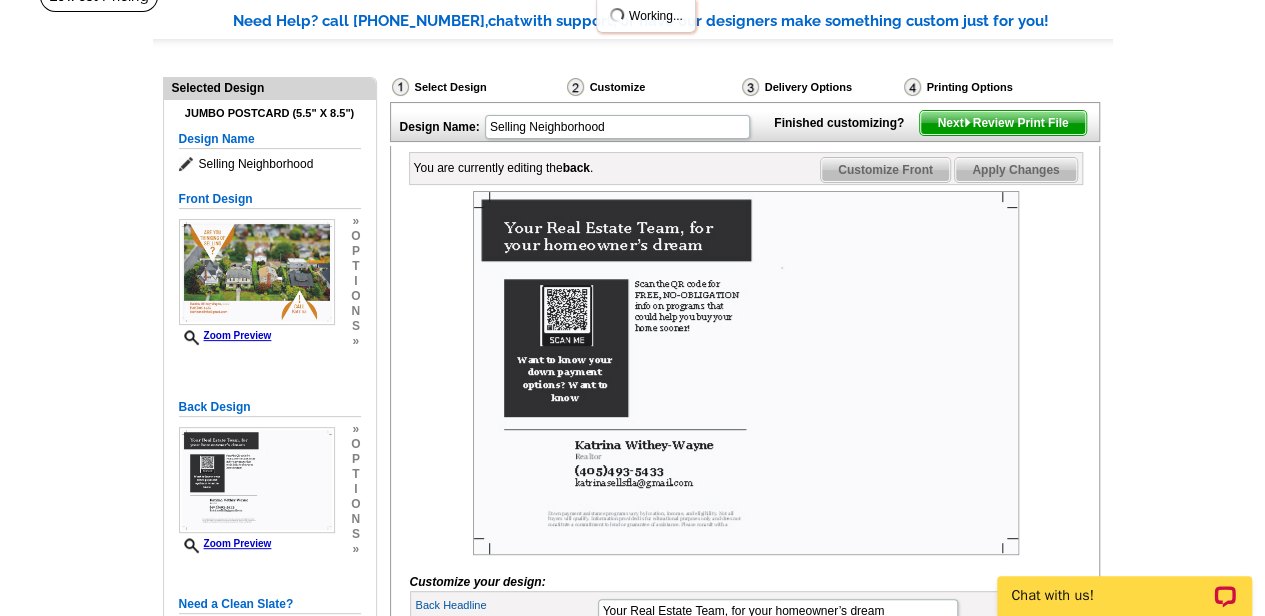 scroll, scrollTop: 155, scrollLeft: 0, axis: vertical 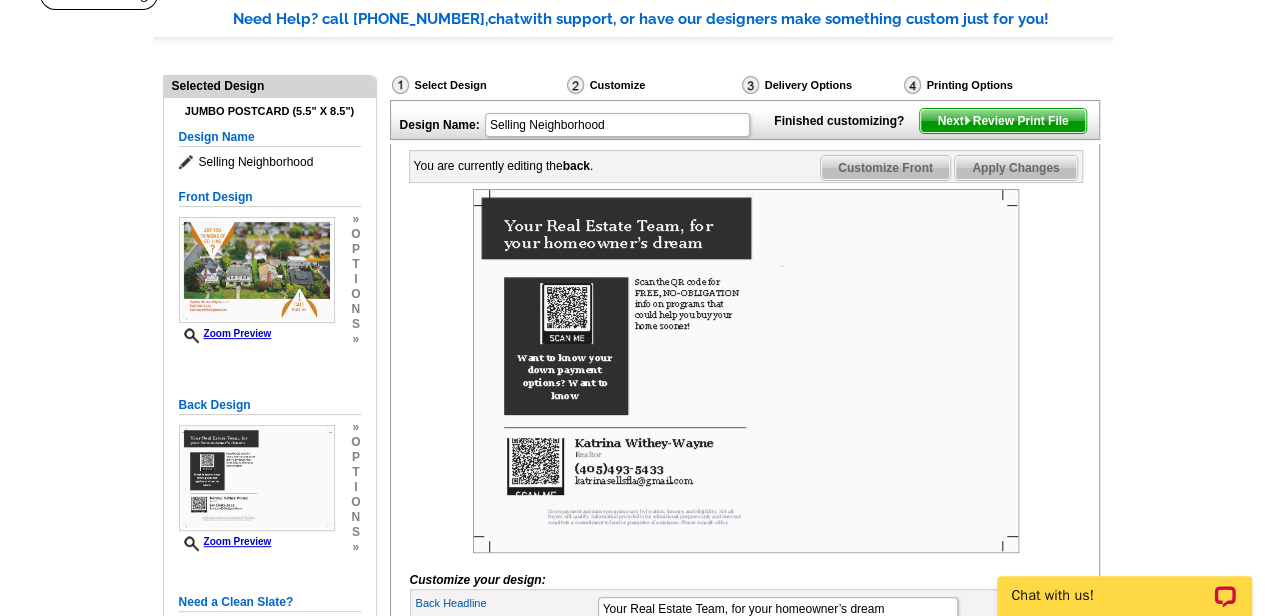 click at bounding box center (746, 371) 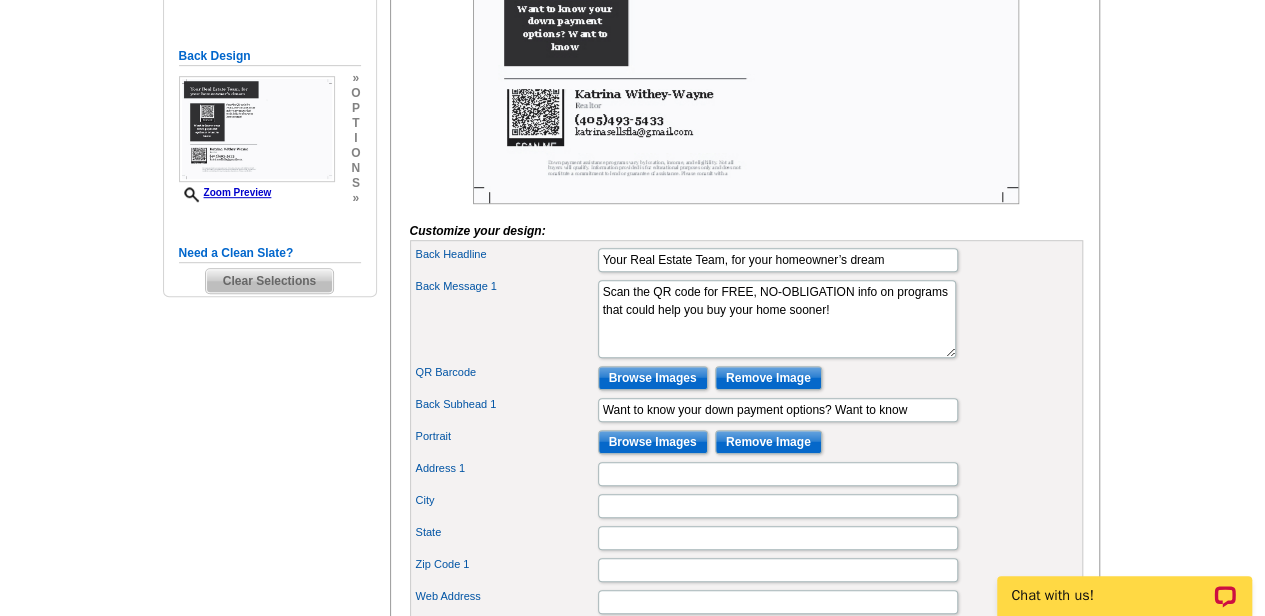 scroll, scrollTop: 412, scrollLeft: 0, axis: vertical 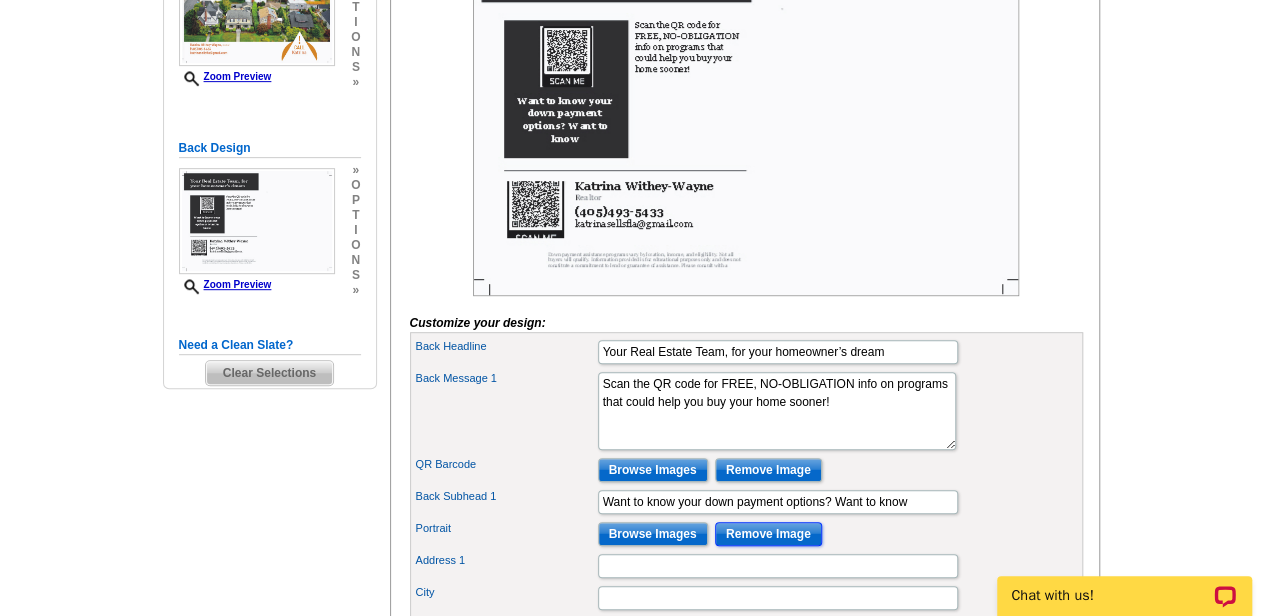 click on "Remove Image" at bounding box center [768, 534] 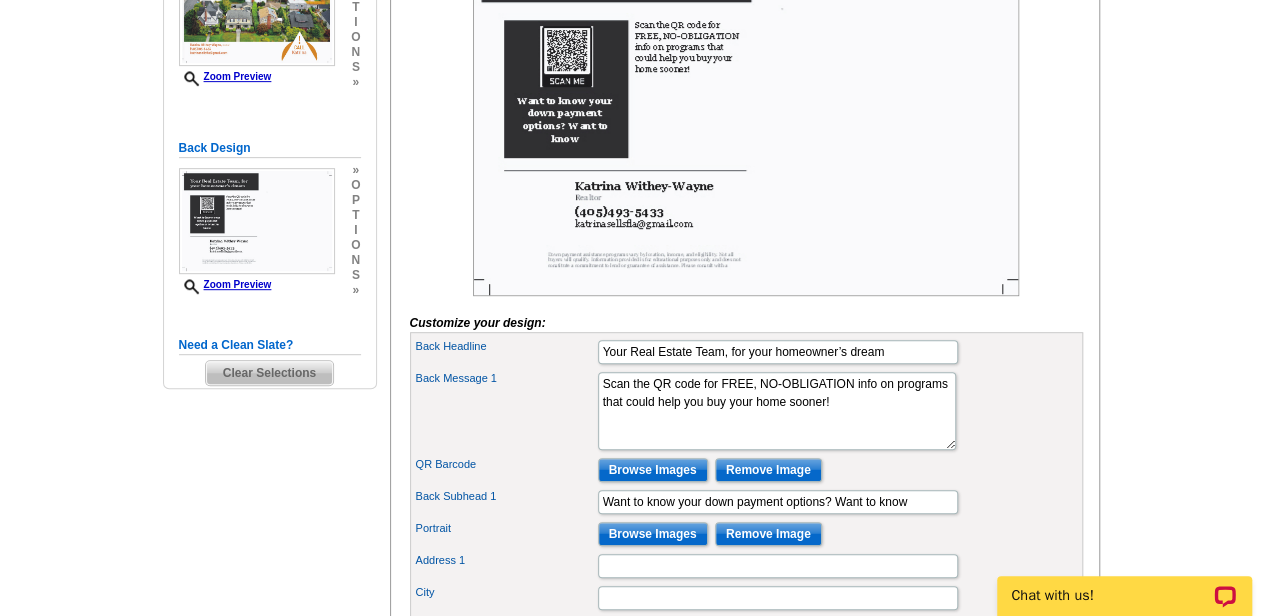 click on "Back Message 1
I’ve been in the business for 10+ years, and I know how to read the market. We’ll figure out when’s the right time to take action, and get prepared if it’s sometime in the future. Let me help you navigate the Portland real estate market! Give me a call and we can set up a coffee date." at bounding box center (746, 411) 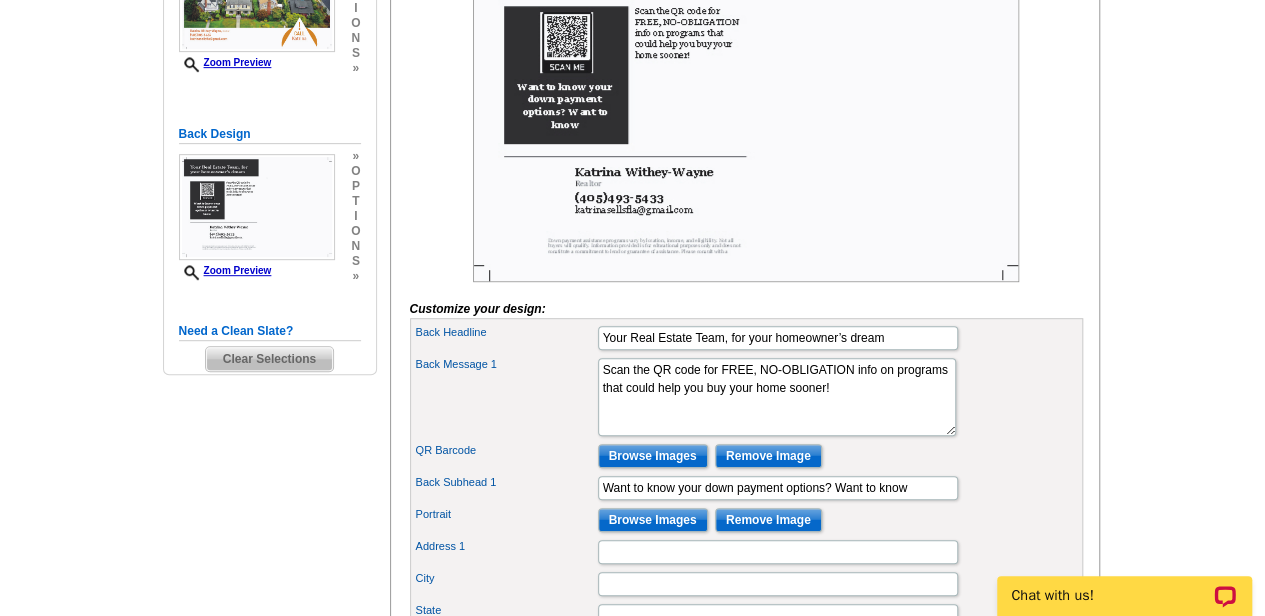 scroll, scrollTop: 428, scrollLeft: 0, axis: vertical 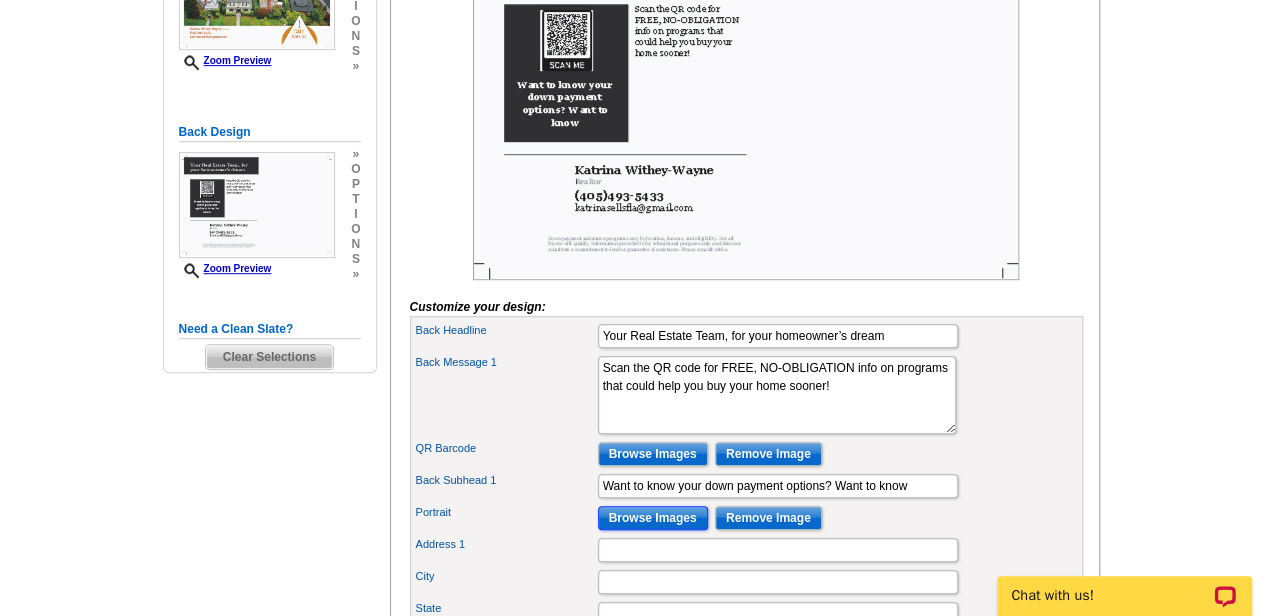click on "Browse Images" at bounding box center (653, 518) 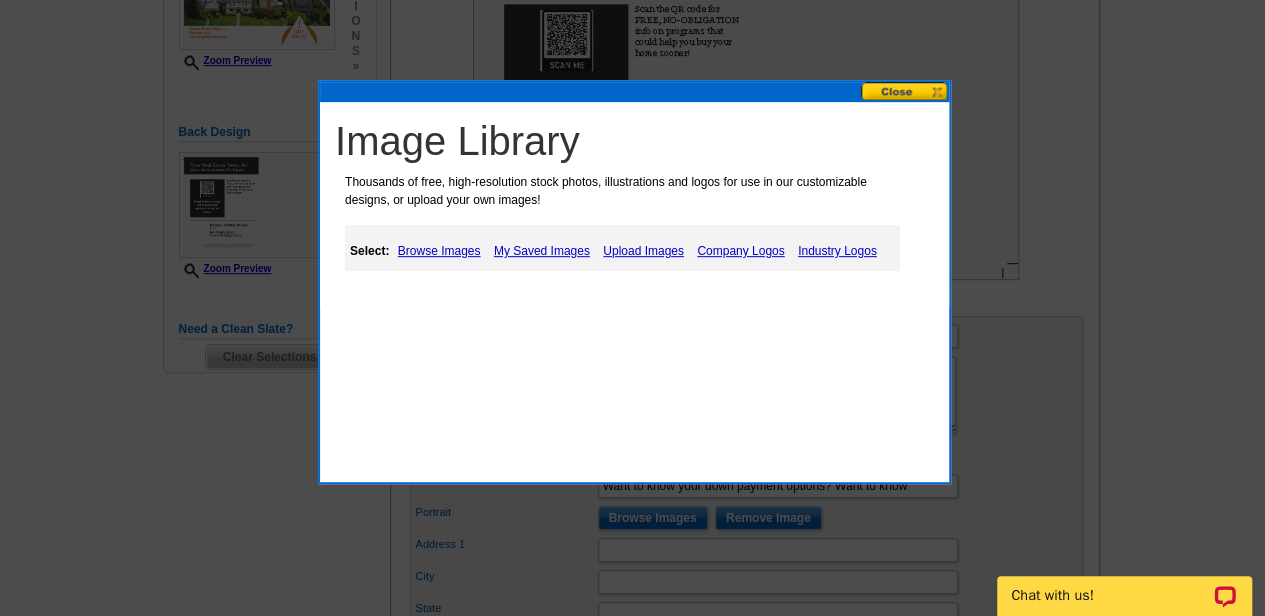 click on "Upload Images" at bounding box center [643, 251] 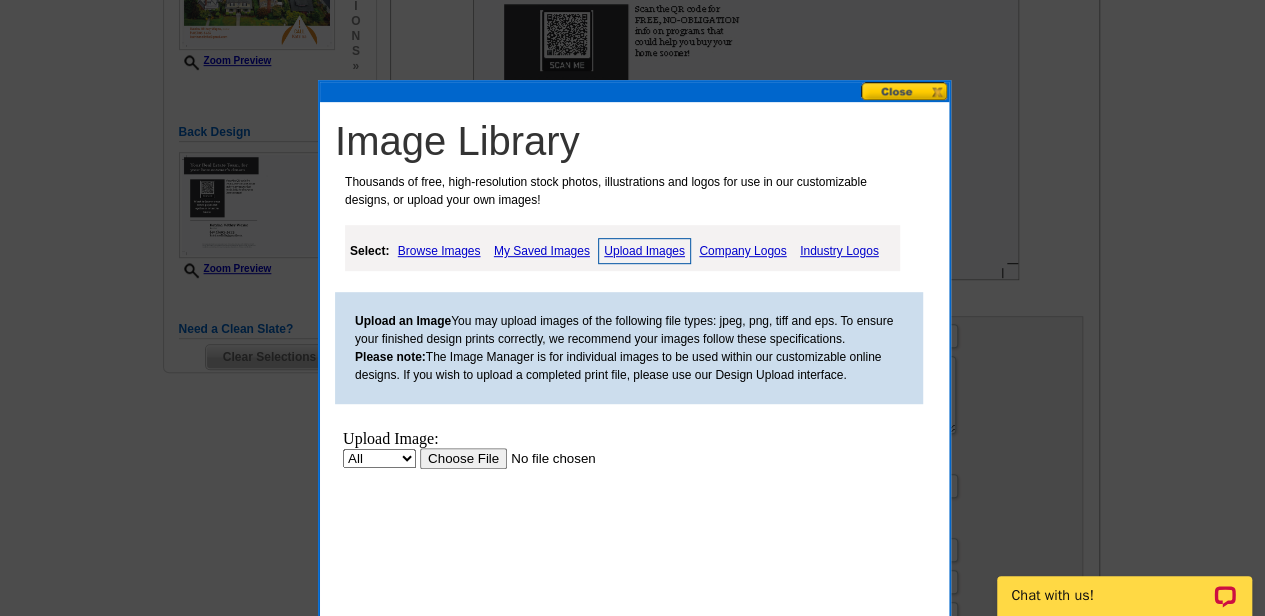 scroll, scrollTop: 0, scrollLeft: 0, axis: both 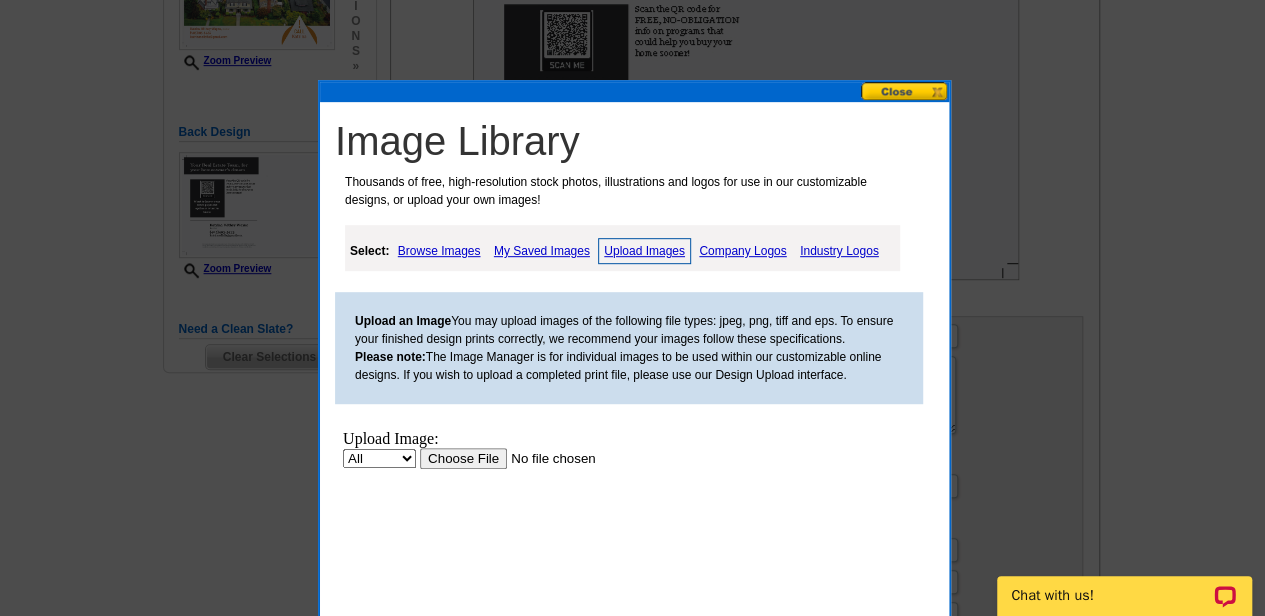 click at bounding box center [546, 458] 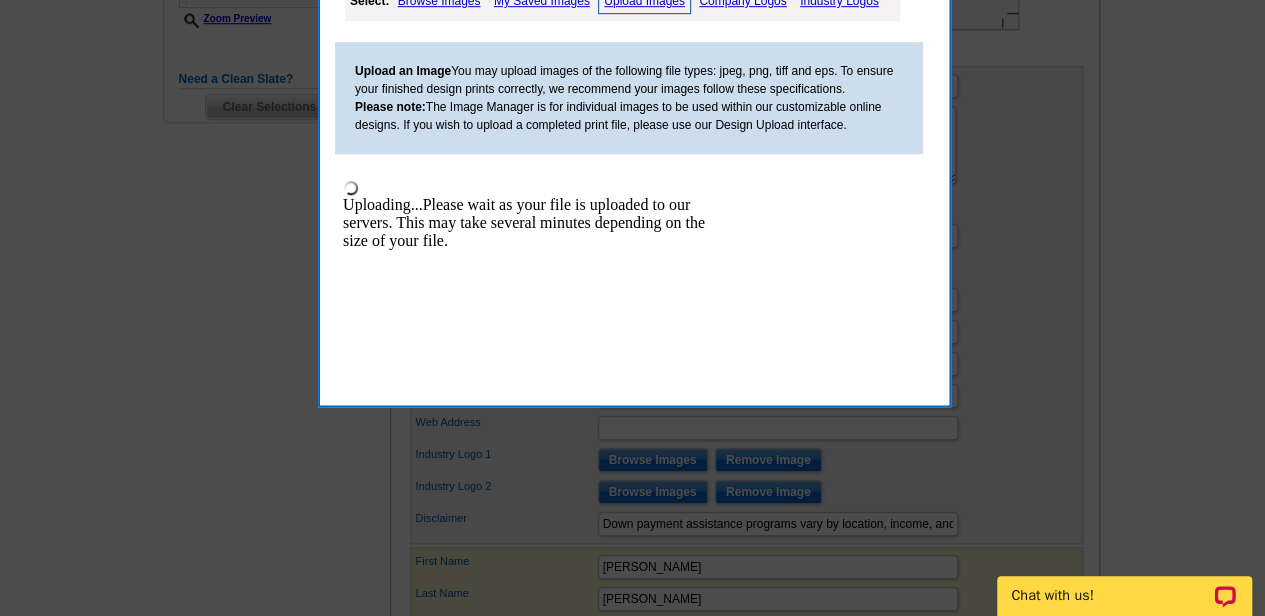 scroll, scrollTop: 678, scrollLeft: 0, axis: vertical 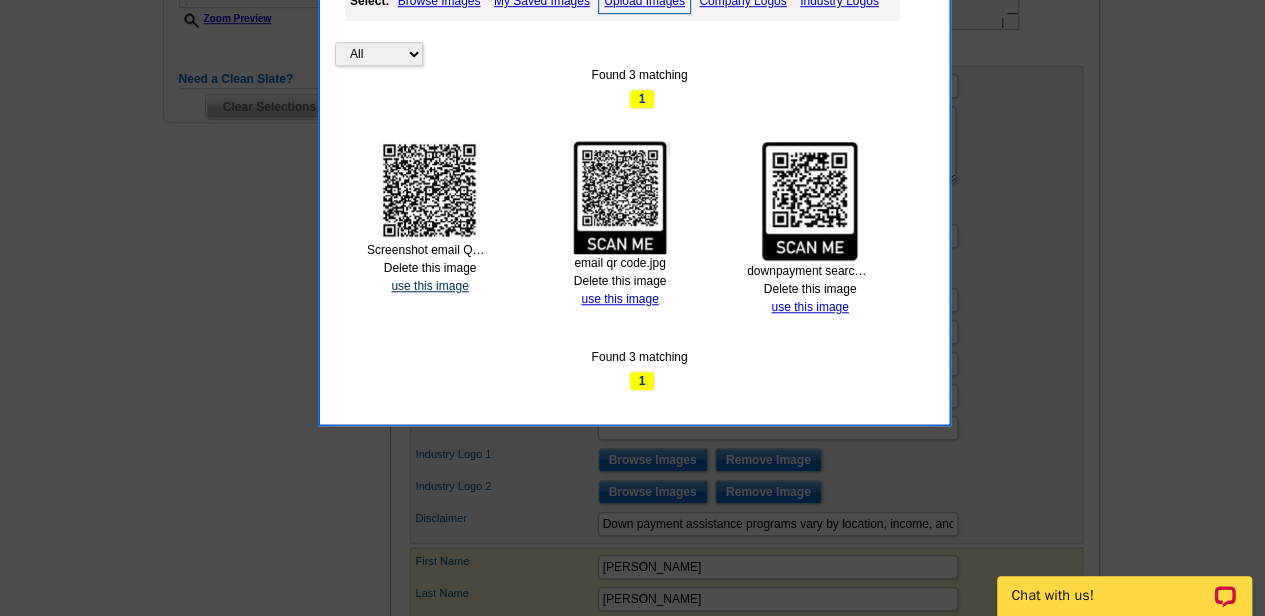 click on "use this image" at bounding box center (429, 286) 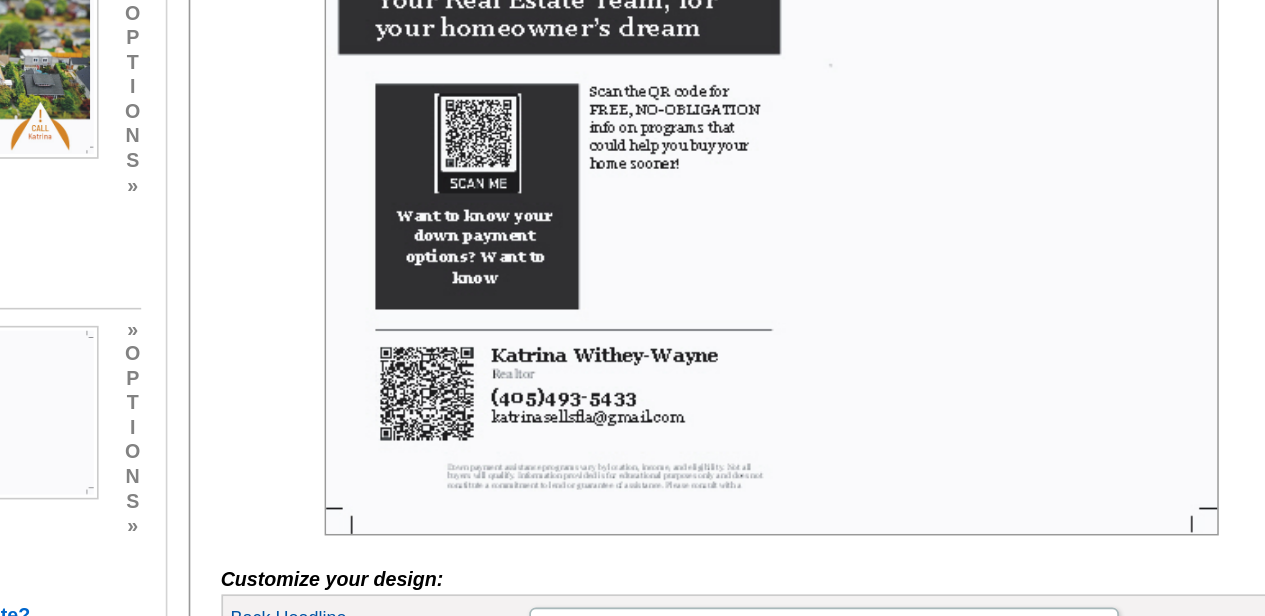 scroll, scrollTop: 225, scrollLeft: 0, axis: vertical 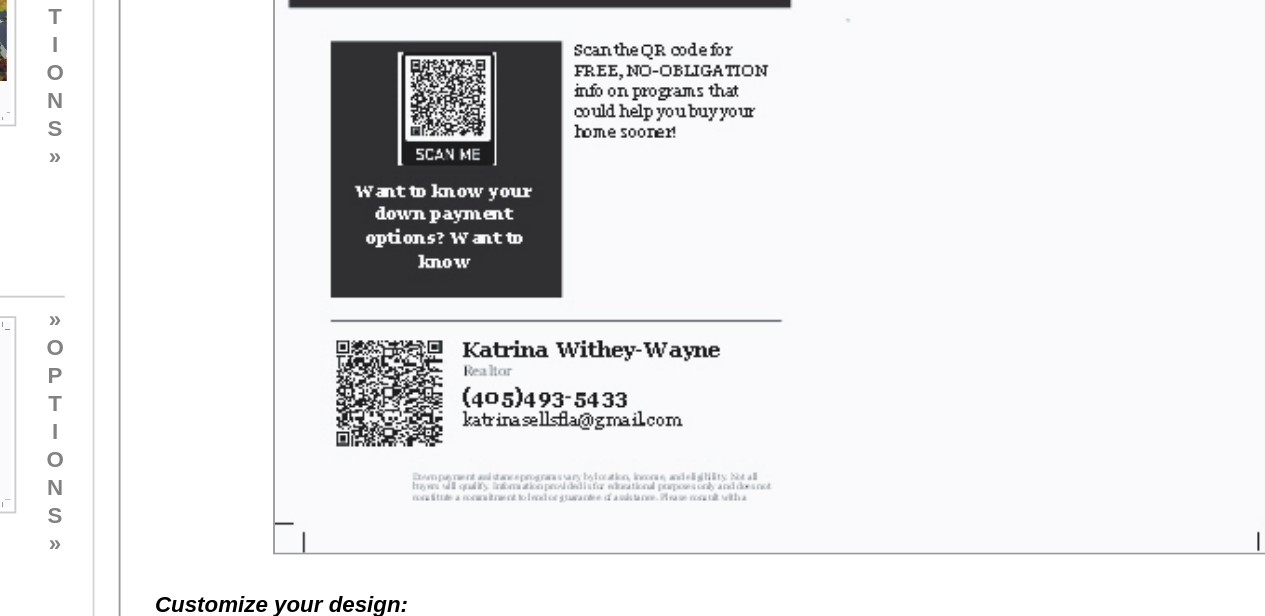 click at bounding box center (746, 301) 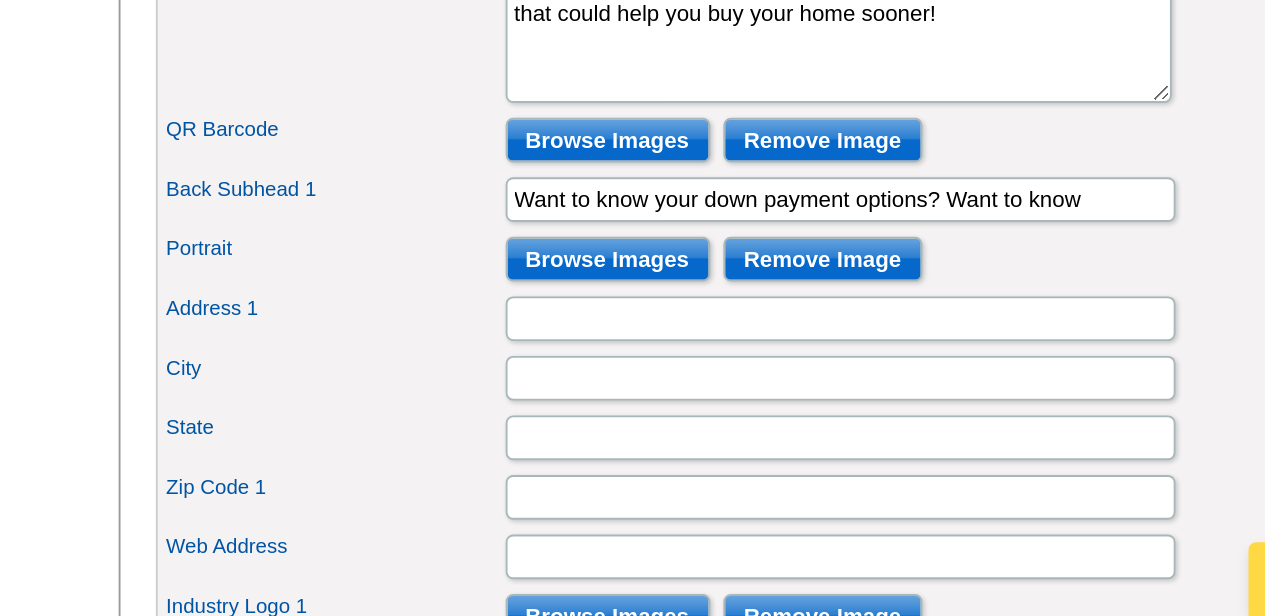 scroll, scrollTop: 523, scrollLeft: 0, axis: vertical 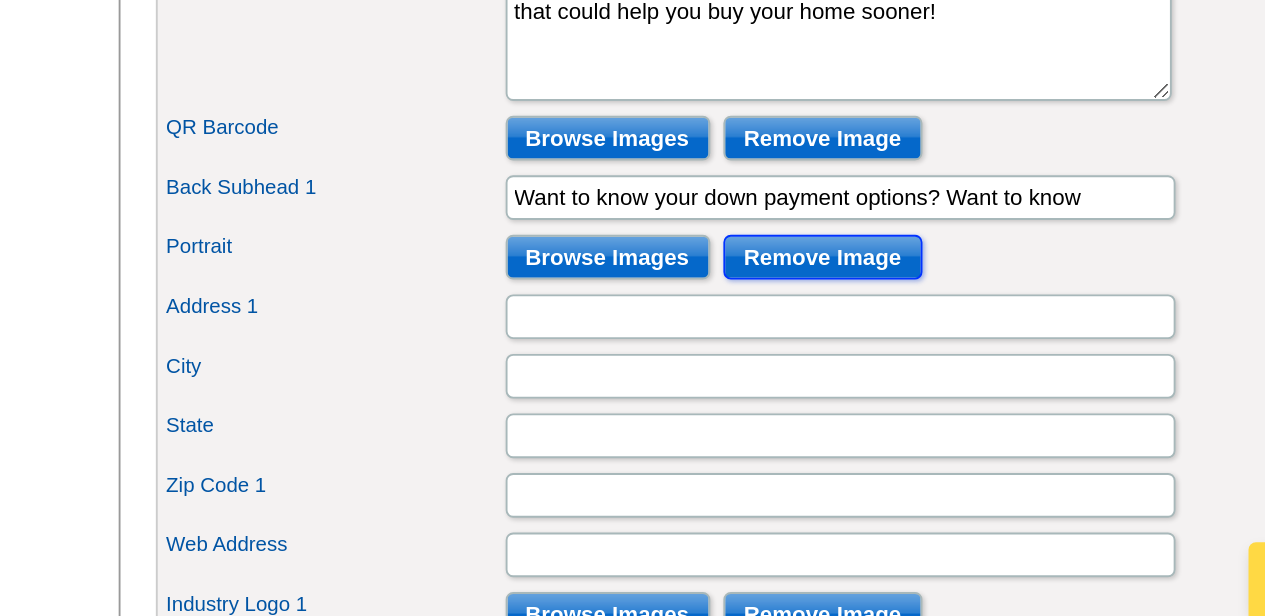 click on "Remove Image" at bounding box center (768, 423) 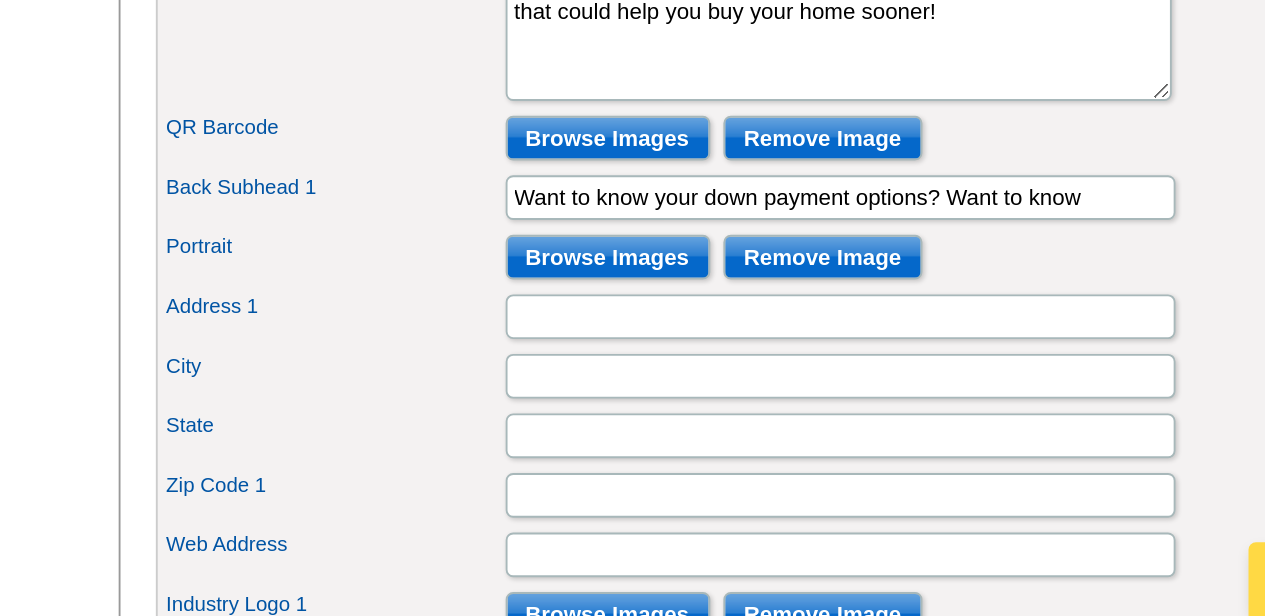click on "Need Help? call 800-260-5887,  chat  with support, or have our designers make something custom just for you!
Got it, no need for the selection guide next time.
Show Results
Selected Design
Jumbo Postcard (5.5" x 8.5")
Design Name
Selling Neighborhood
Front Design
Zoom Preview
»
o
p
t
i
o
n
s
»" at bounding box center [633, 343] 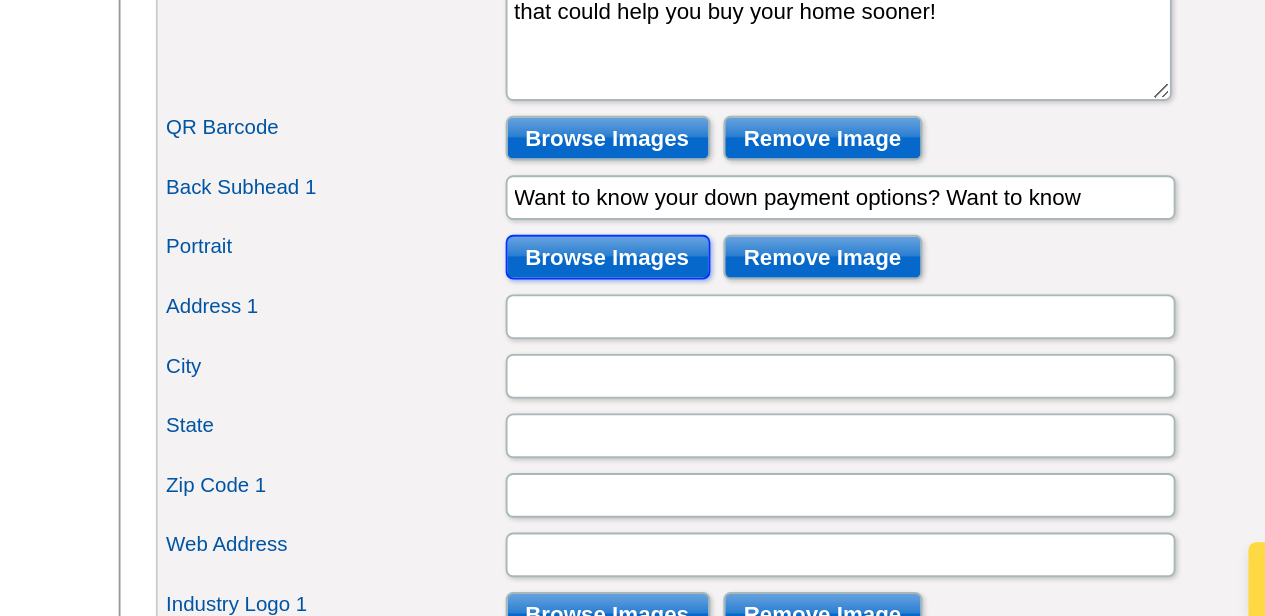 click on "Browse Images" at bounding box center [653, 423] 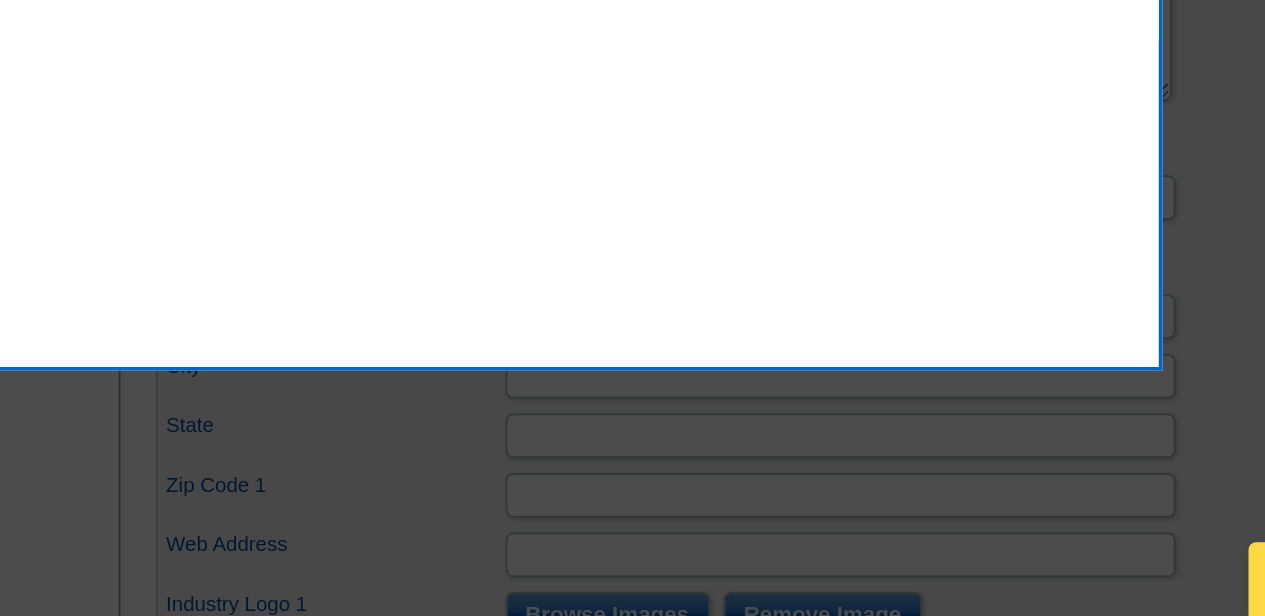 scroll, scrollTop: 523, scrollLeft: 0, axis: vertical 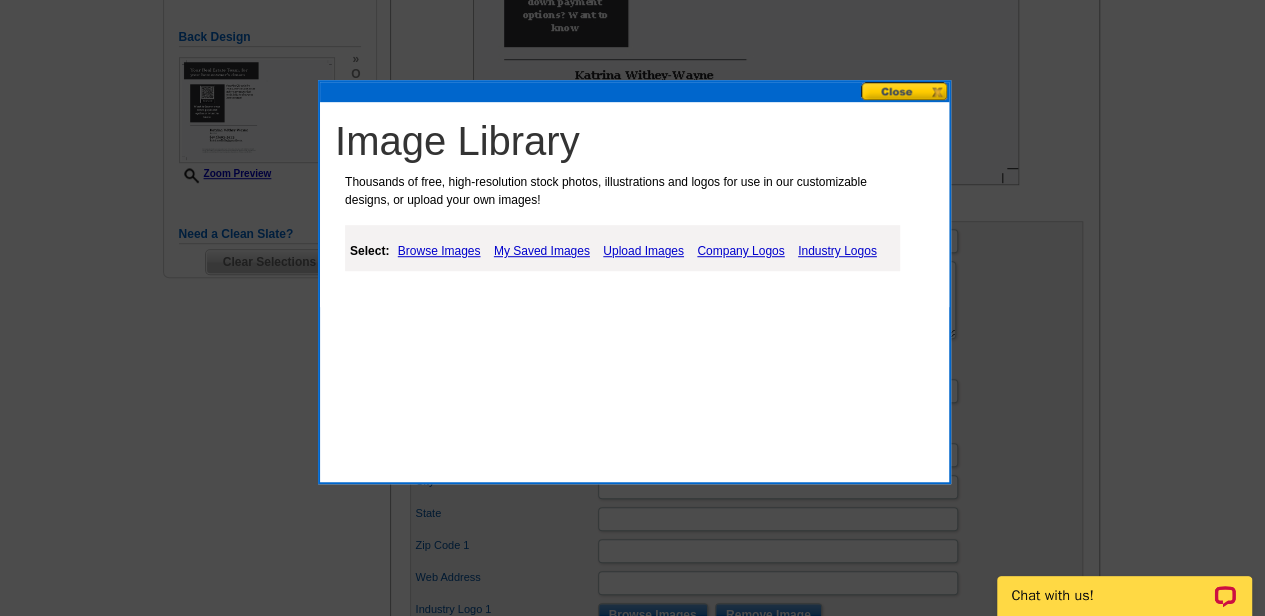 click on "Upload Images" at bounding box center (643, 251) 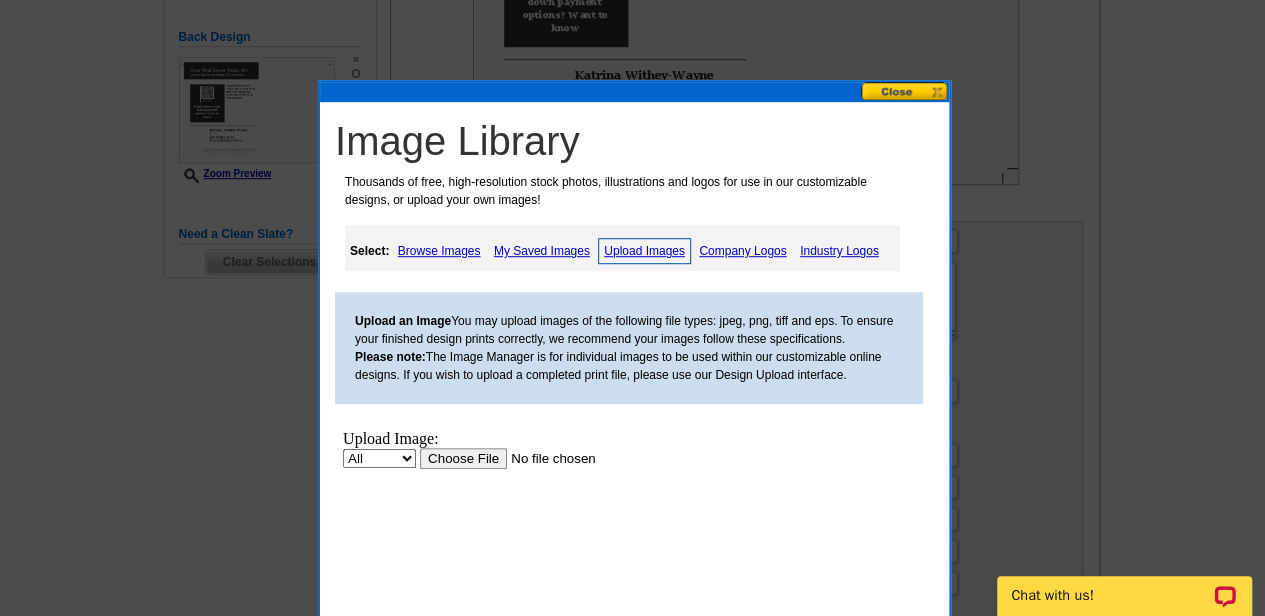 scroll, scrollTop: 0, scrollLeft: 0, axis: both 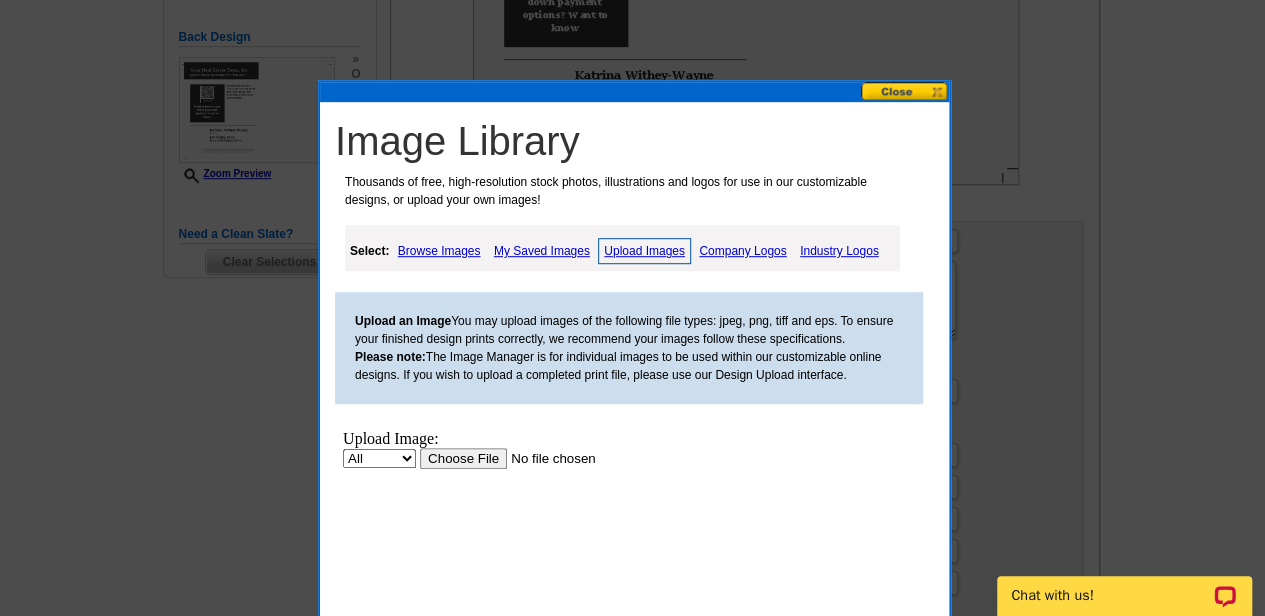 click on "Upload Image:
All
Property
Upload" at bounding box center (525, 518) 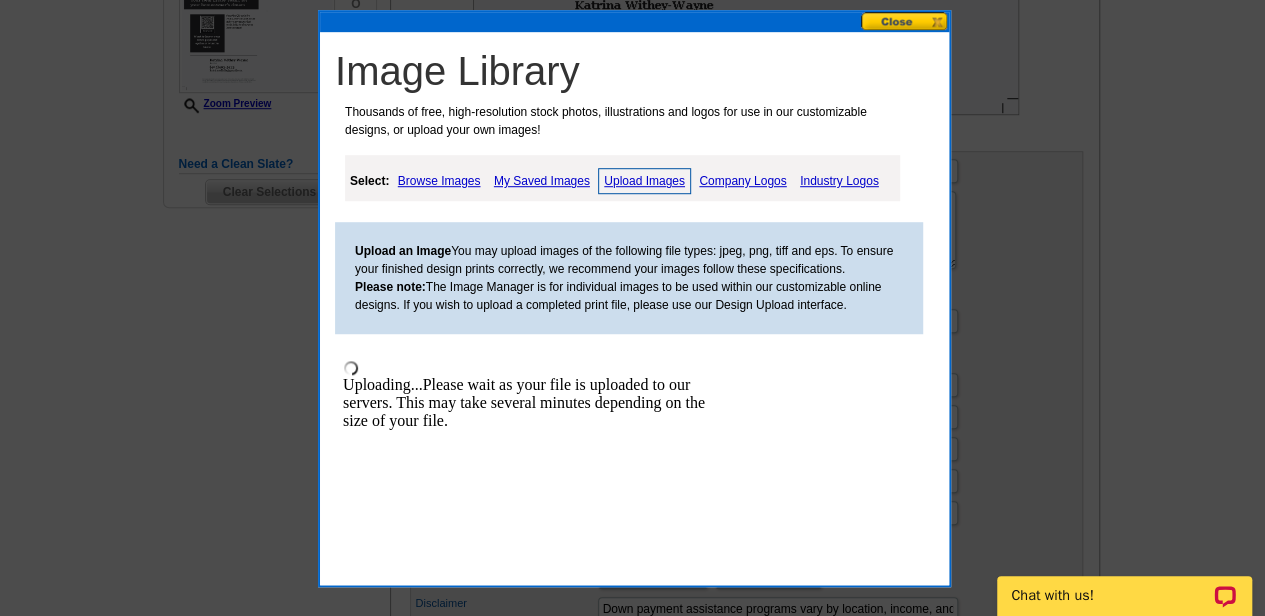 scroll, scrollTop: 595, scrollLeft: 0, axis: vertical 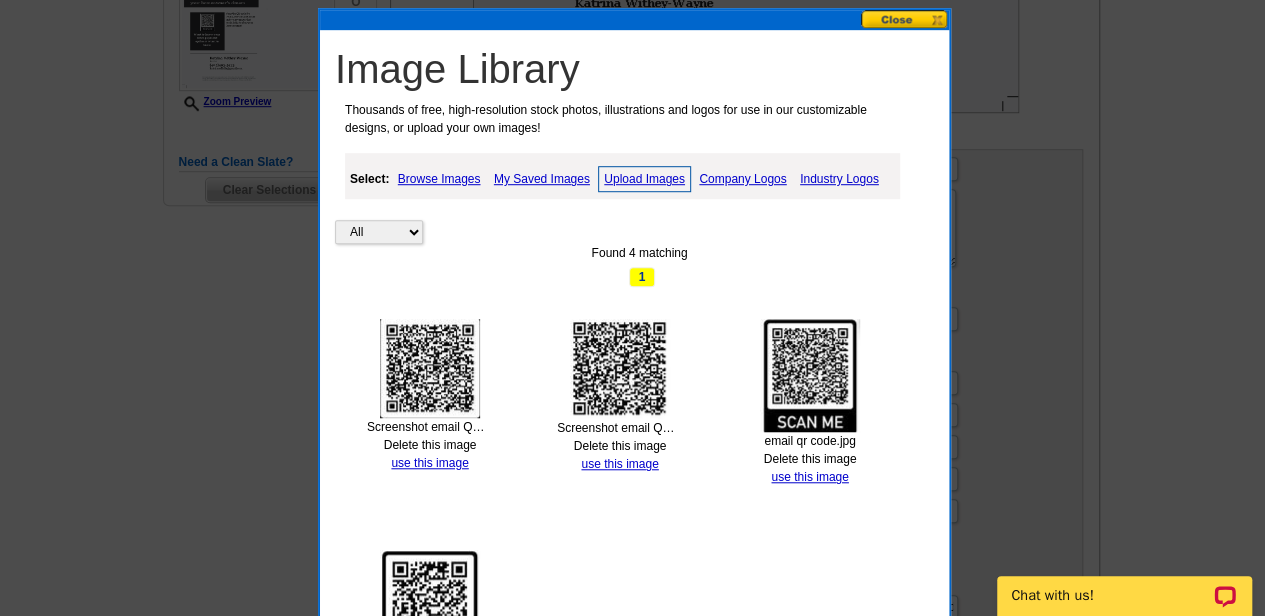 click at bounding box center [430, 368] 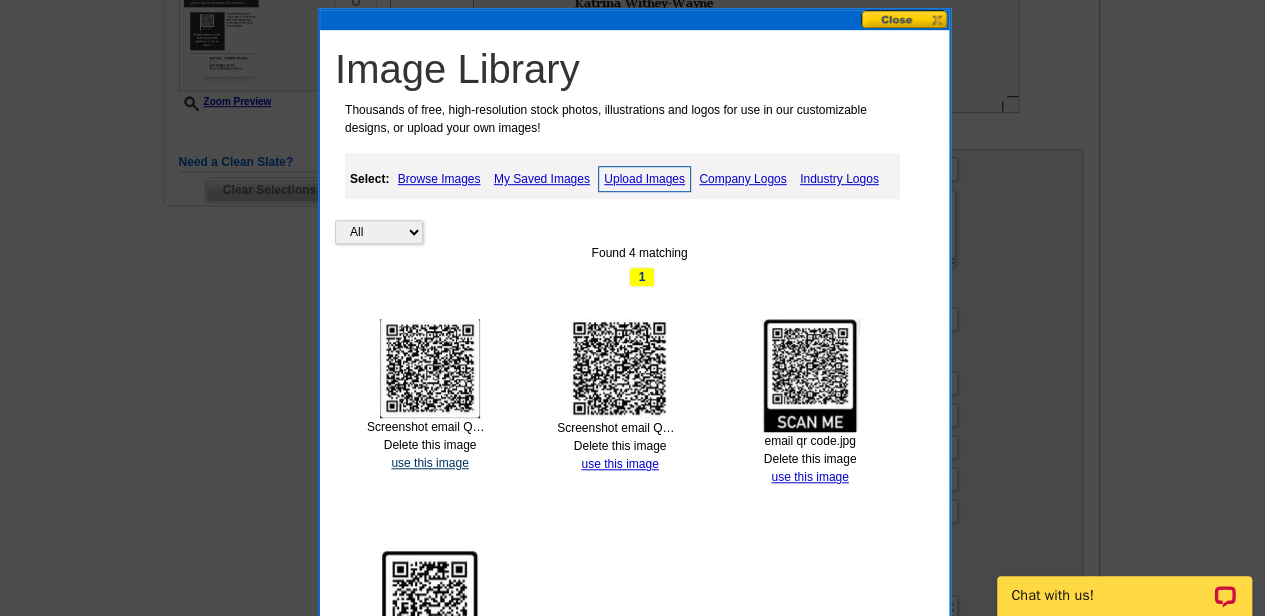 click on "use this image" at bounding box center [429, 463] 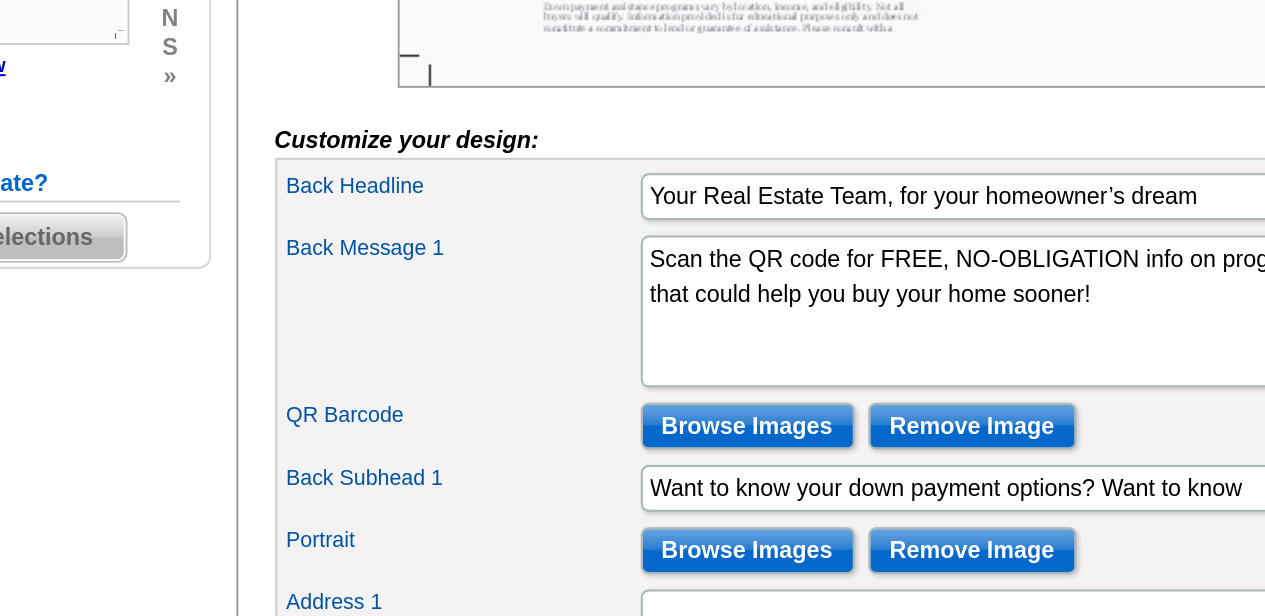 scroll, scrollTop: 366, scrollLeft: 0, axis: vertical 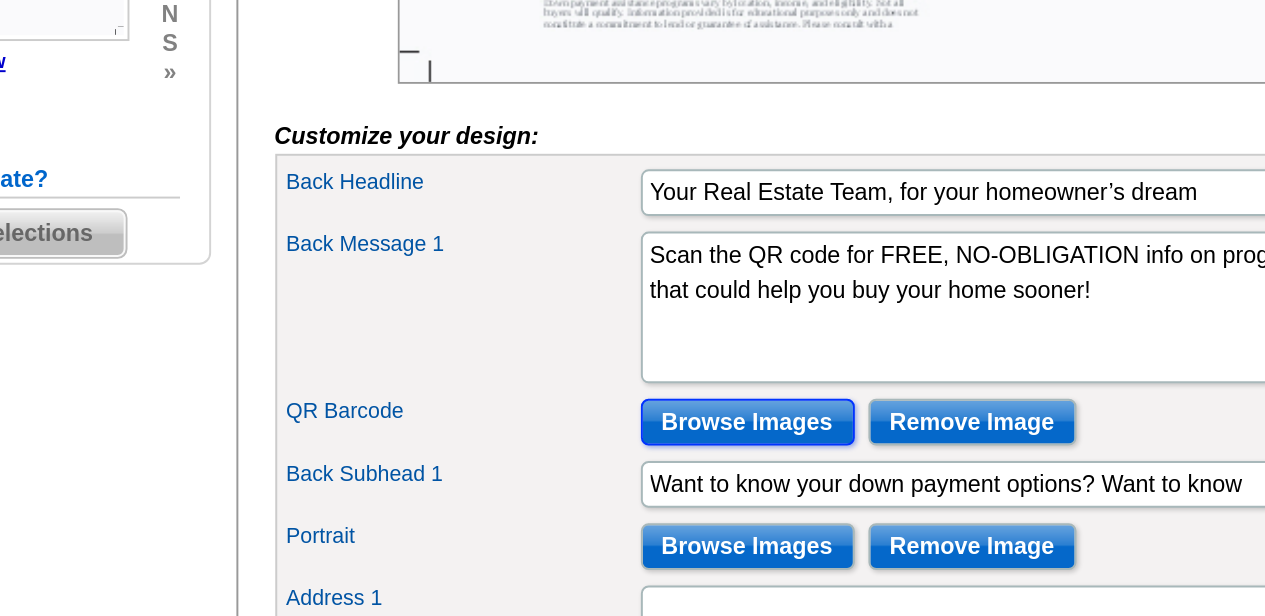 click on "Browse Images" at bounding box center [653, 516] 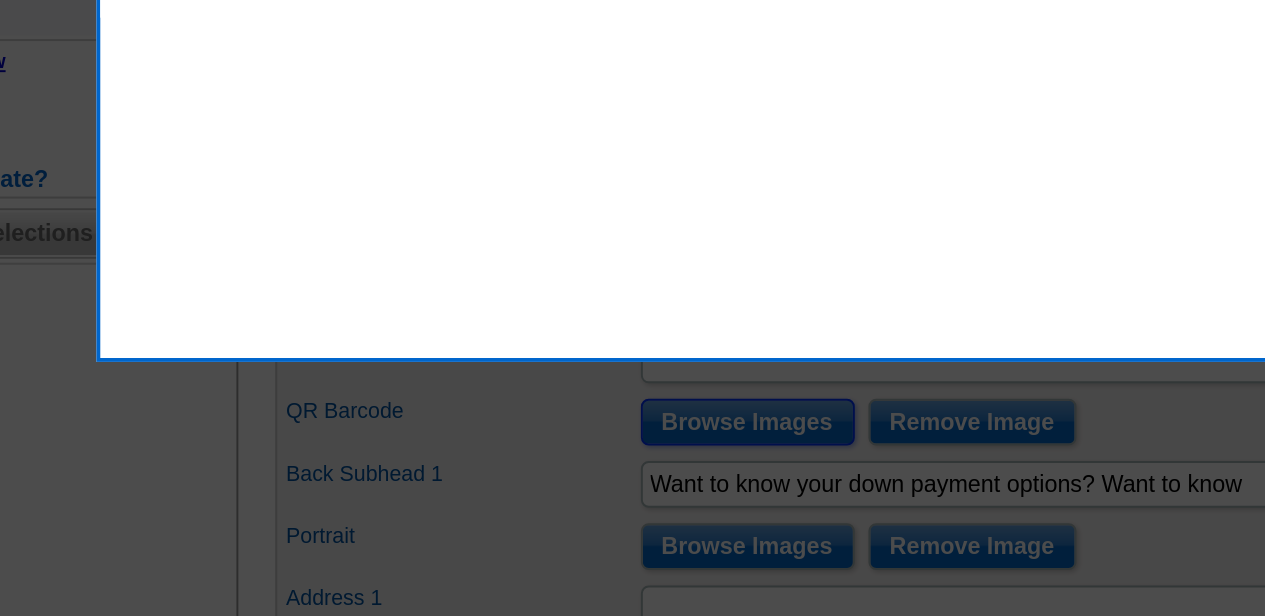 scroll, scrollTop: 364, scrollLeft: 0, axis: vertical 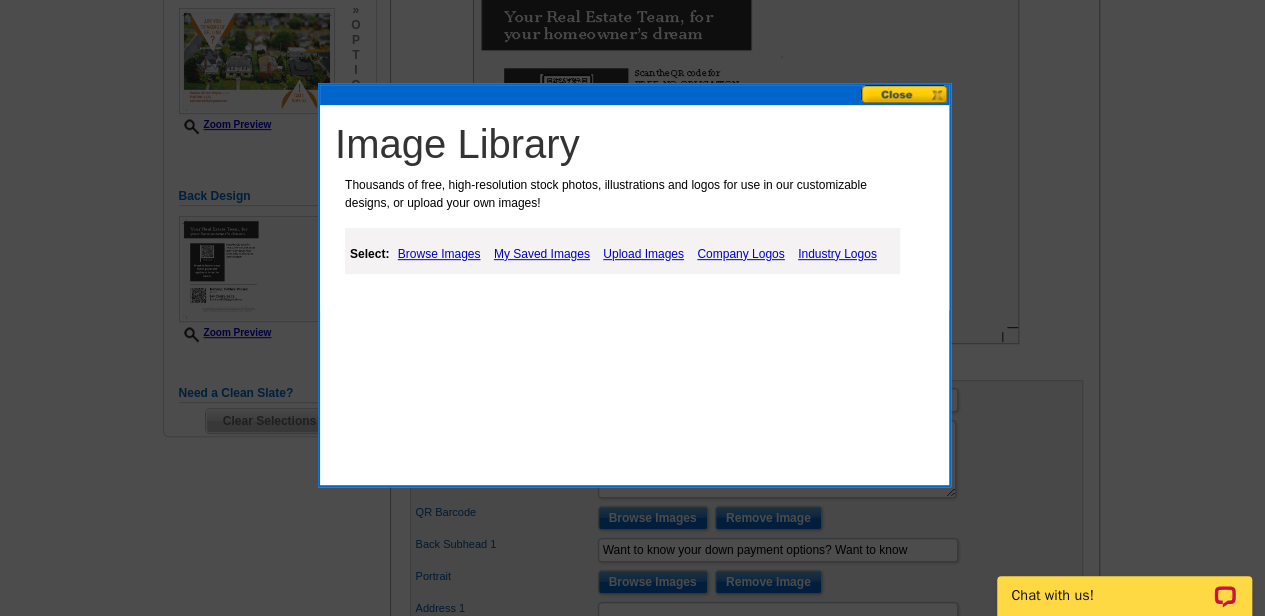 click on "My Saved Images" at bounding box center (542, 254) 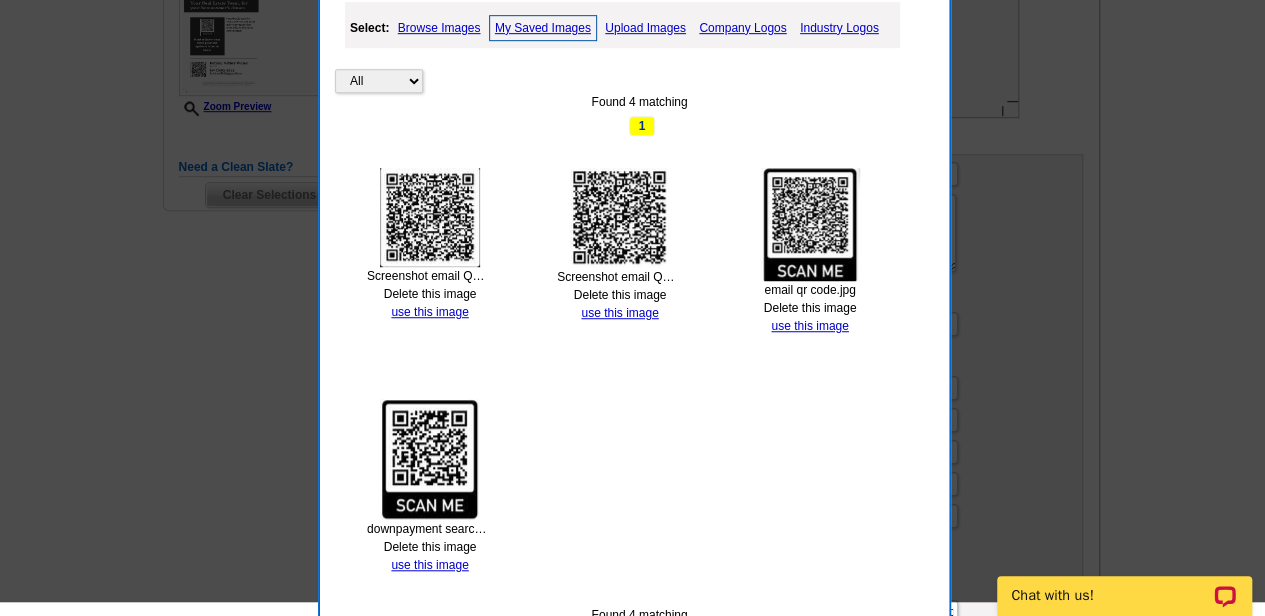 scroll, scrollTop: 592, scrollLeft: 0, axis: vertical 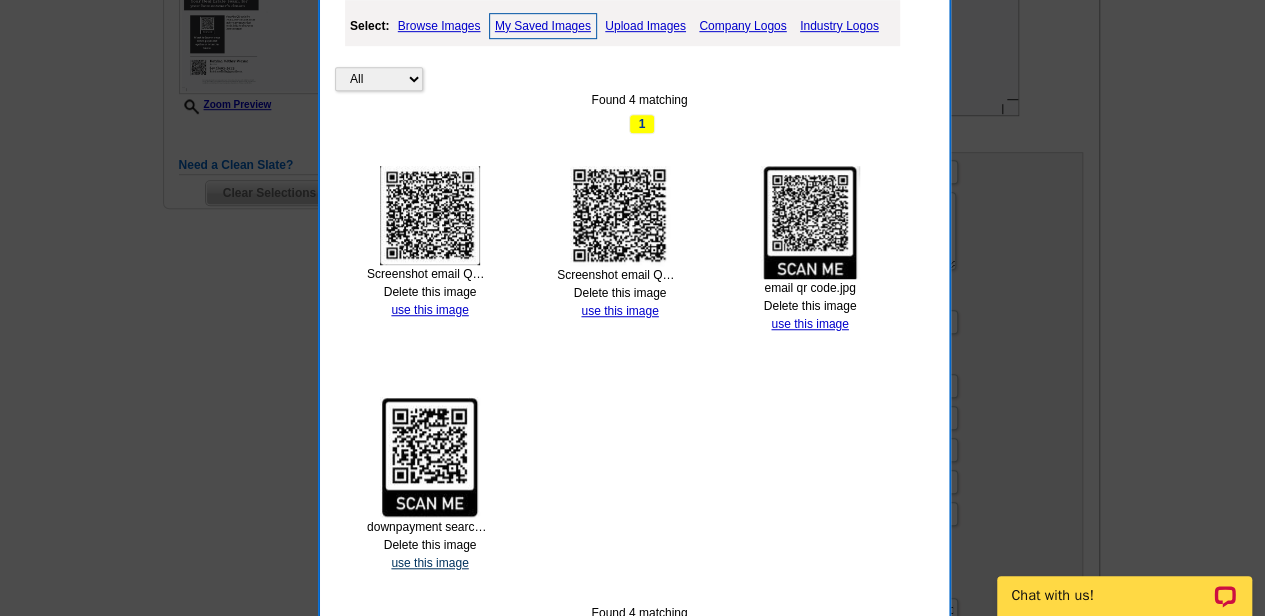 click on "use this image" at bounding box center [429, 563] 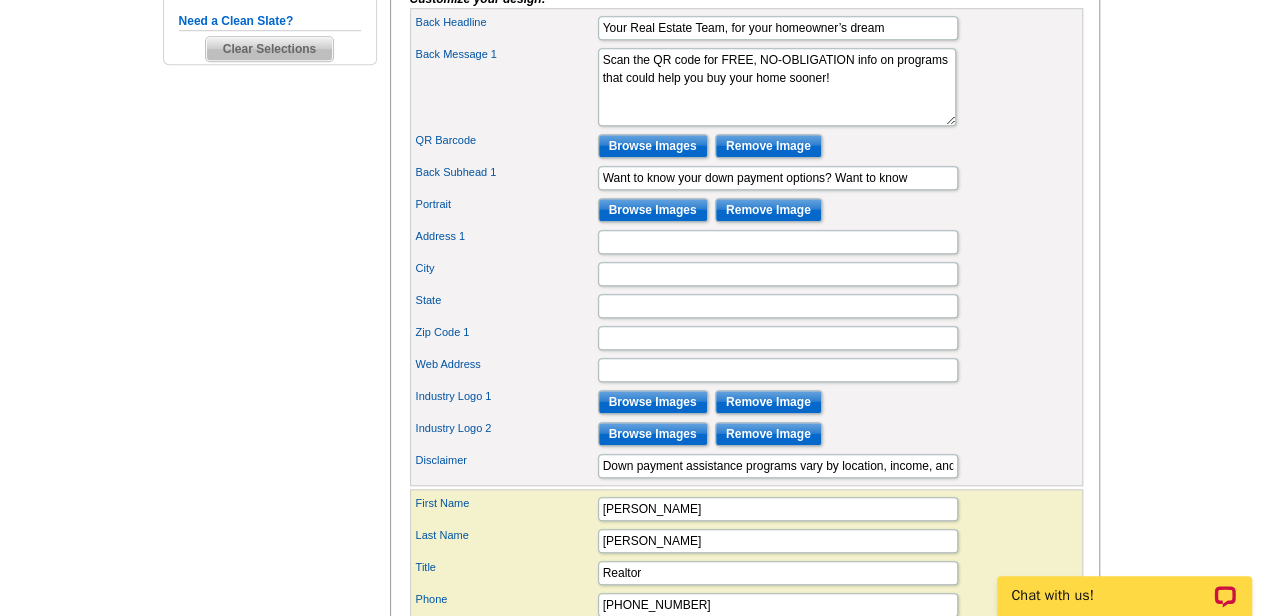 scroll, scrollTop: 763, scrollLeft: 0, axis: vertical 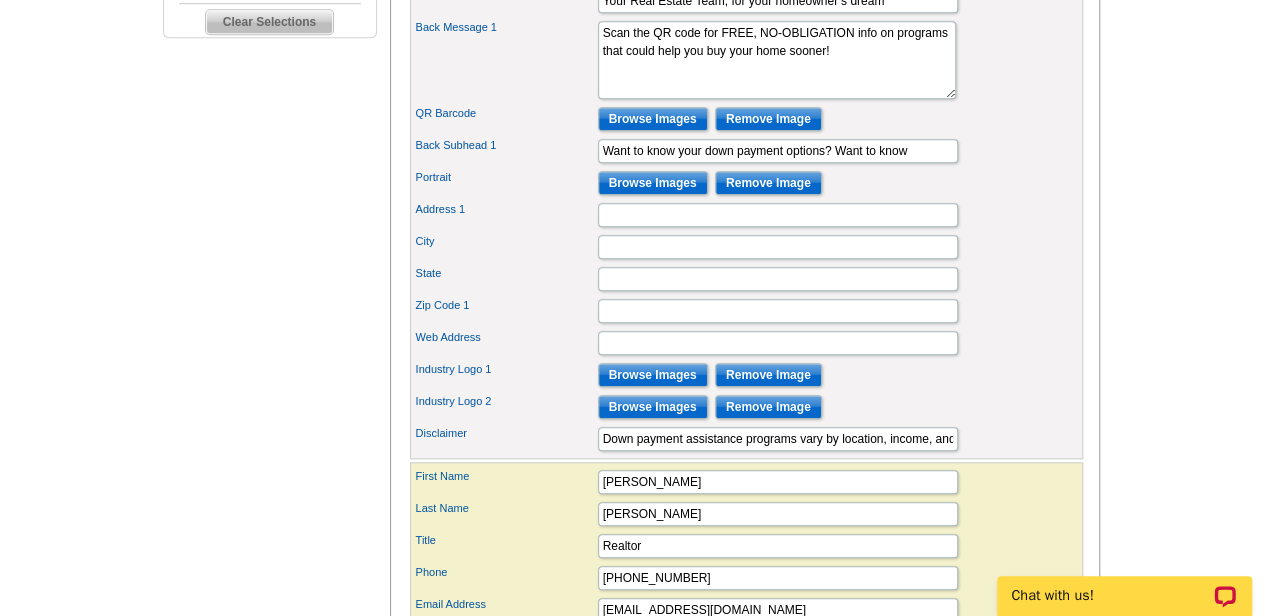 click on "Zip Code 1" at bounding box center [746, 311] 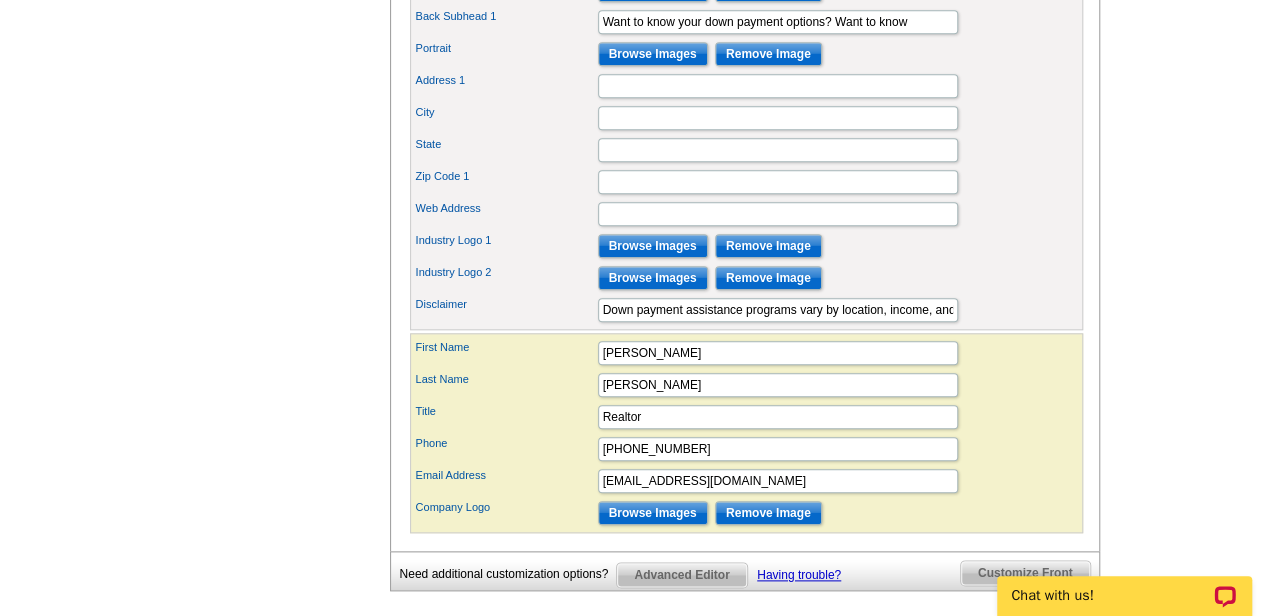 scroll, scrollTop: 894, scrollLeft: 0, axis: vertical 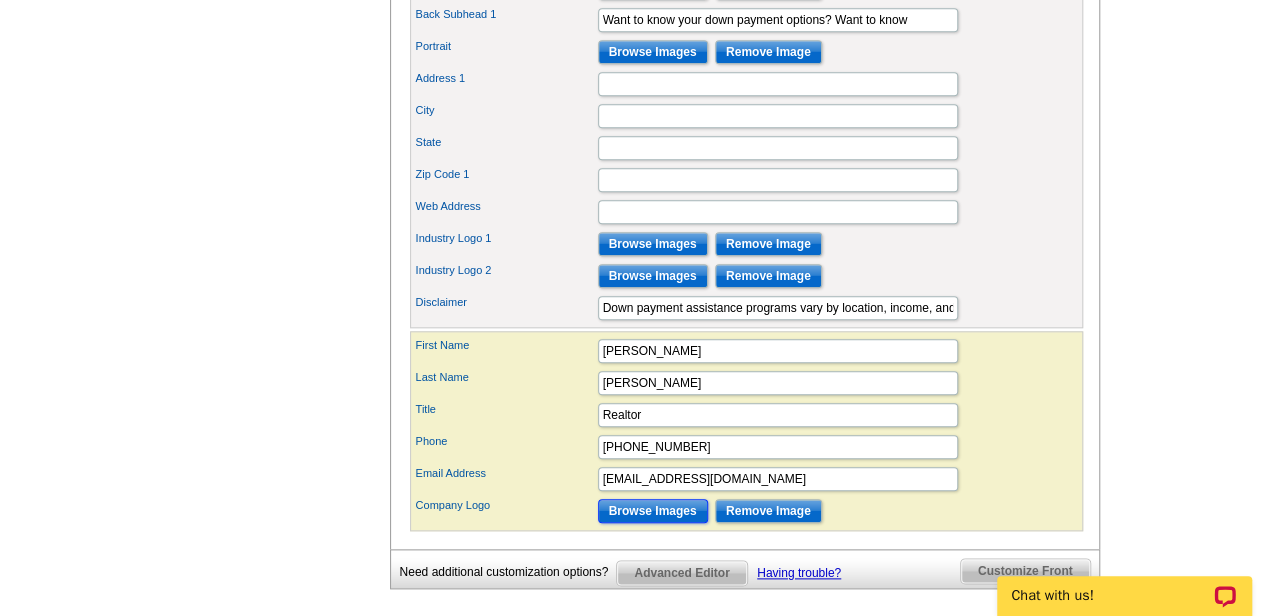 click on "Browse Images" at bounding box center [653, 511] 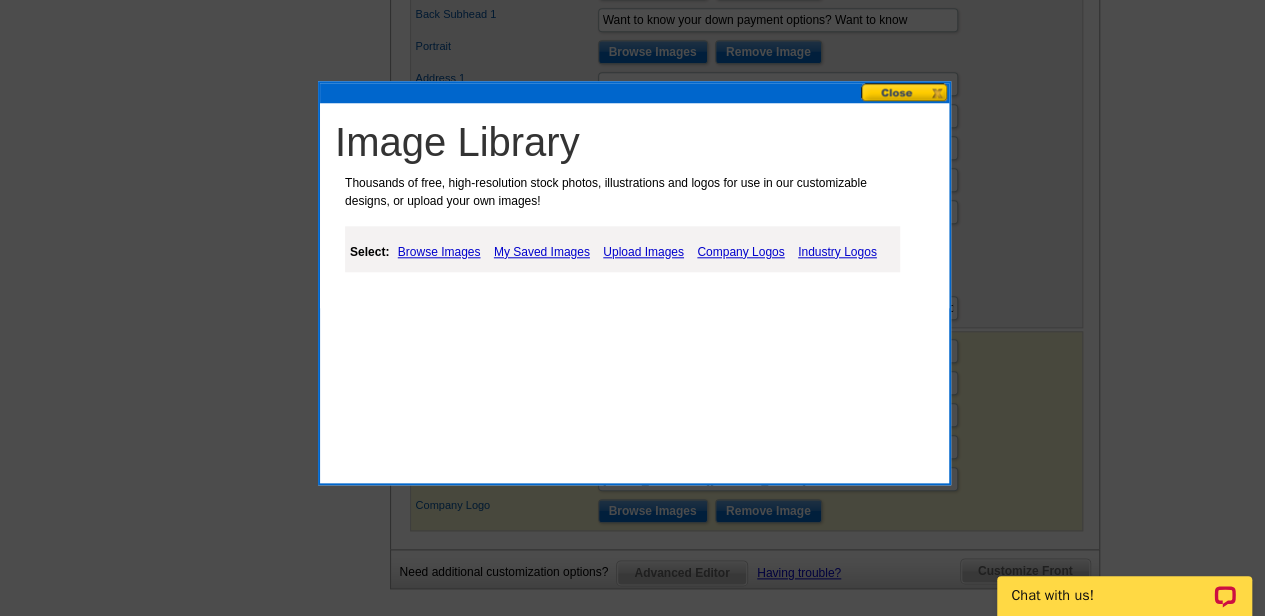 click on "Upload Images" at bounding box center [643, 252] 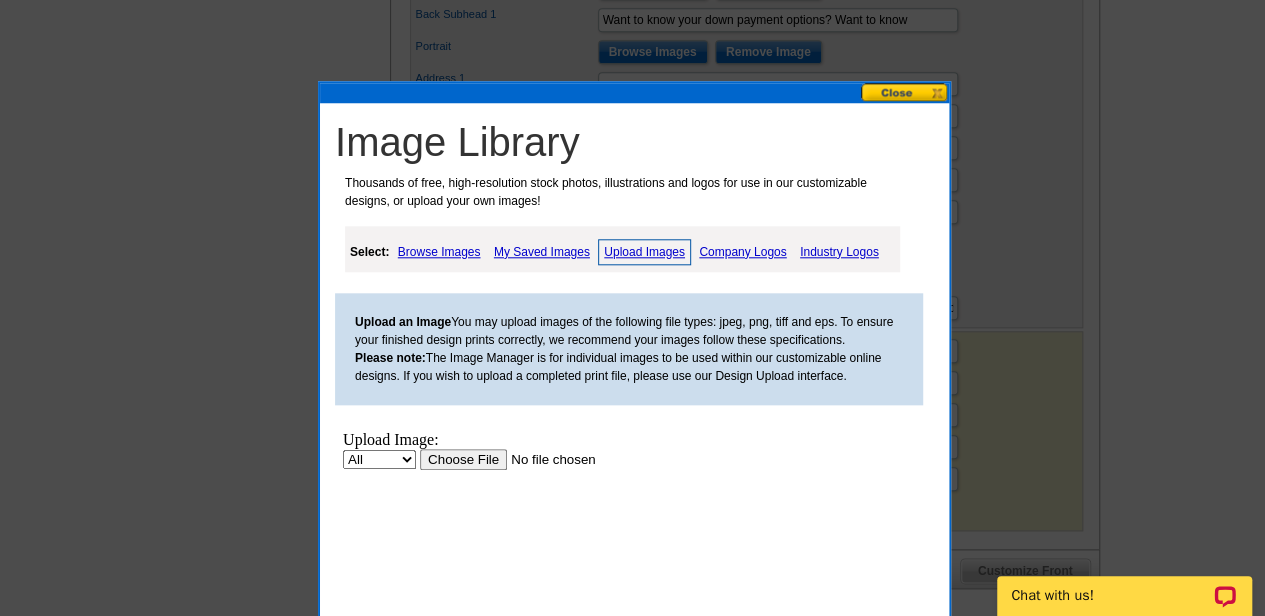 scroll, scrollTop: 0, scrollLeft: 0, axis: both 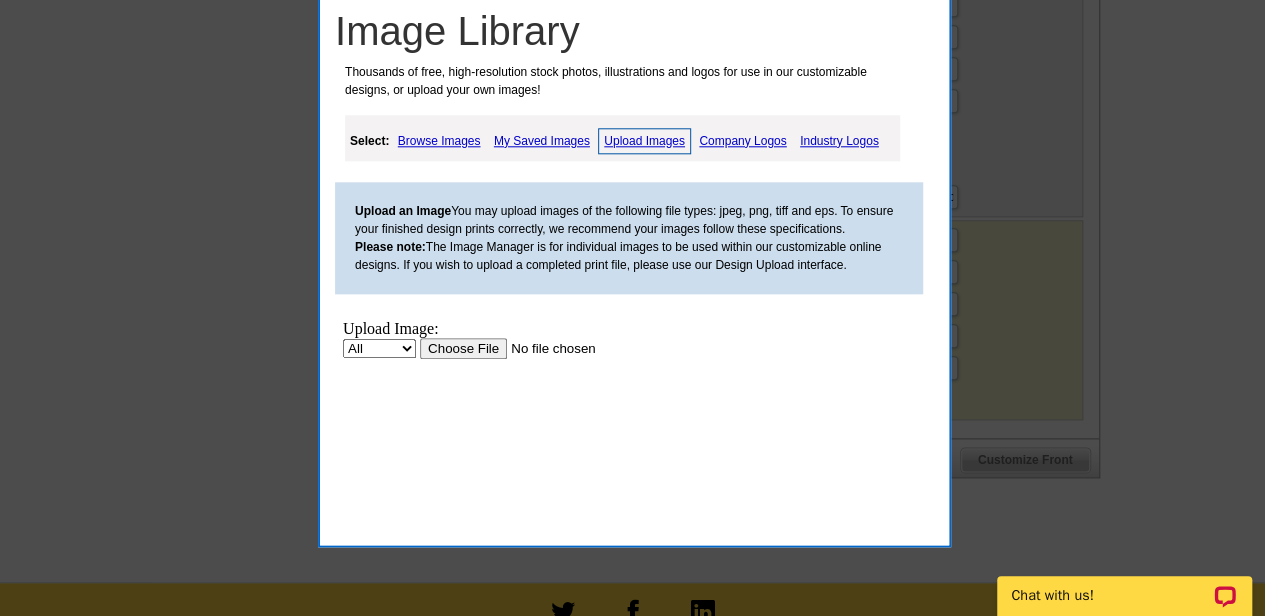 click on "Upload Images" at bounding box center [644, 141] 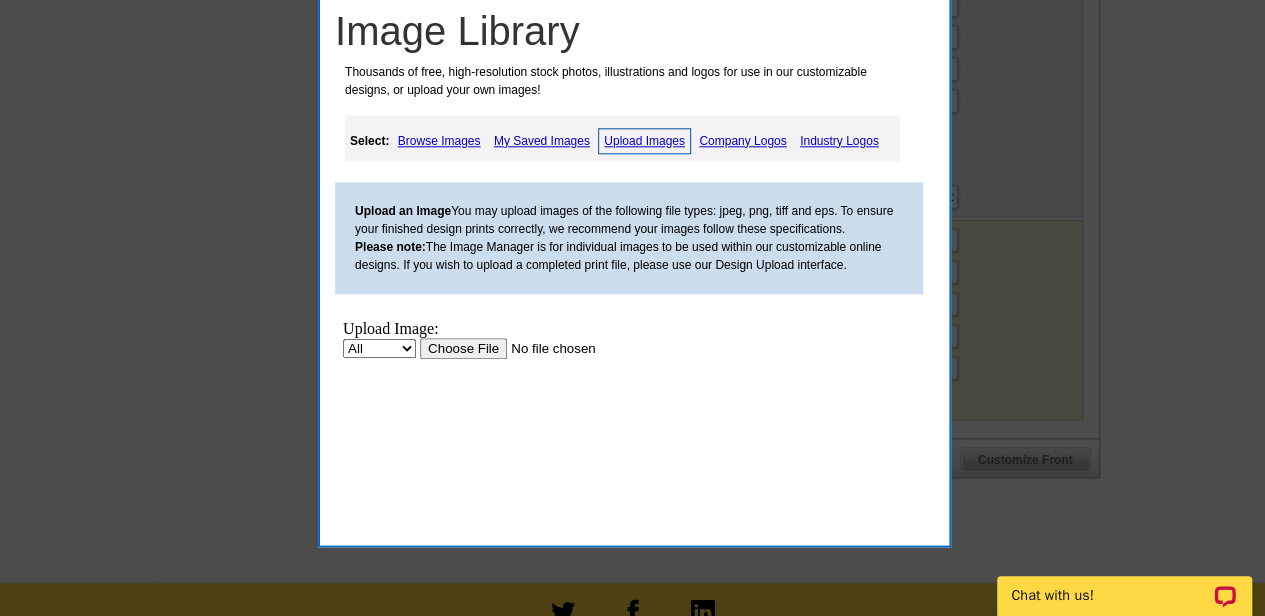 click at bounding box center (546, 347) 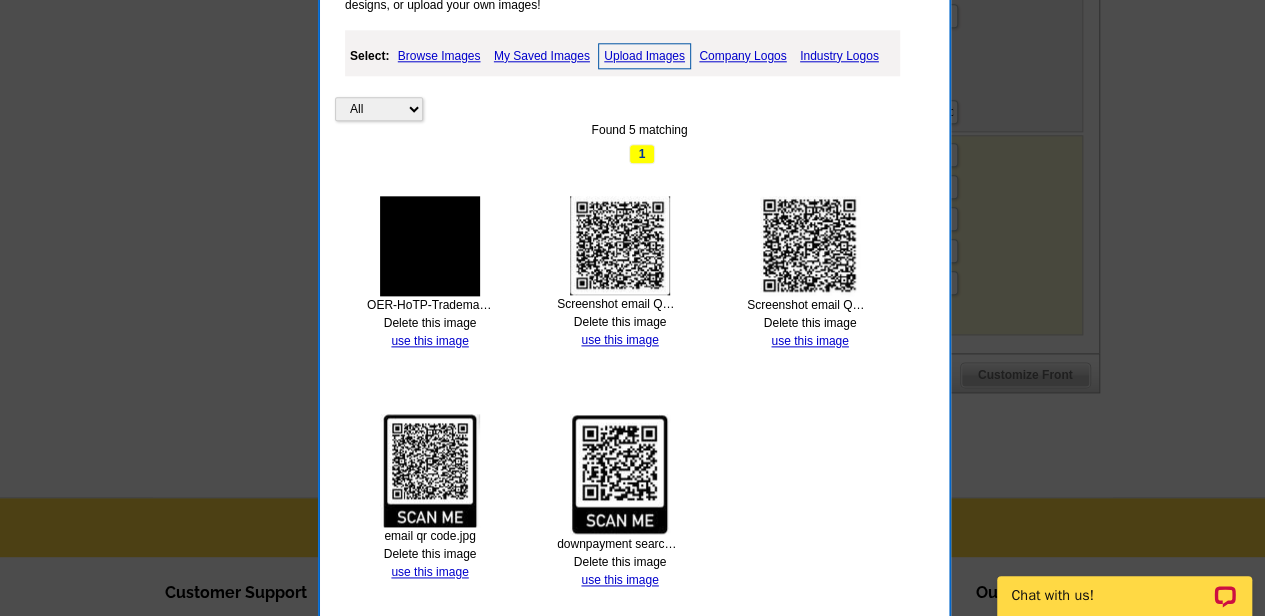 scroll, scrollTop: 1085, scrollLeft: 0, axis: vertical 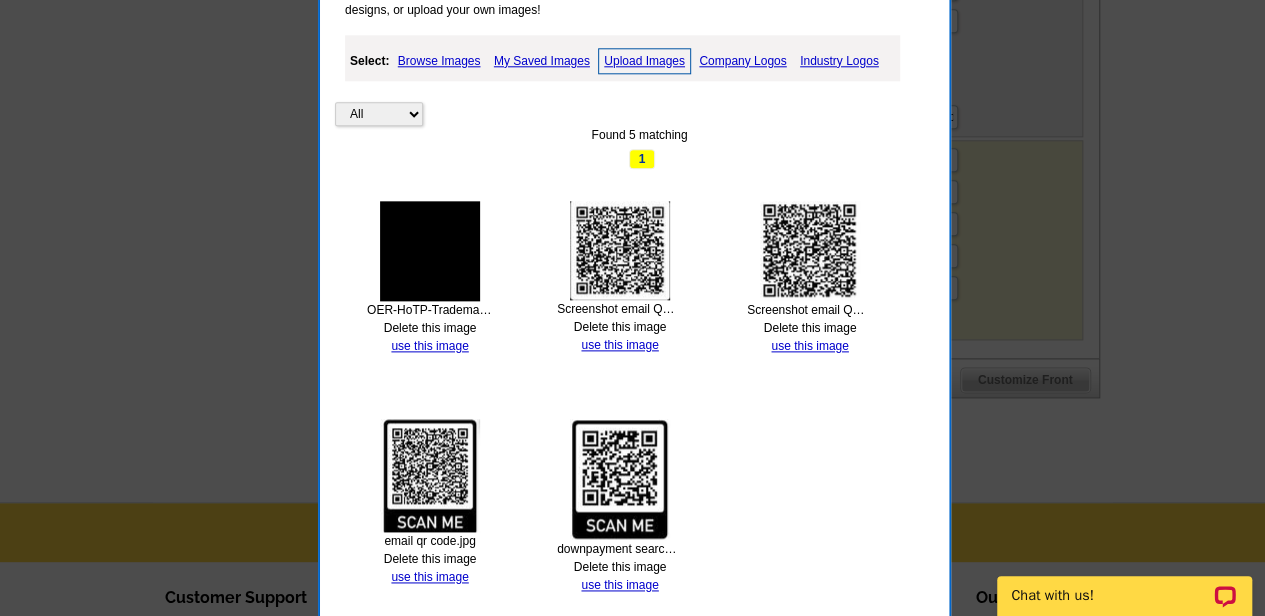 click on "Company Logos" at bounding box center (742, 61) 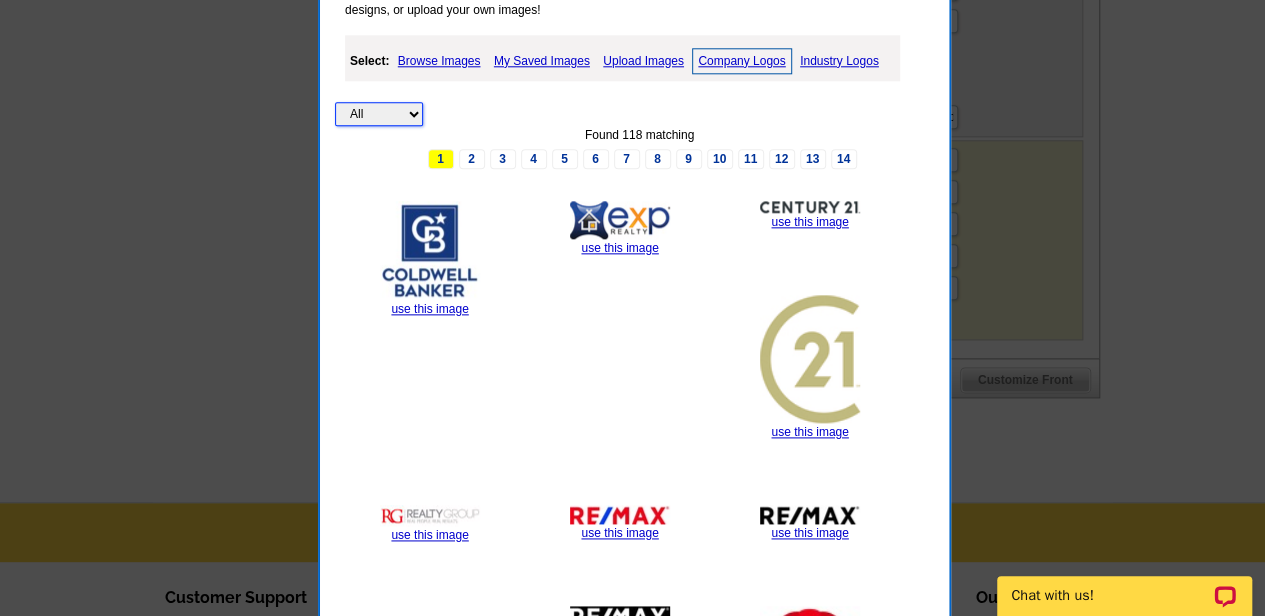 click on "All Property" at bounding box center [379, 114] 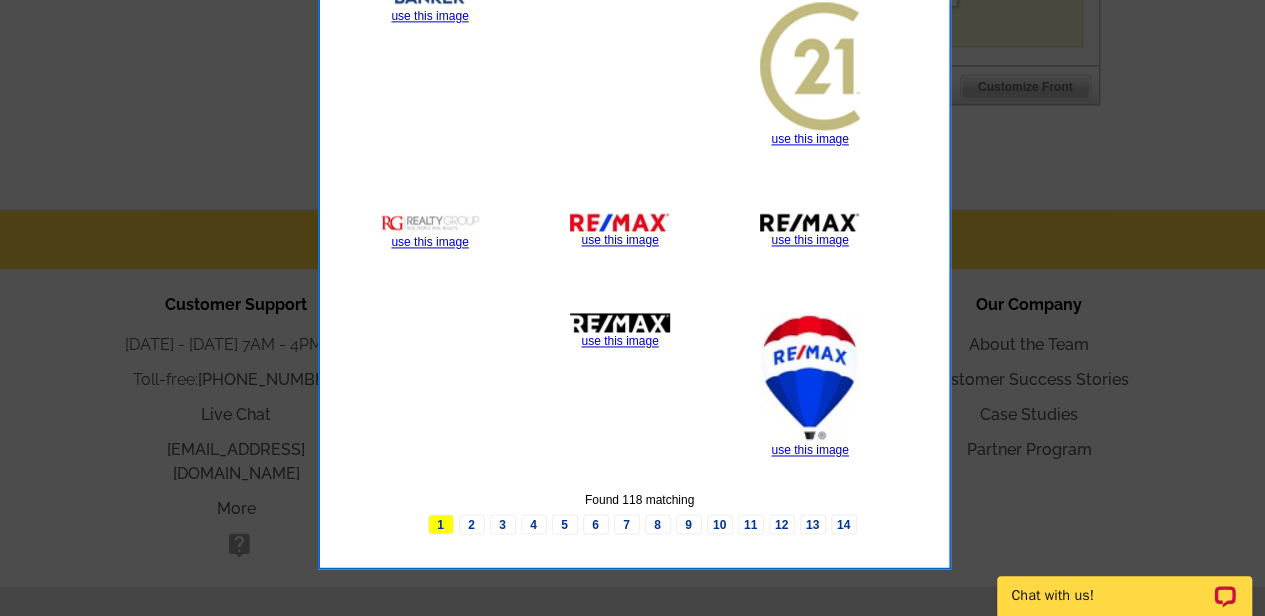 scroll, scrollTop: 1412, scrollLeft: 0, axis: vertical 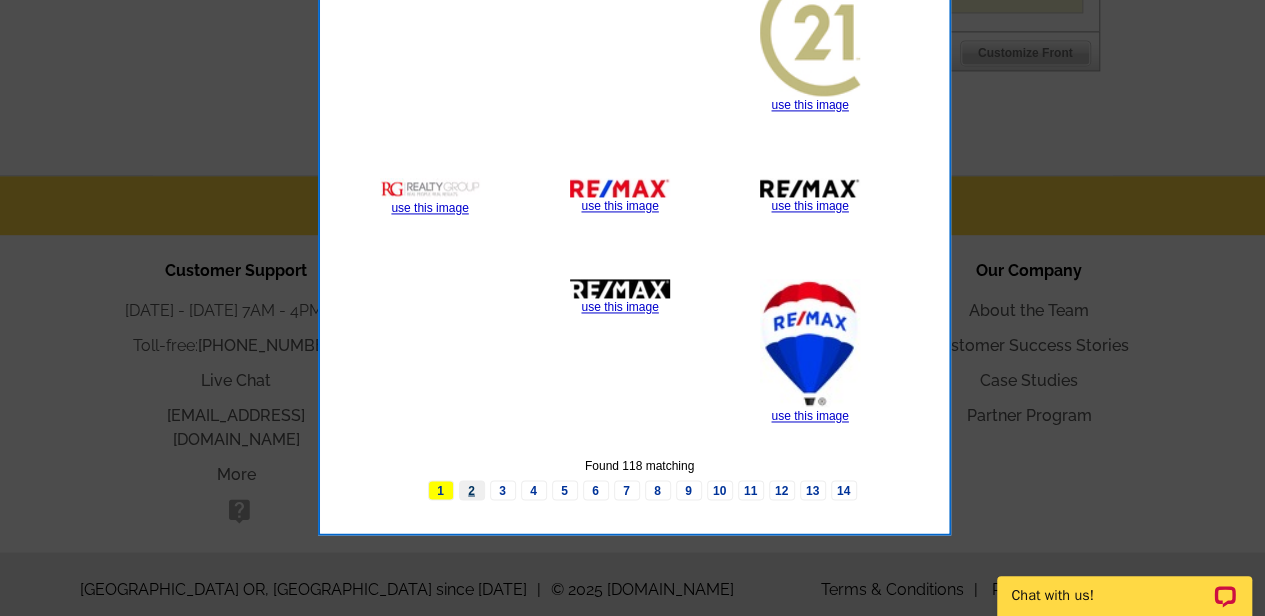 click on "2" at bounding box center [472, 490] 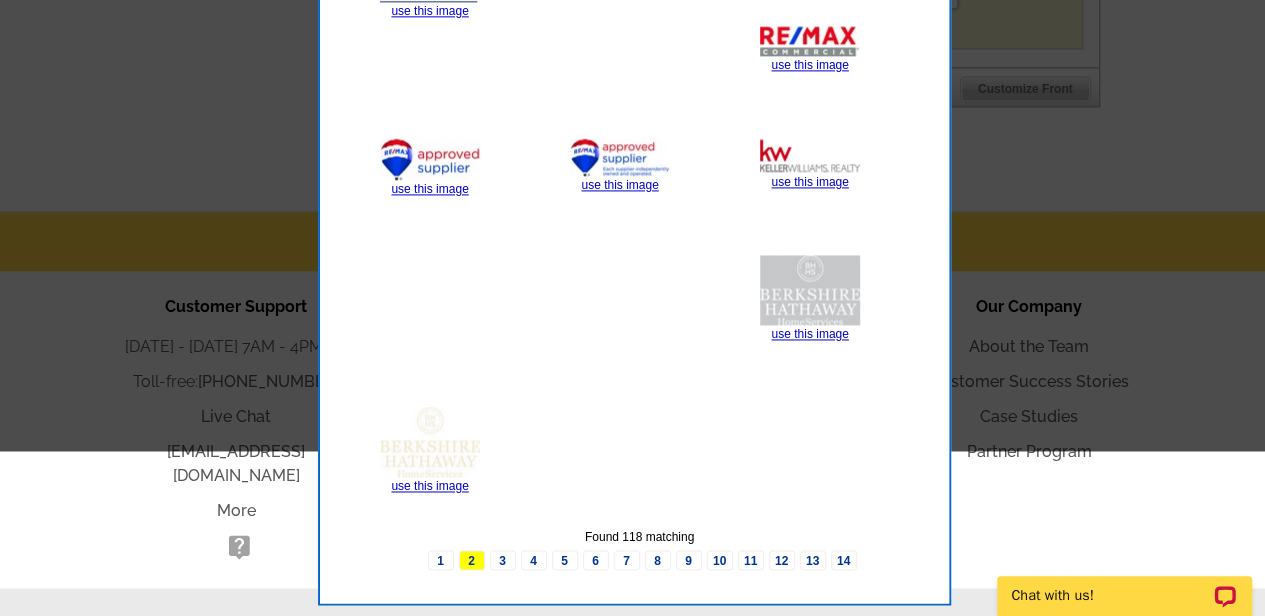 scroll, scrollTop: 1412, scrollLeft: 0, axis: vertical 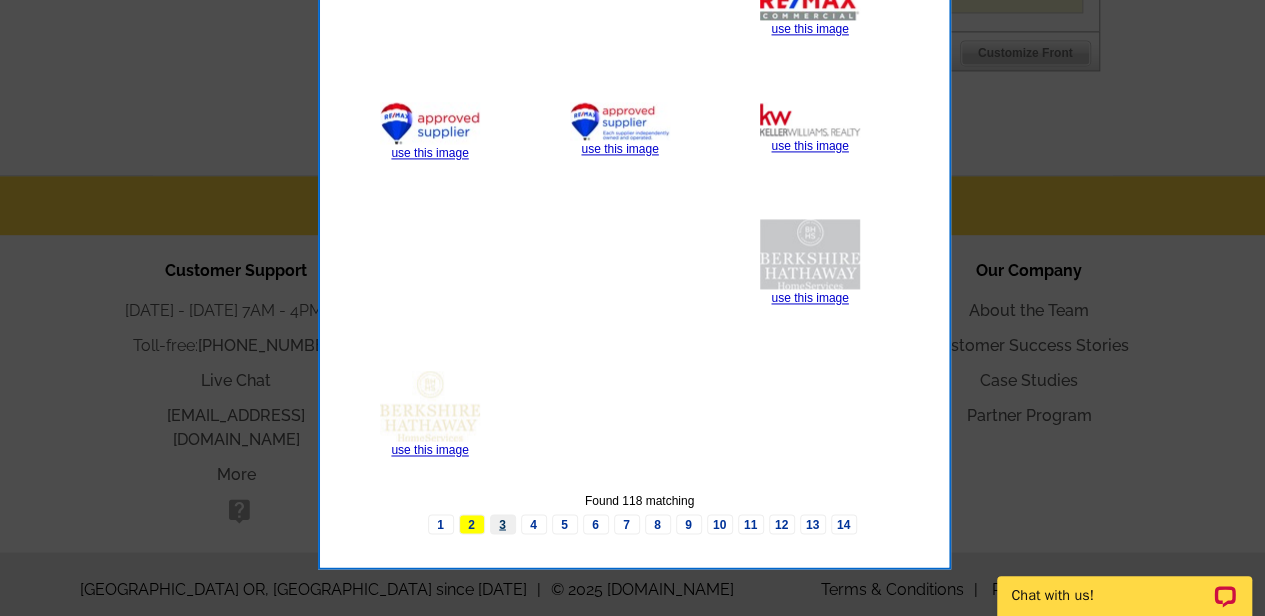 click on "3" at bounding box center [503, 524] 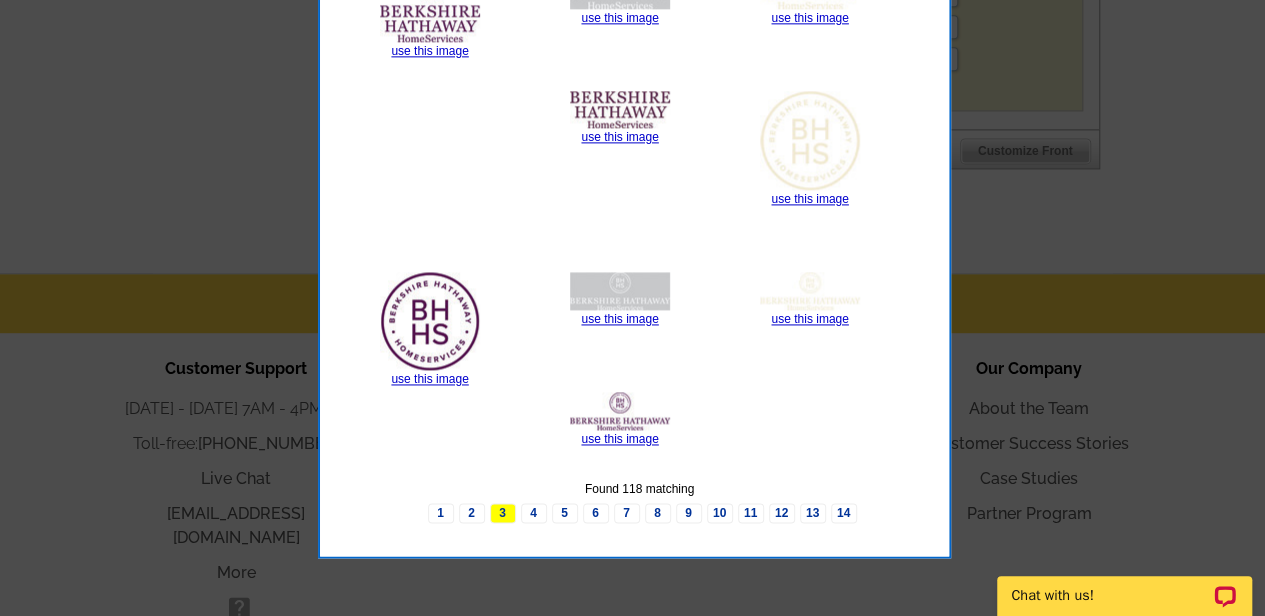 scroll, scrollTop: 1412, scrollLeft: 0, axis: vertical 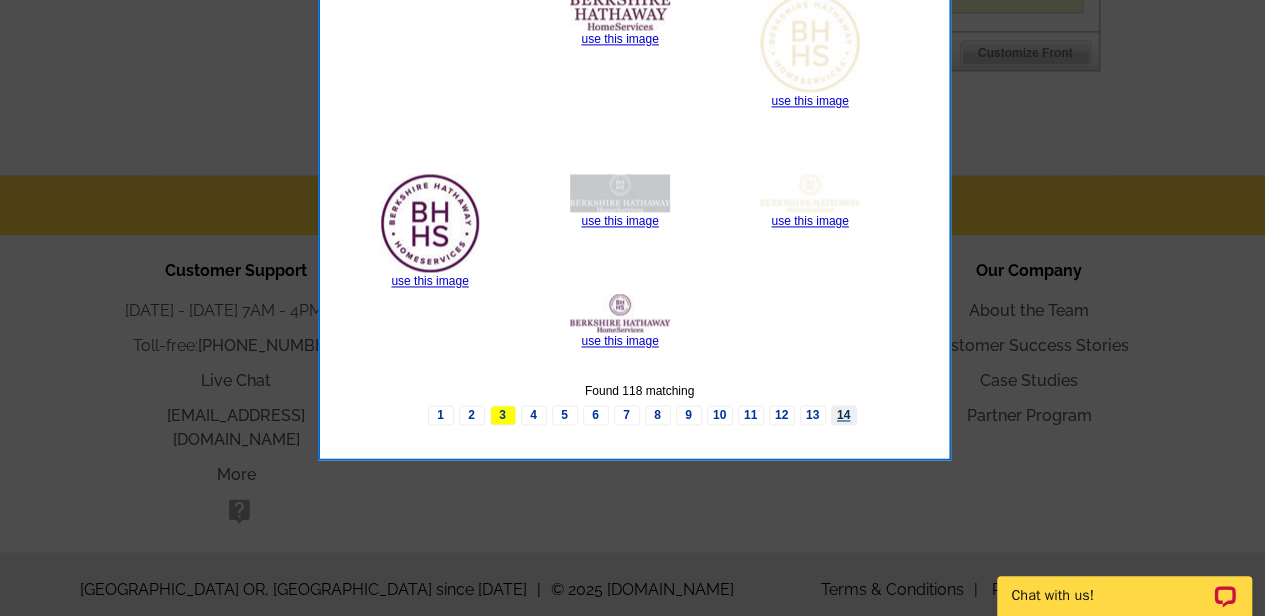 click on "14" at bounding box center [844, 415] 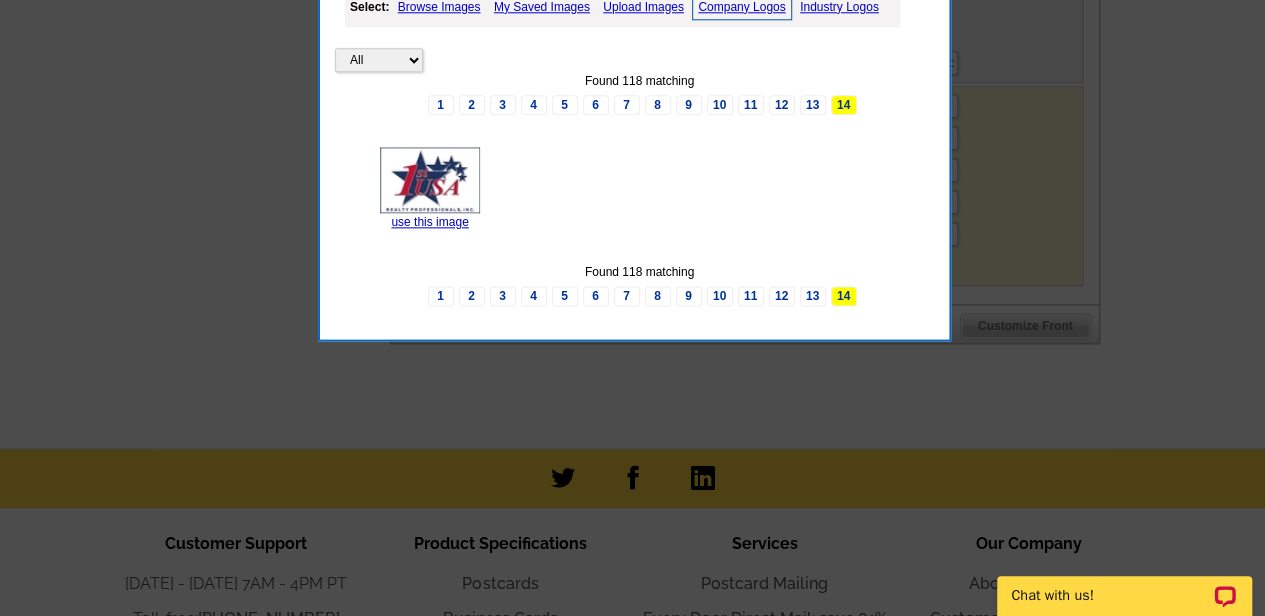 scroll, scrollTop: 1125, scrollLeft: 0, axis: vertical 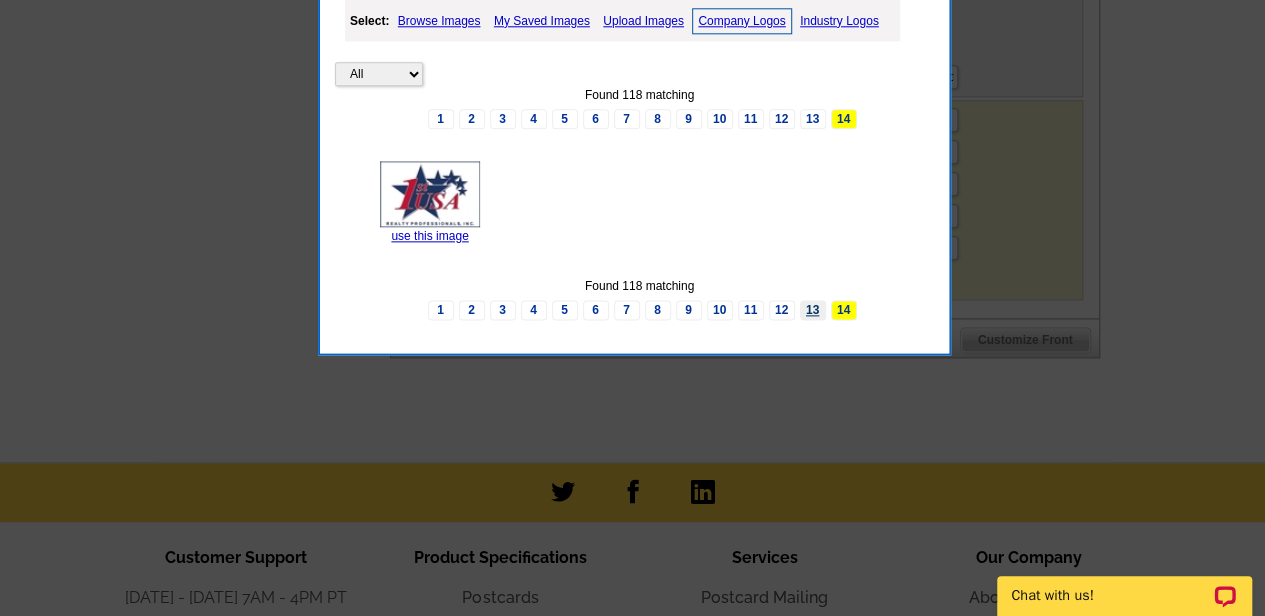 click on "13" at bounding box center [813, 310] 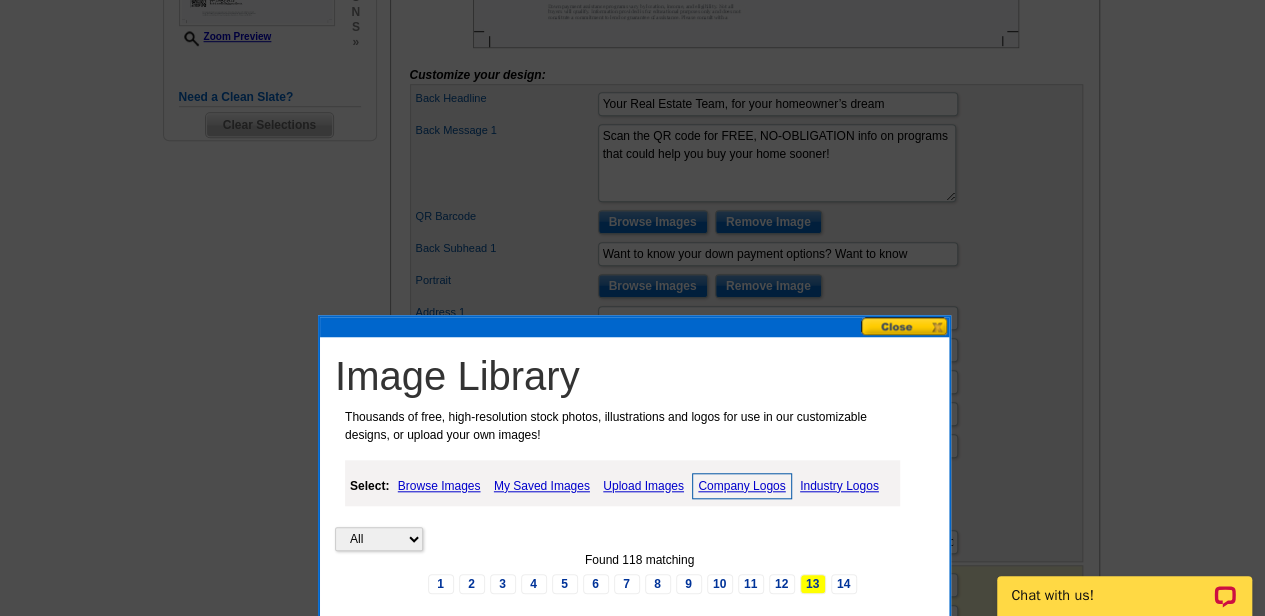 scroll, scrollTop: 660, scrollLeft: 0, axis: vertical 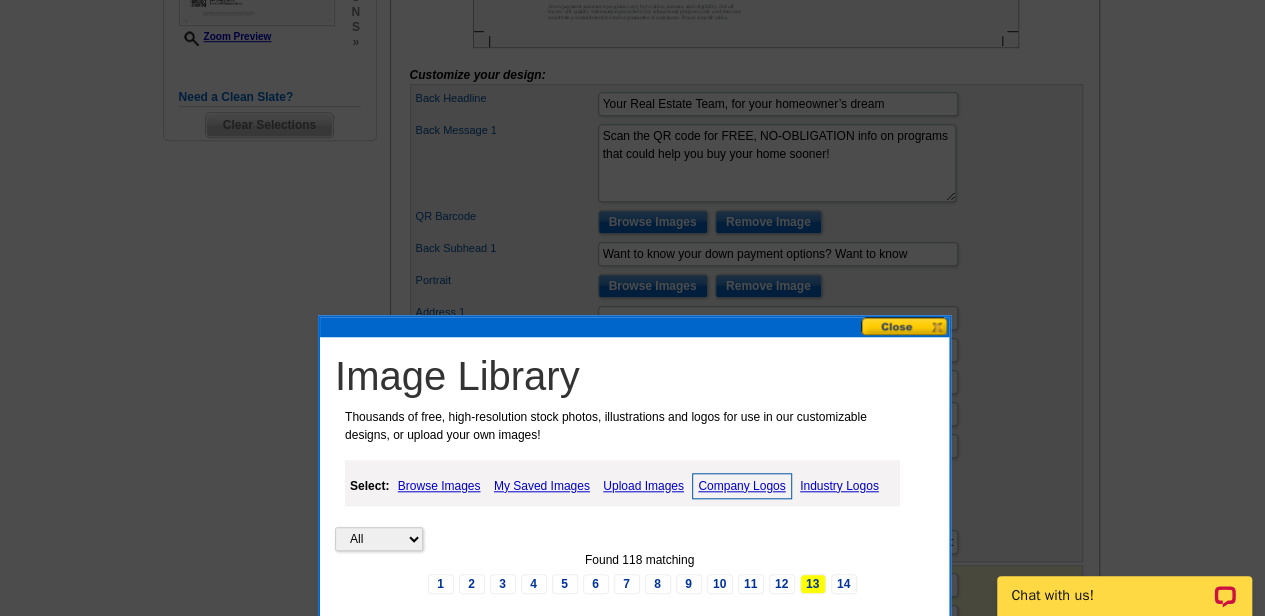 click at bounding box center [905, 326] 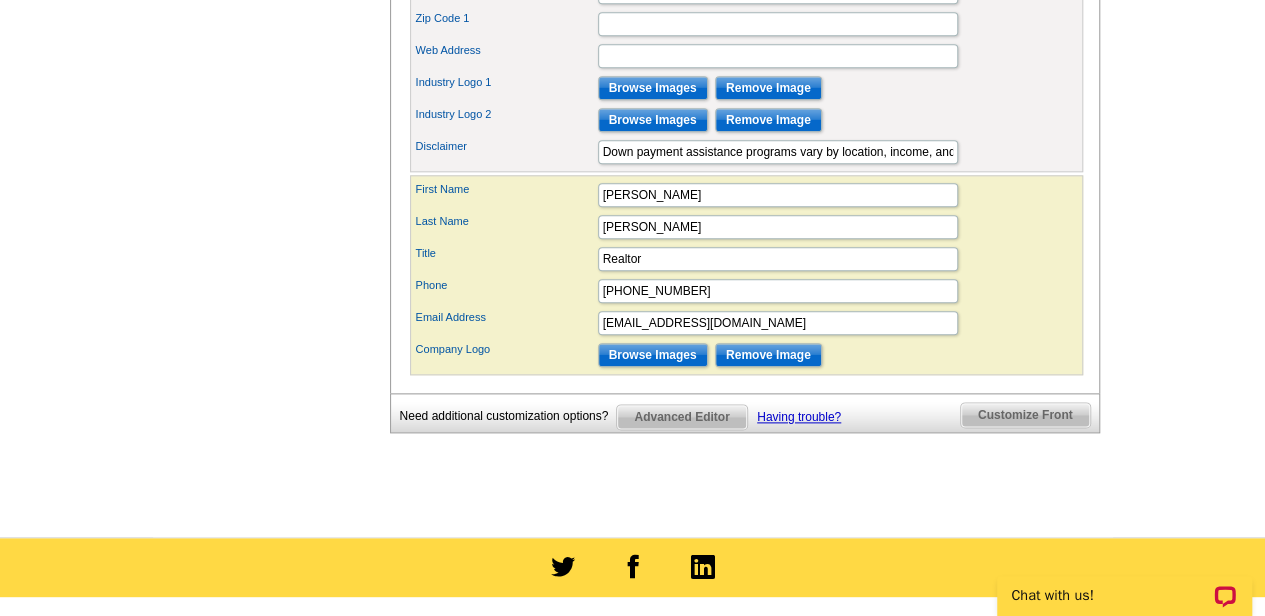 scroll, scrollTop: 1052, scrollLeft: 0, axis: vertical 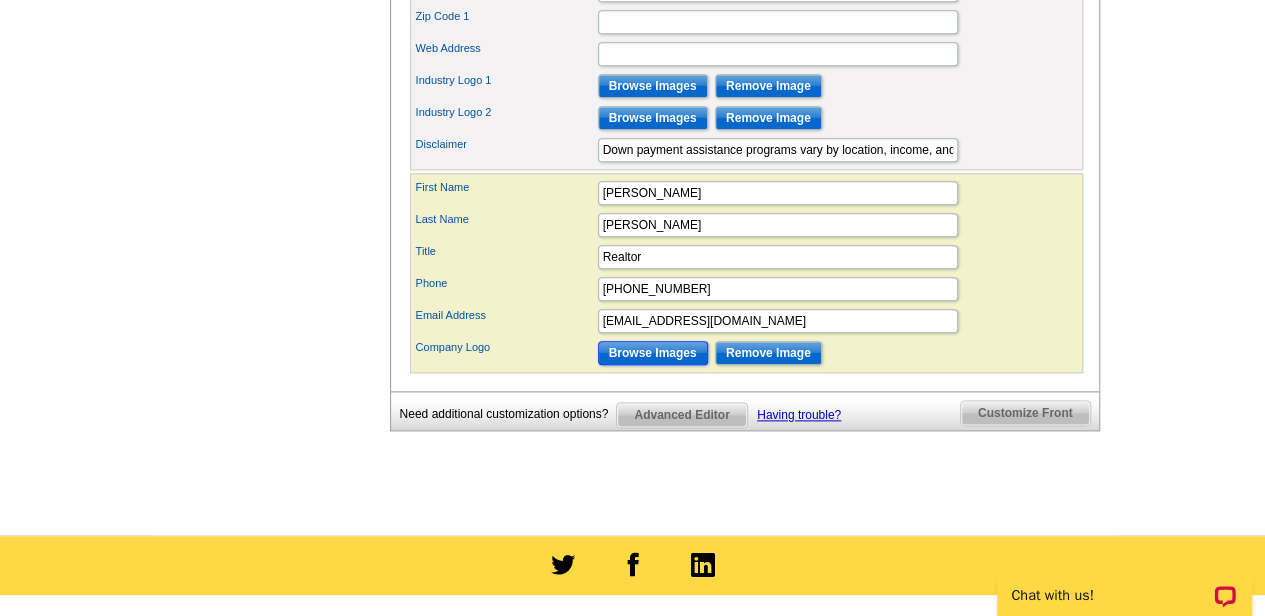 click on "Browse Images" at bounding box center (653, 353) 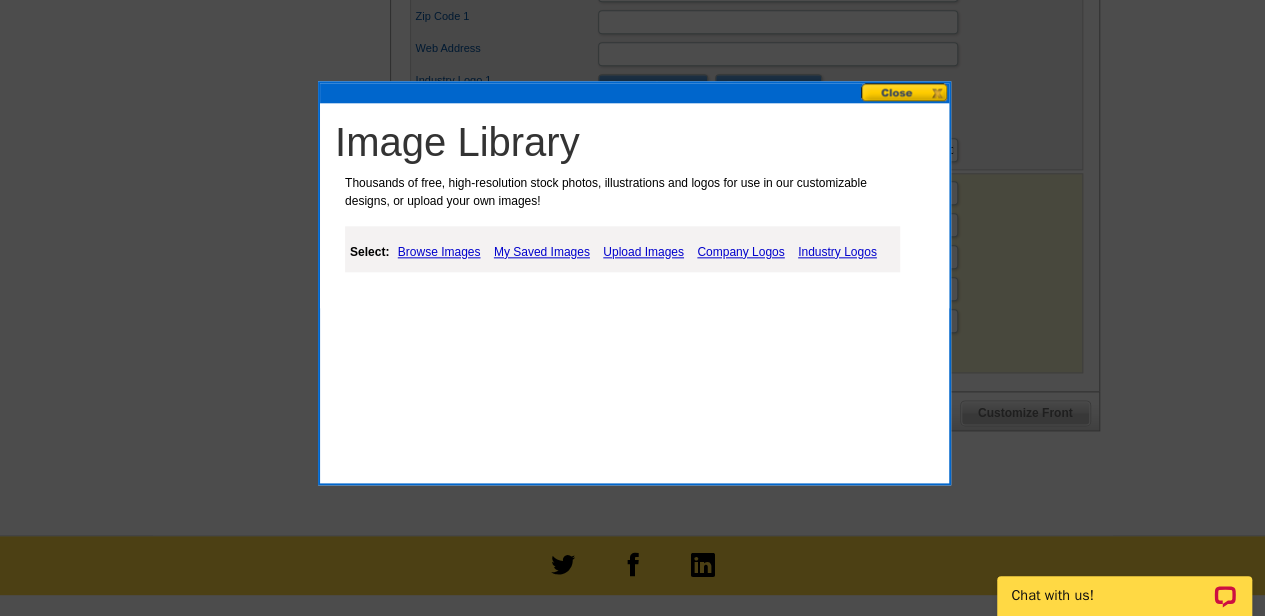 click on "Upload Images" at bounding box center (643, 252) 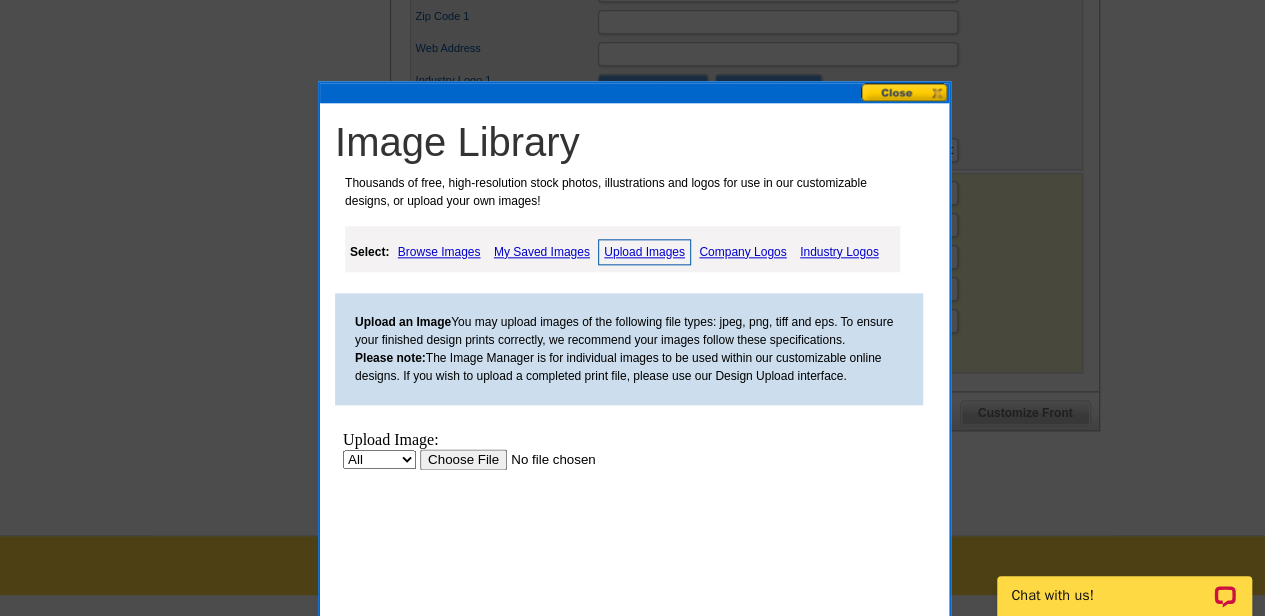 scroll, scrollTop: 0, scrollLeft: 0, axis: both 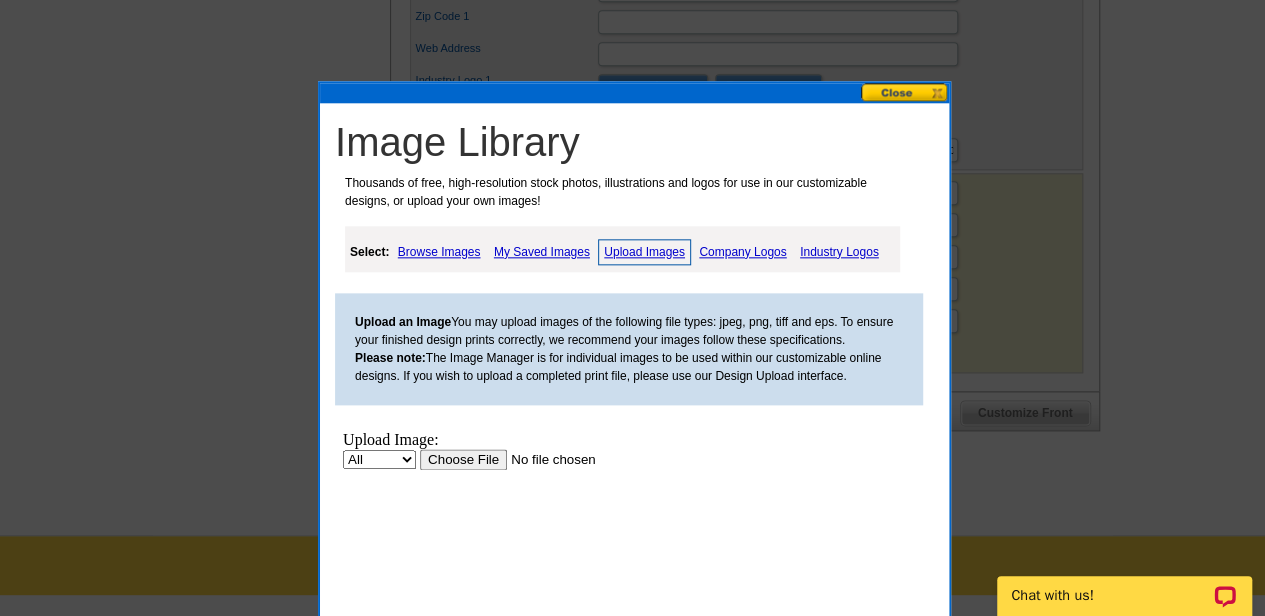 click at bounding box center [546, 458] 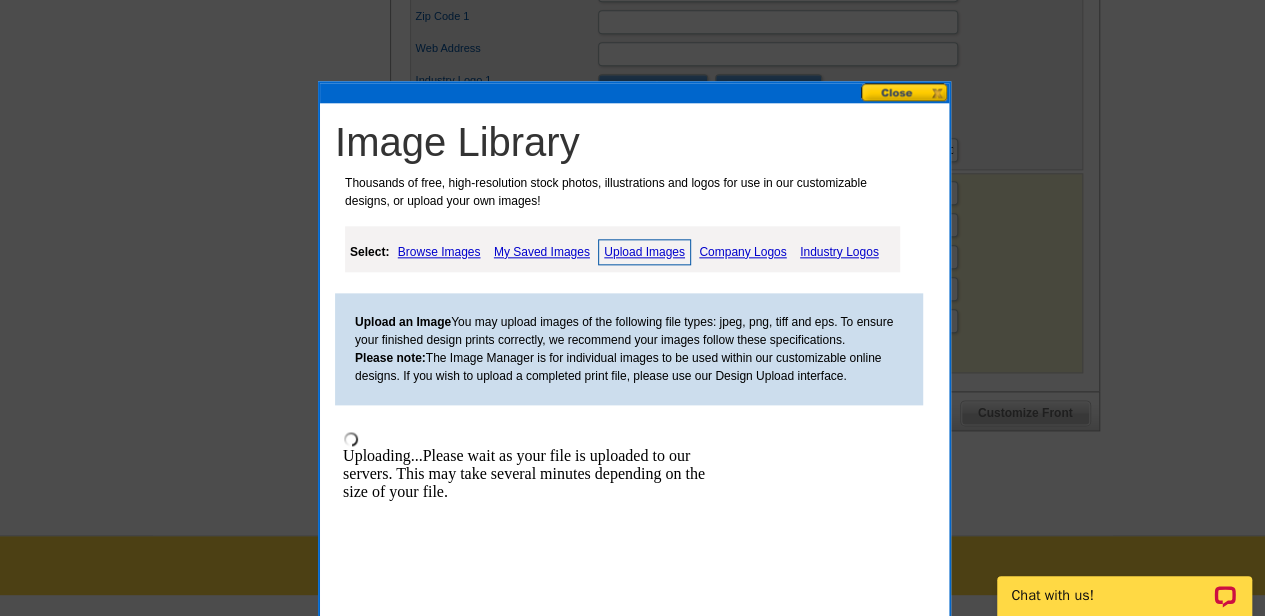scroll, scrollTop: 1060, scrollLeft: 0, axis: vertical 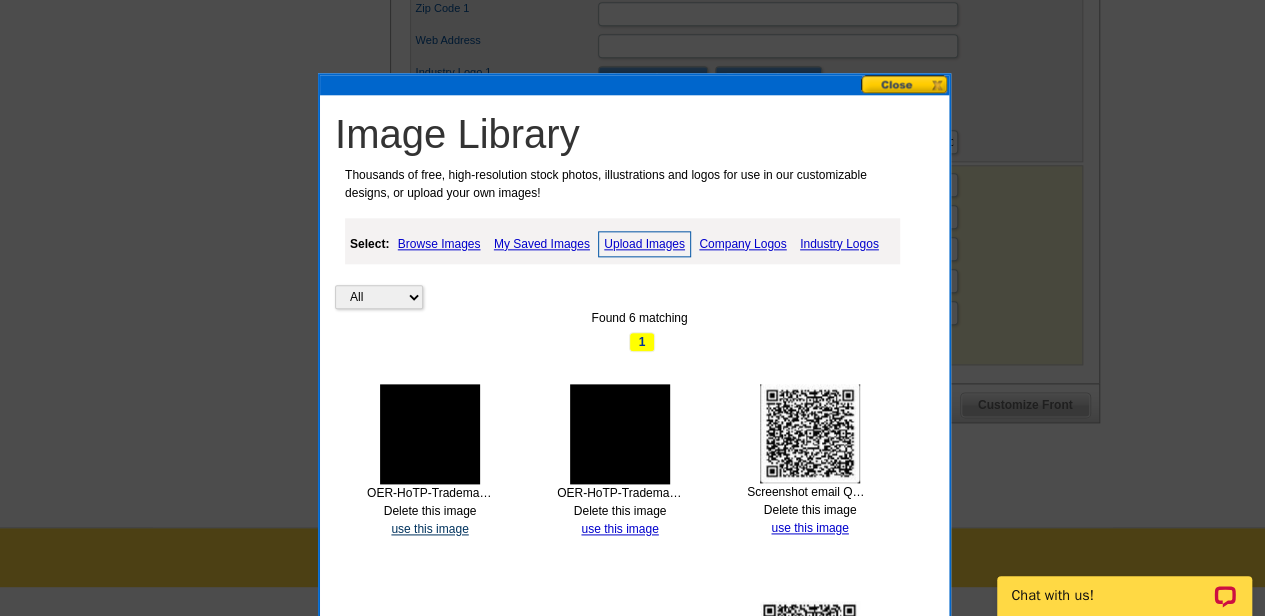 click on "use this image" at bounding box center [429, 529] 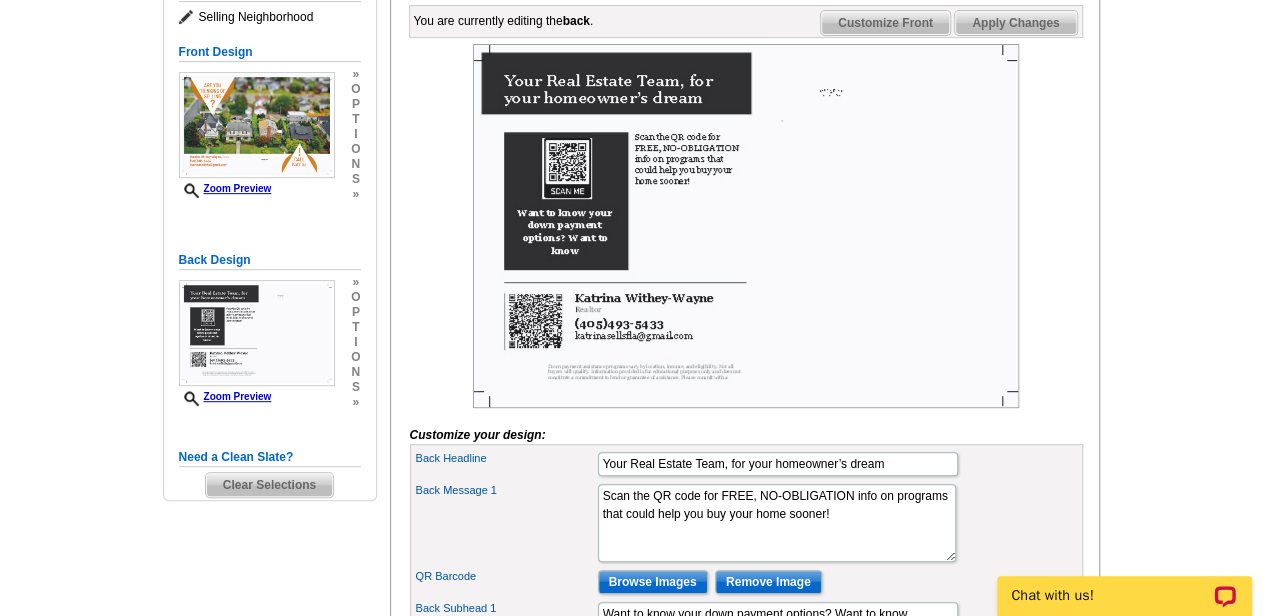 scroll, scrollTop: 300, scrollLeft: 0, axis: vertical 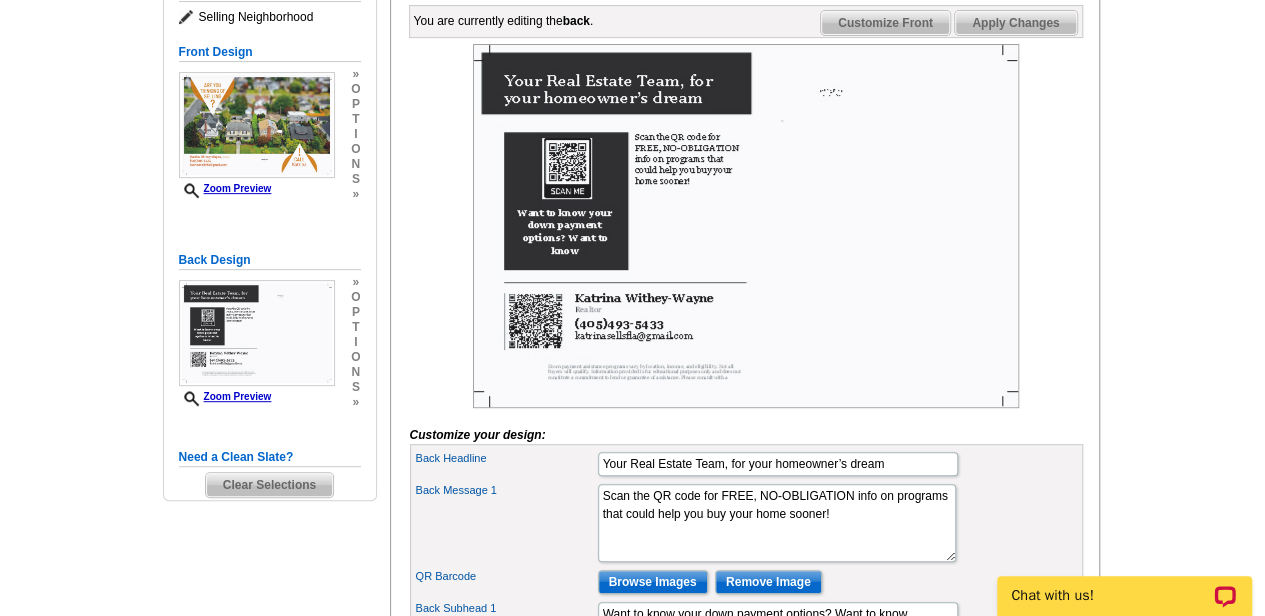 click at bounding box center (746, 226) 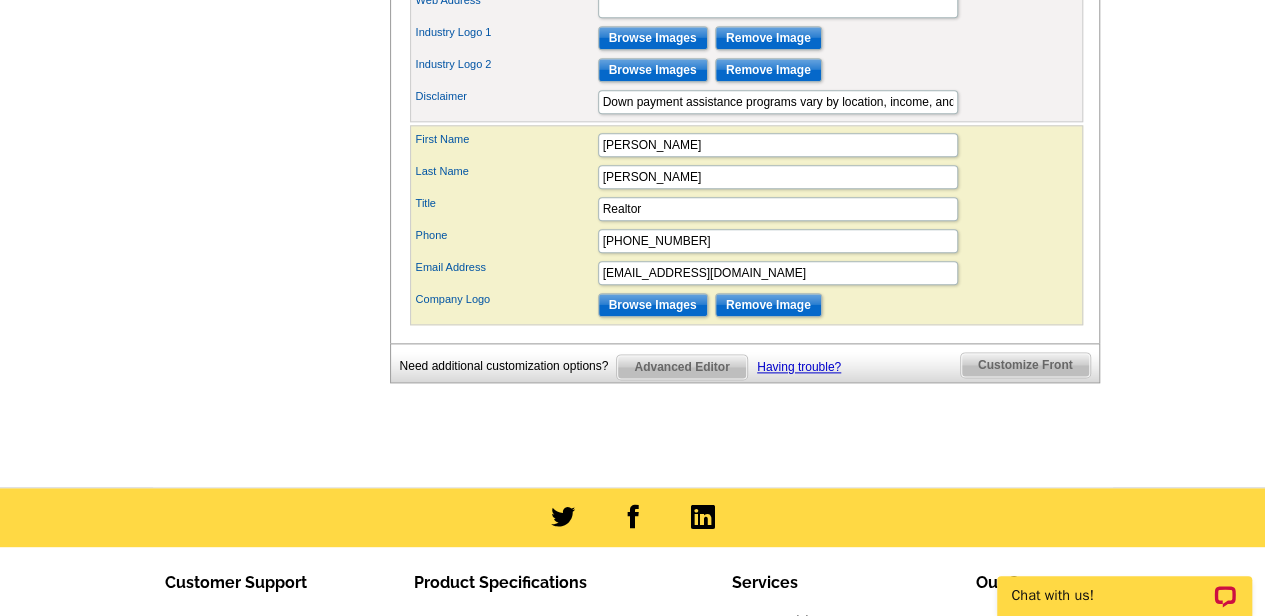 scroll, scrollTop: 1100, scrollLeft: 0, axis: vertical 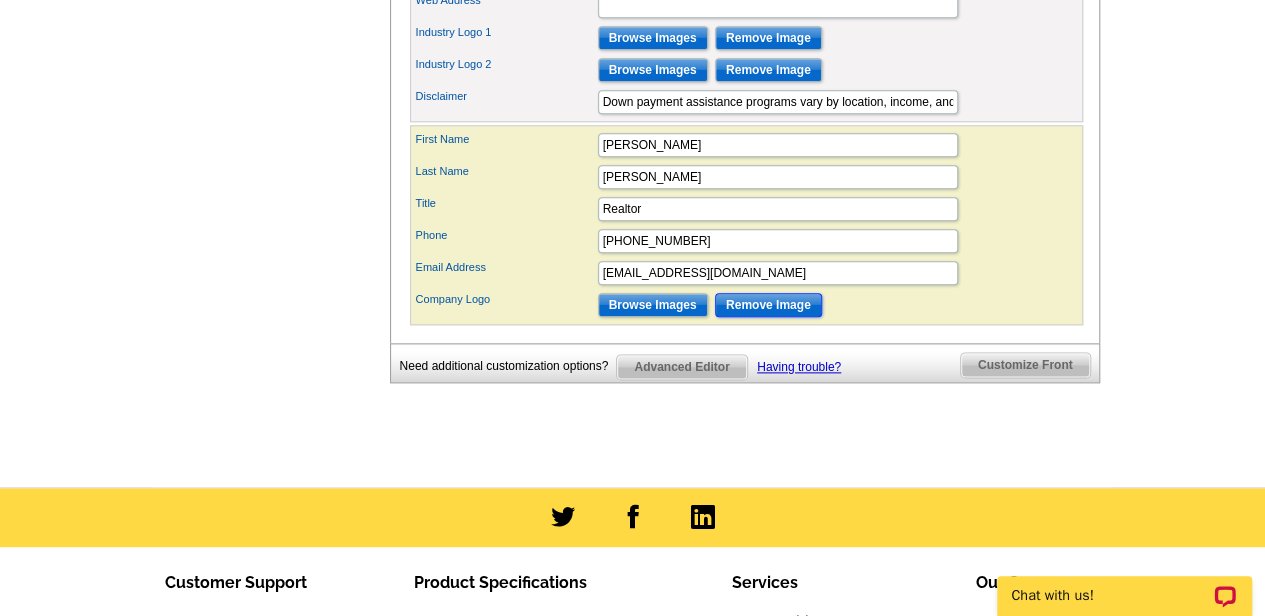 click on "Remove Image" at bounding box center [768, 305] 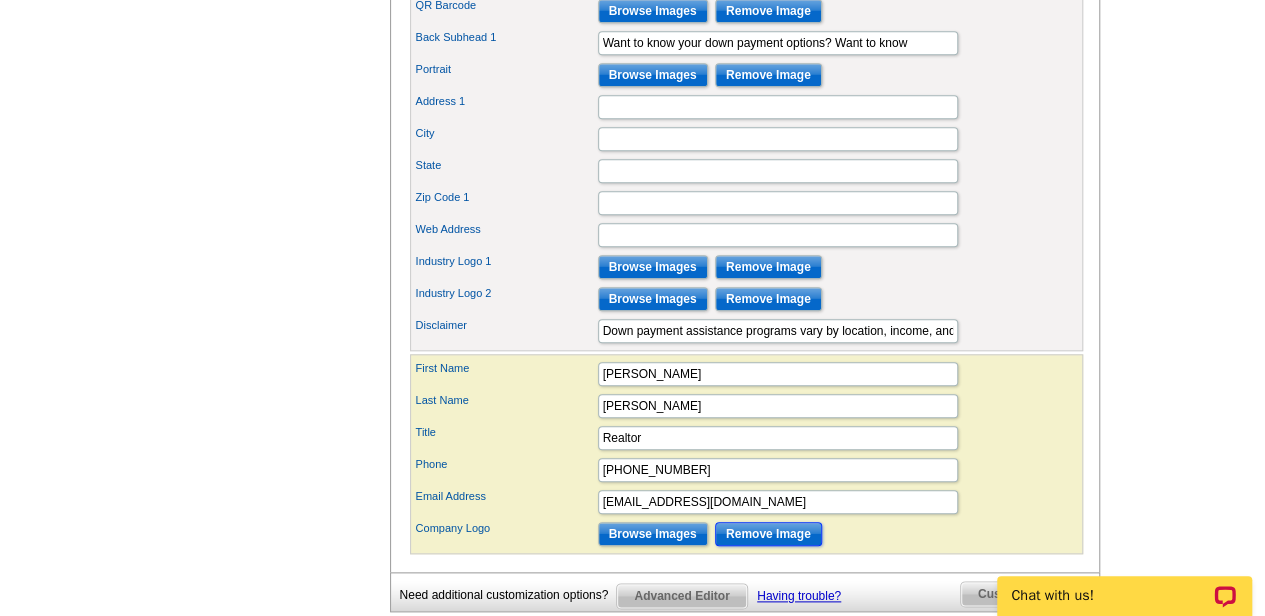 scroll, scrollTop: 870, scrollLeft: 0, axis: vertical 